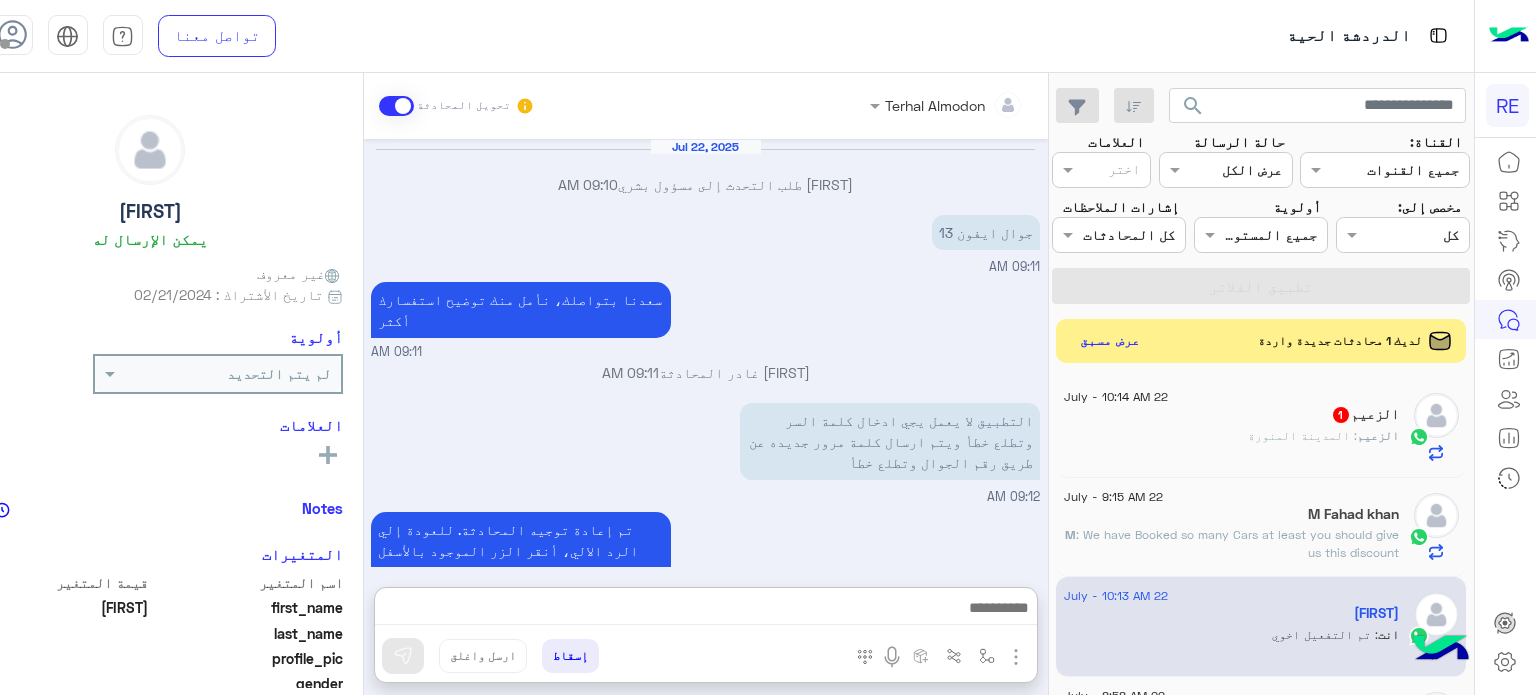 scroll, scrollTop: 0, scrollLeft: 0, axis: both 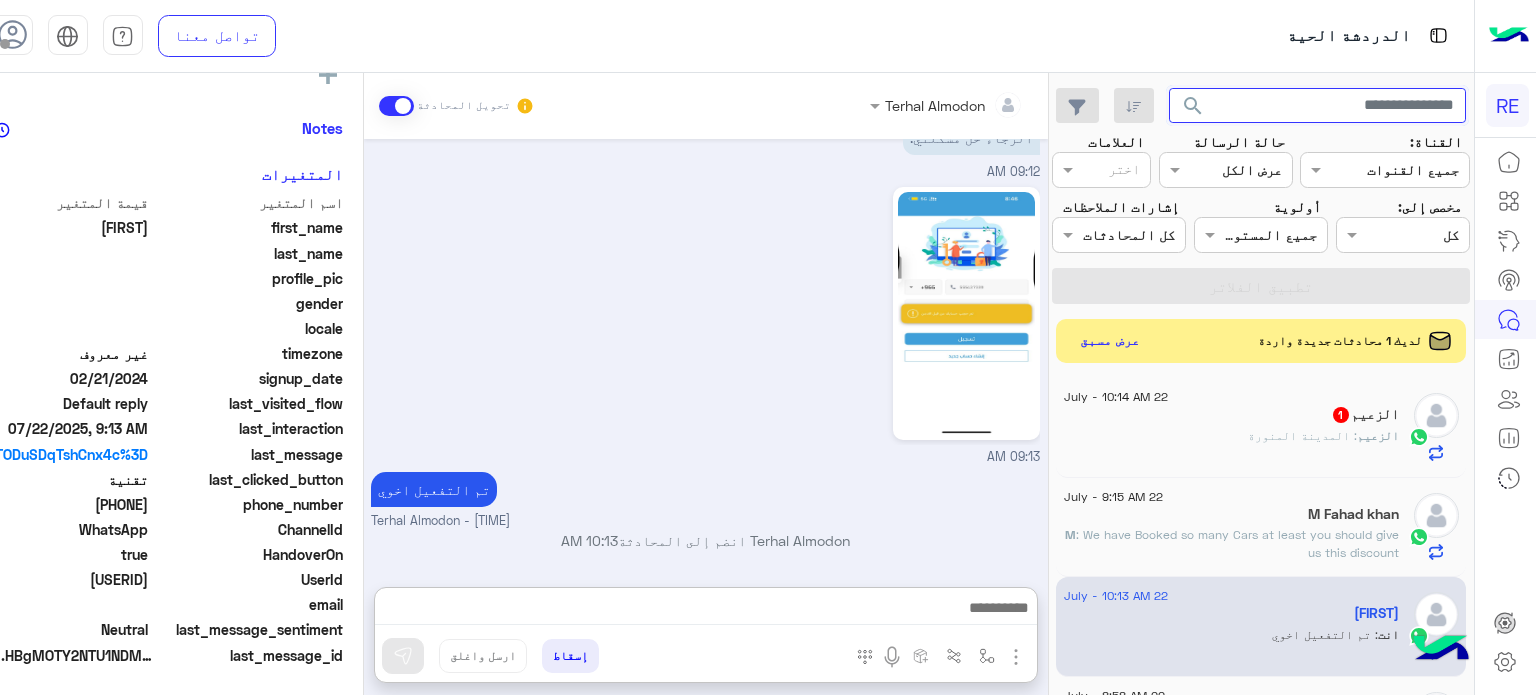 click at bounding box center [1325, 106] 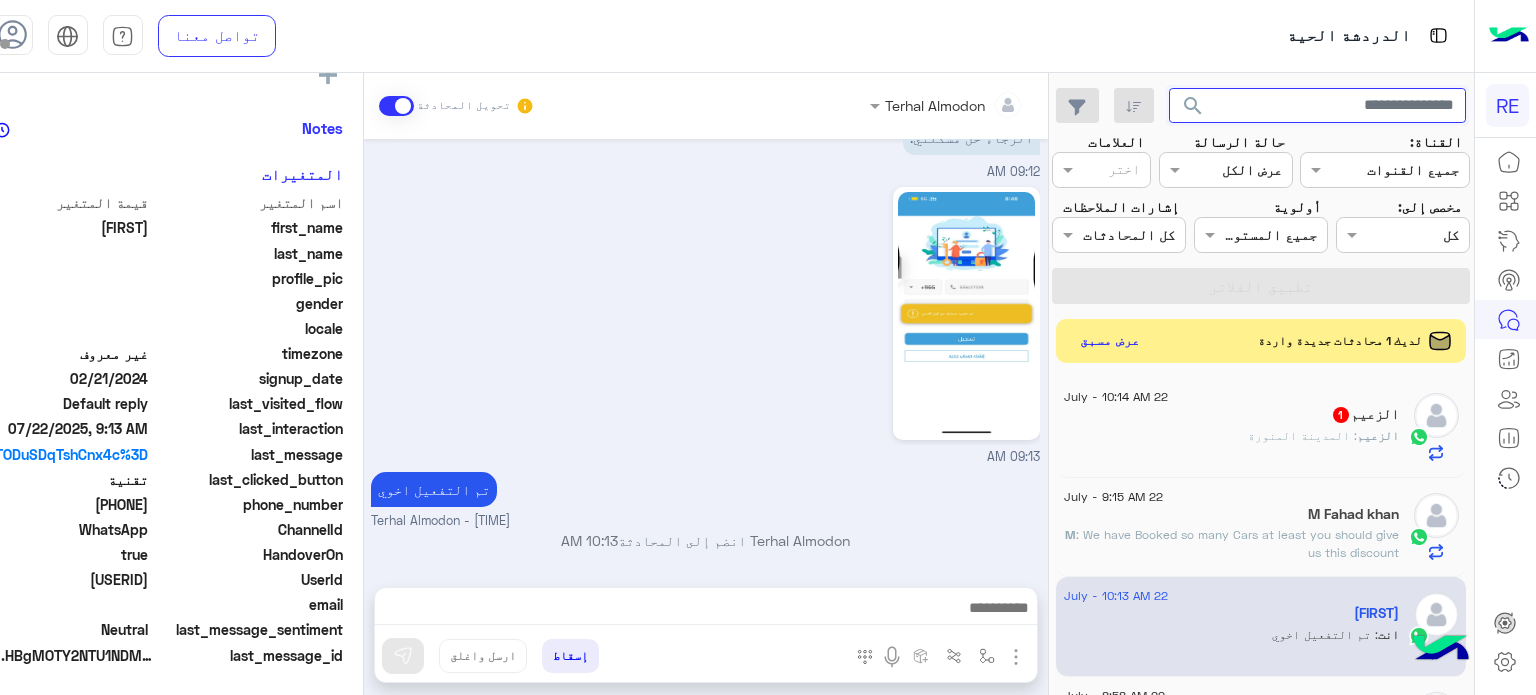 scroll, scrollTop: 561, scrollLeft: 0, axis: vertical 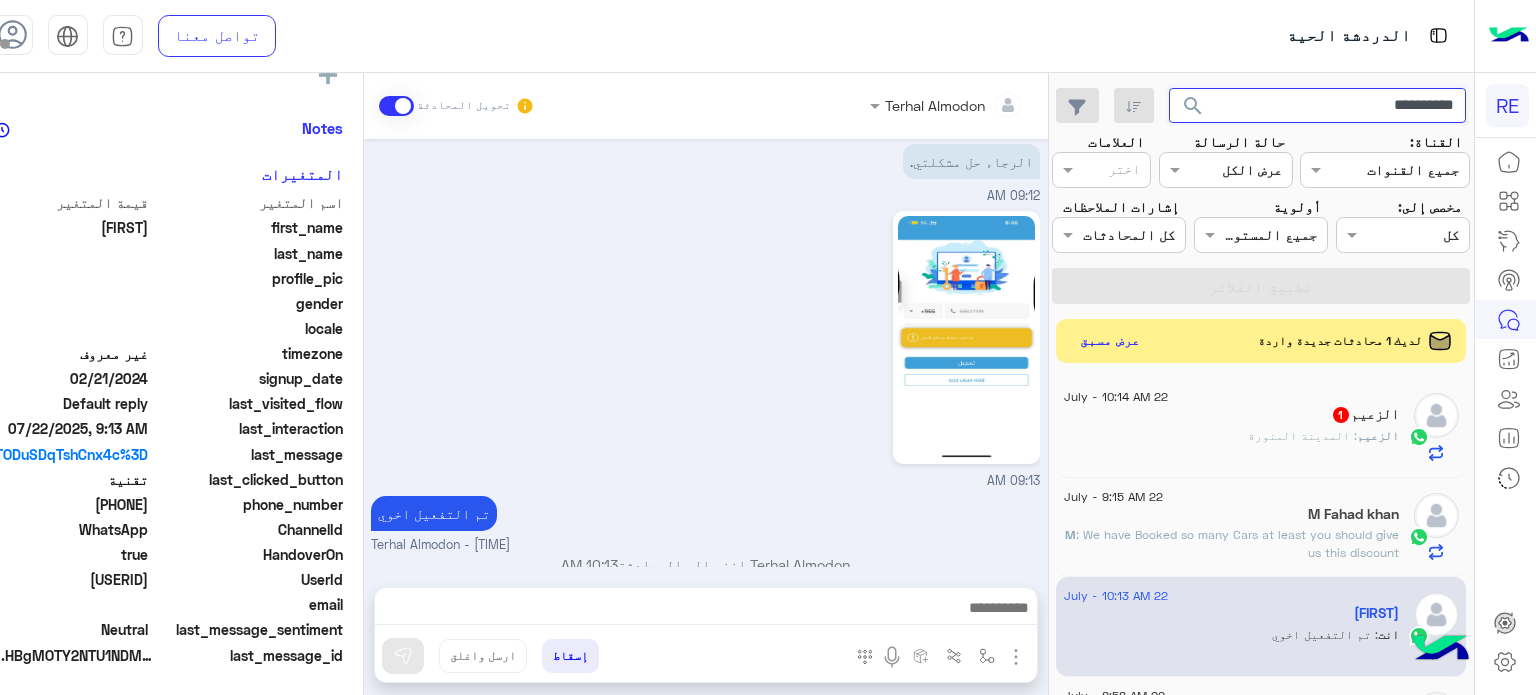click on "search" 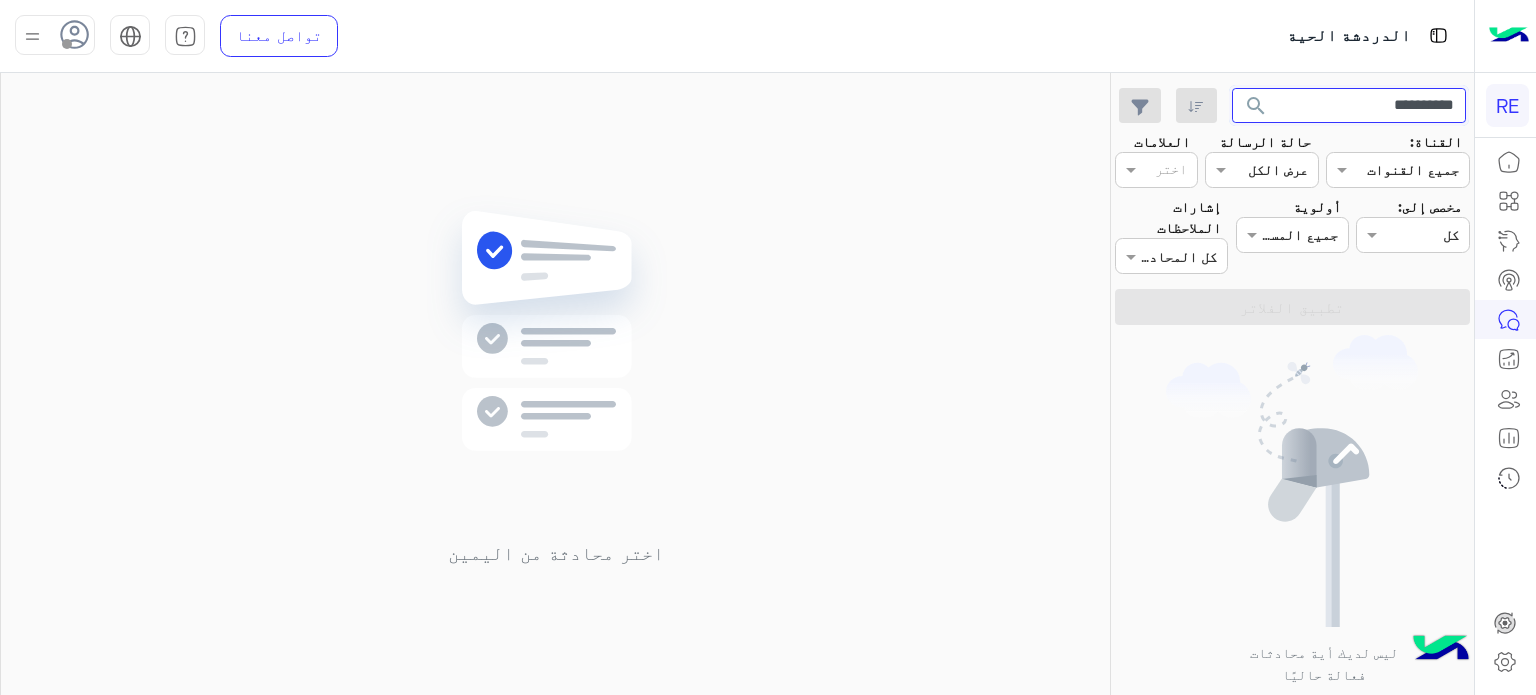 click on "**********" at bounding box center (1349, 106) 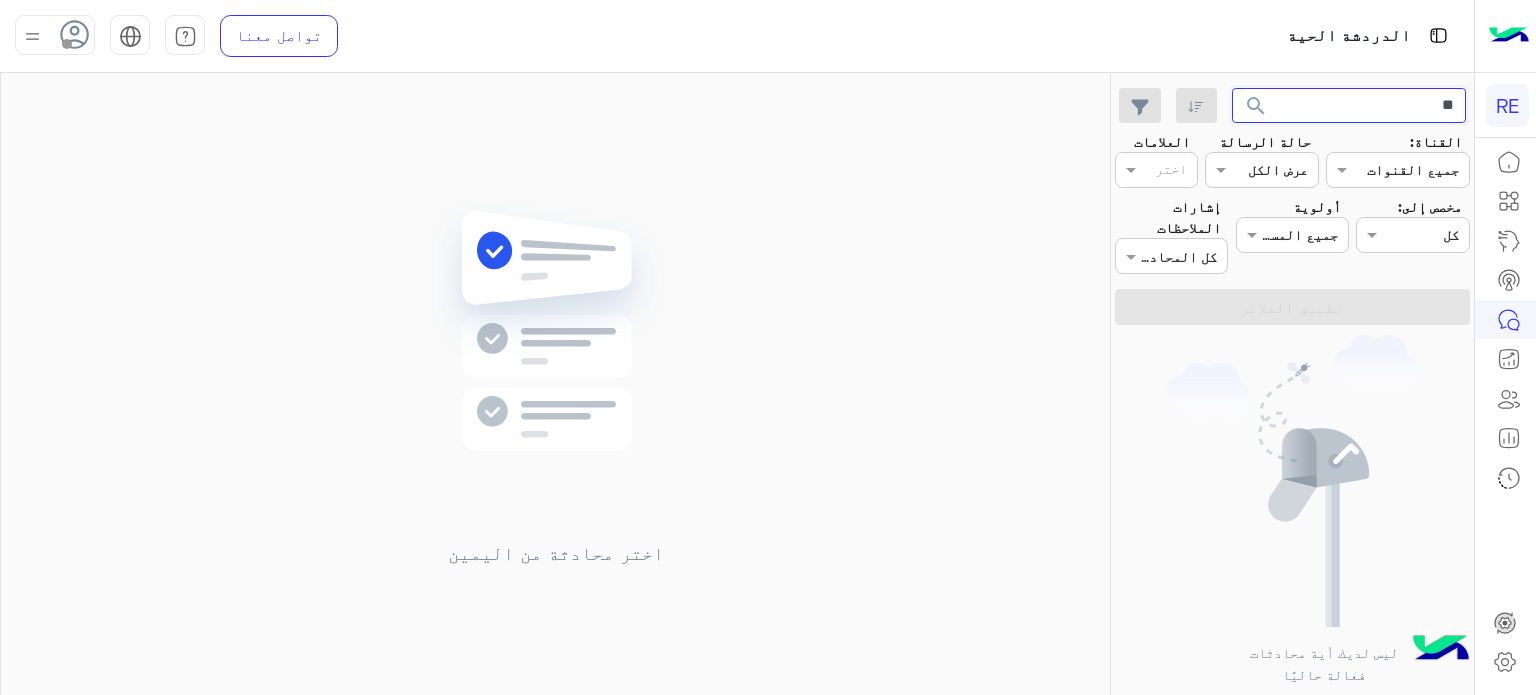 type on "*" 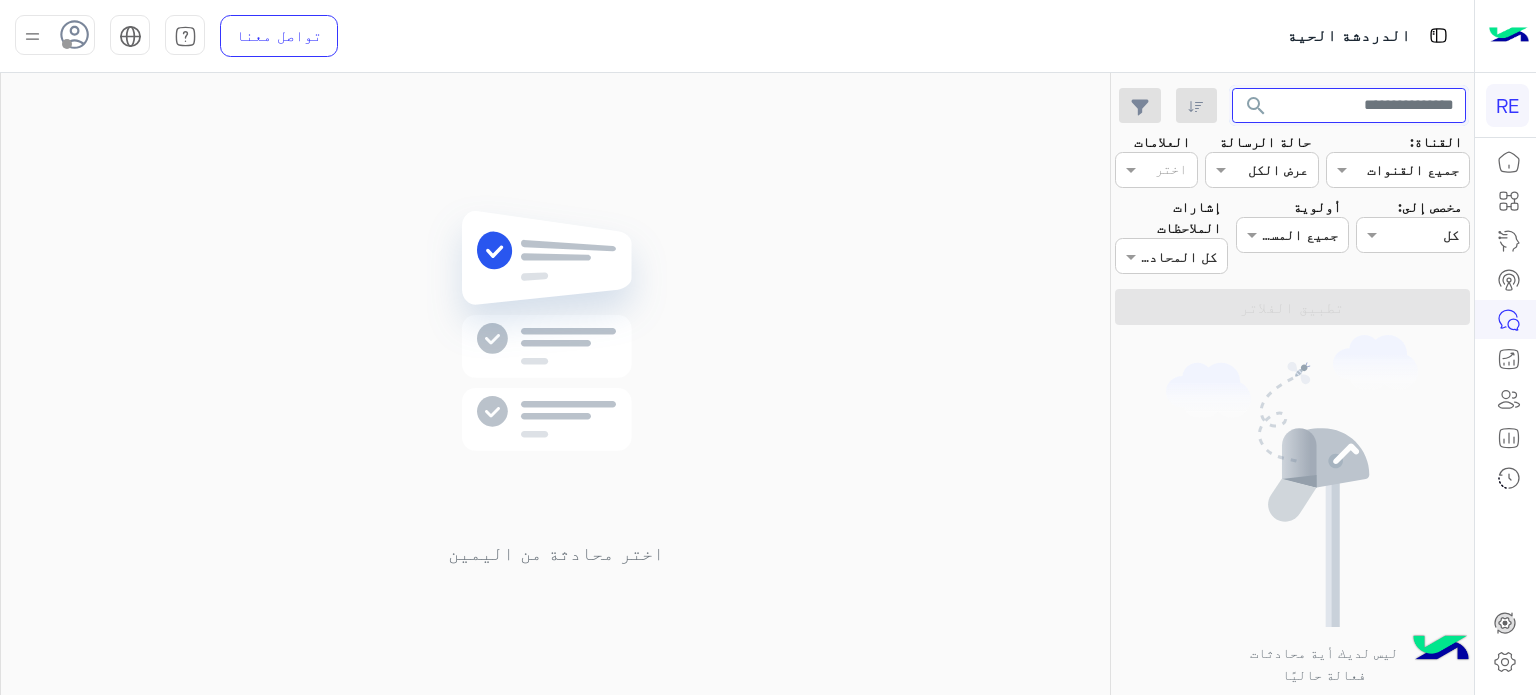 type 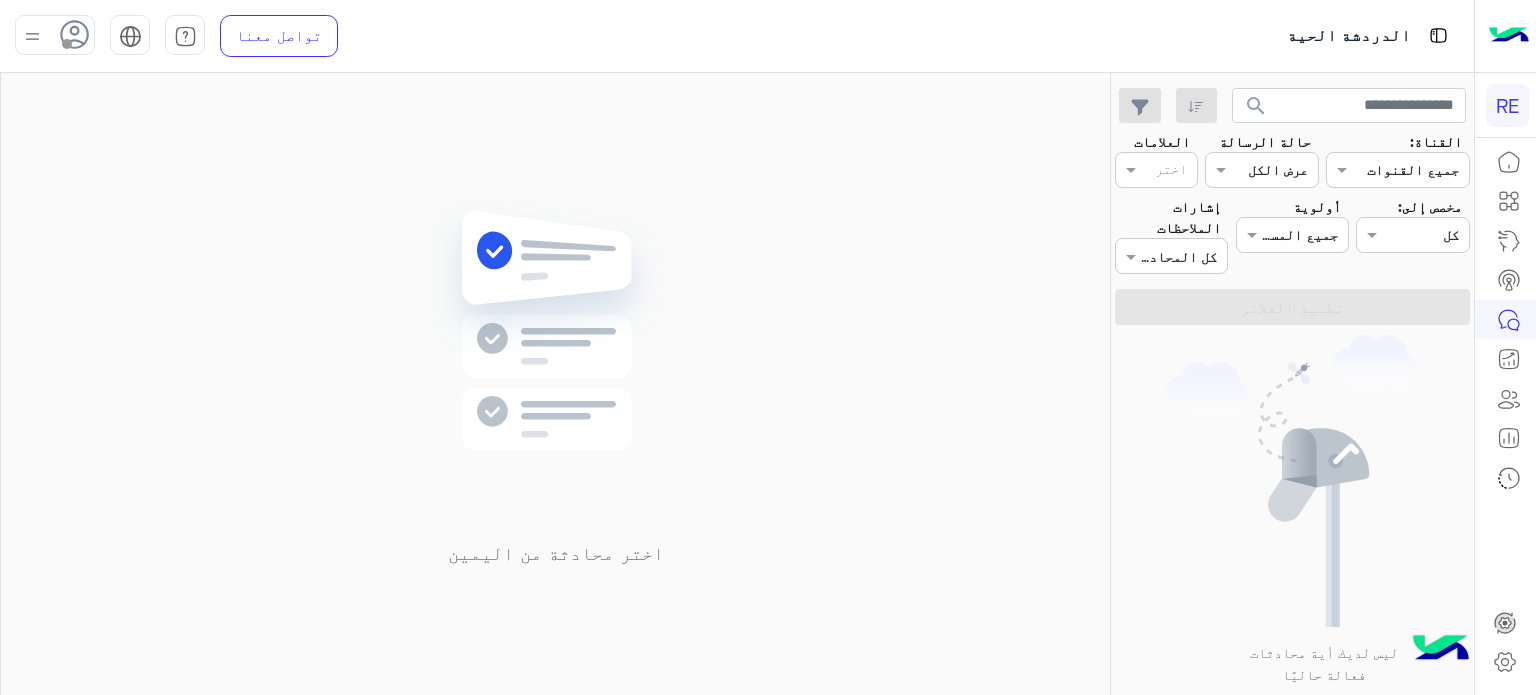 click on "اختر محادثة من اليمين" 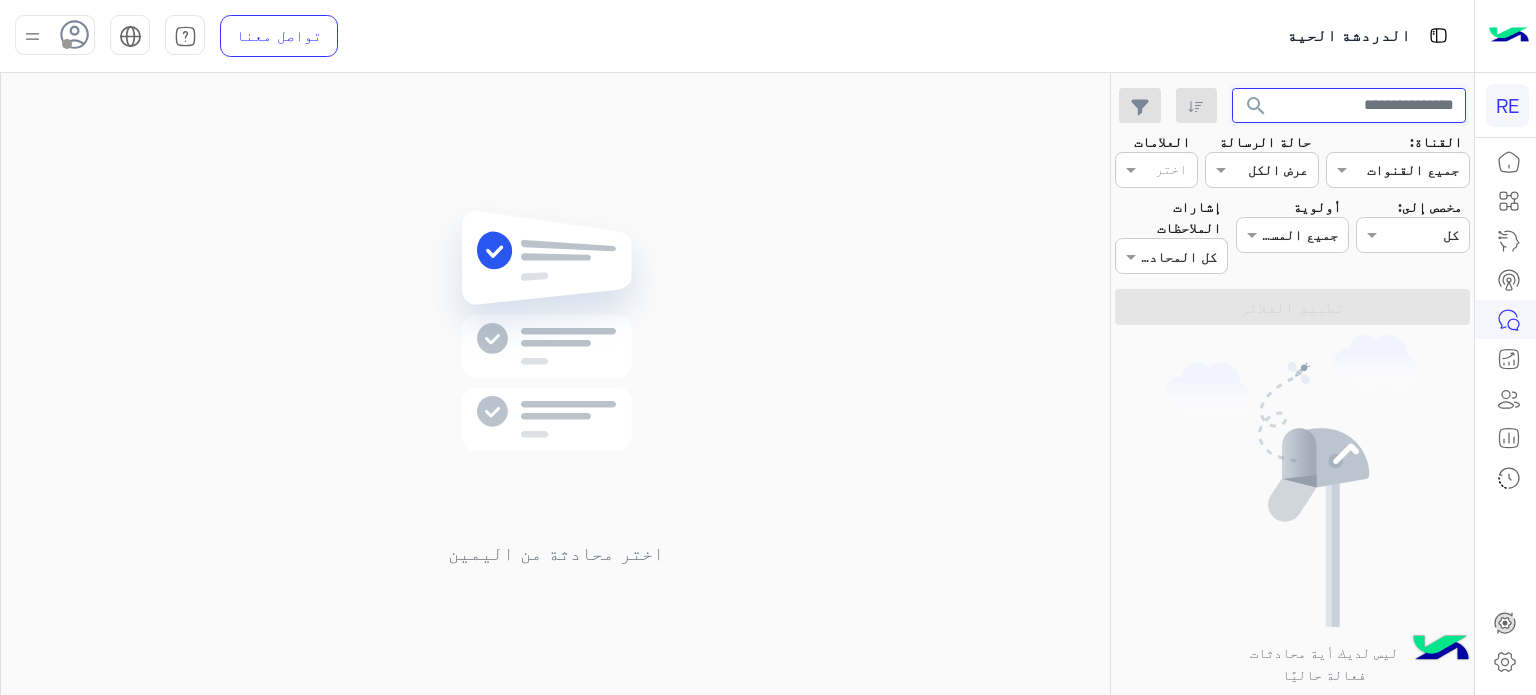 click at bounding box center [1349, 106] 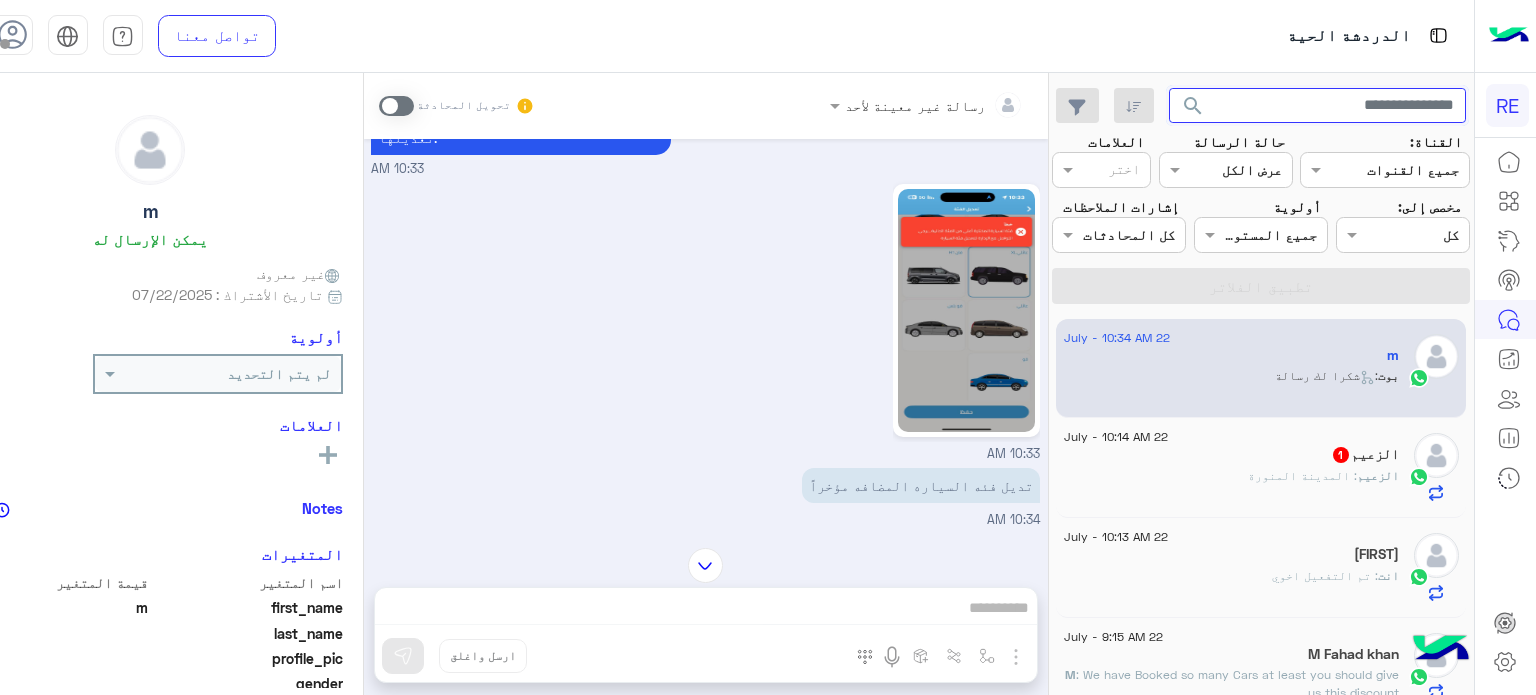 scroll, scrollTop: 1264, scrollLeft: 0, axis: vertical 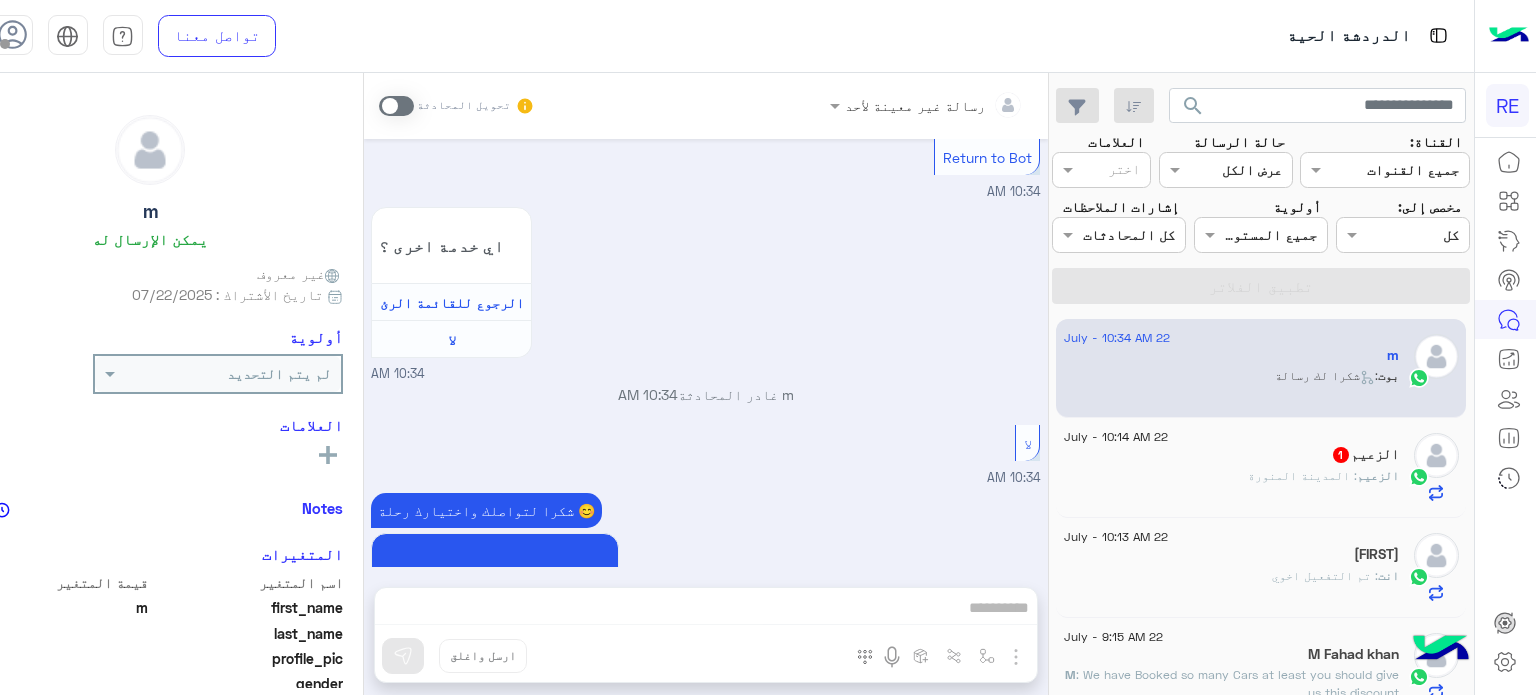 click at bounding box center [412, 106] 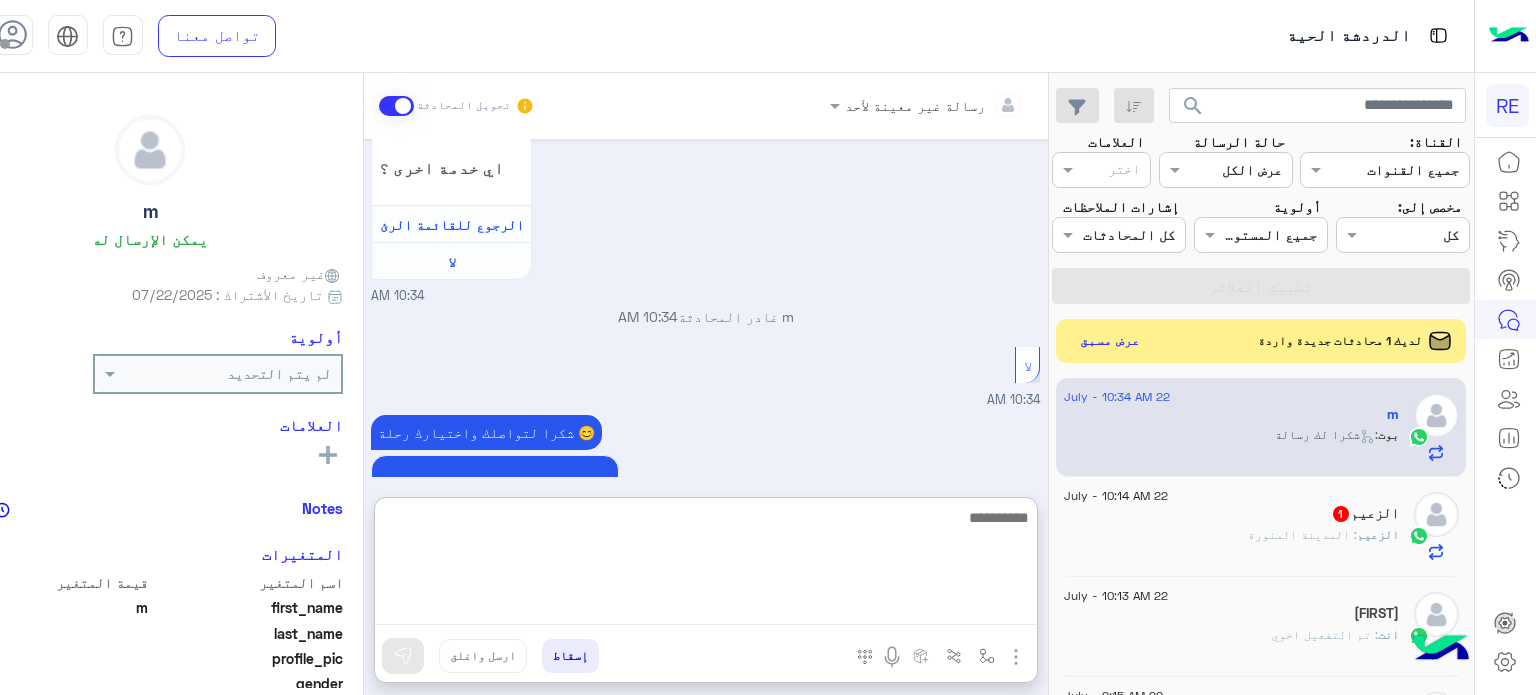 click at bounding box center [722, 565] 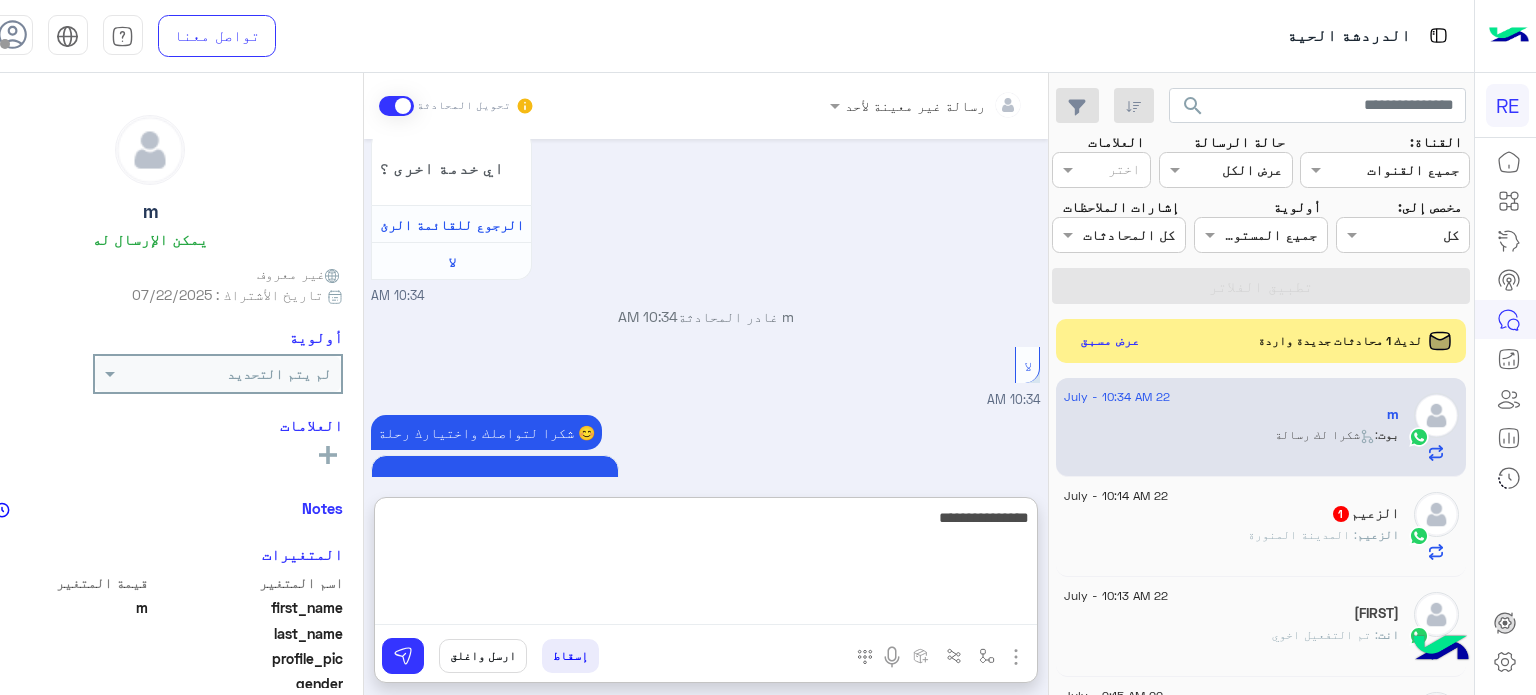 type on "**********" 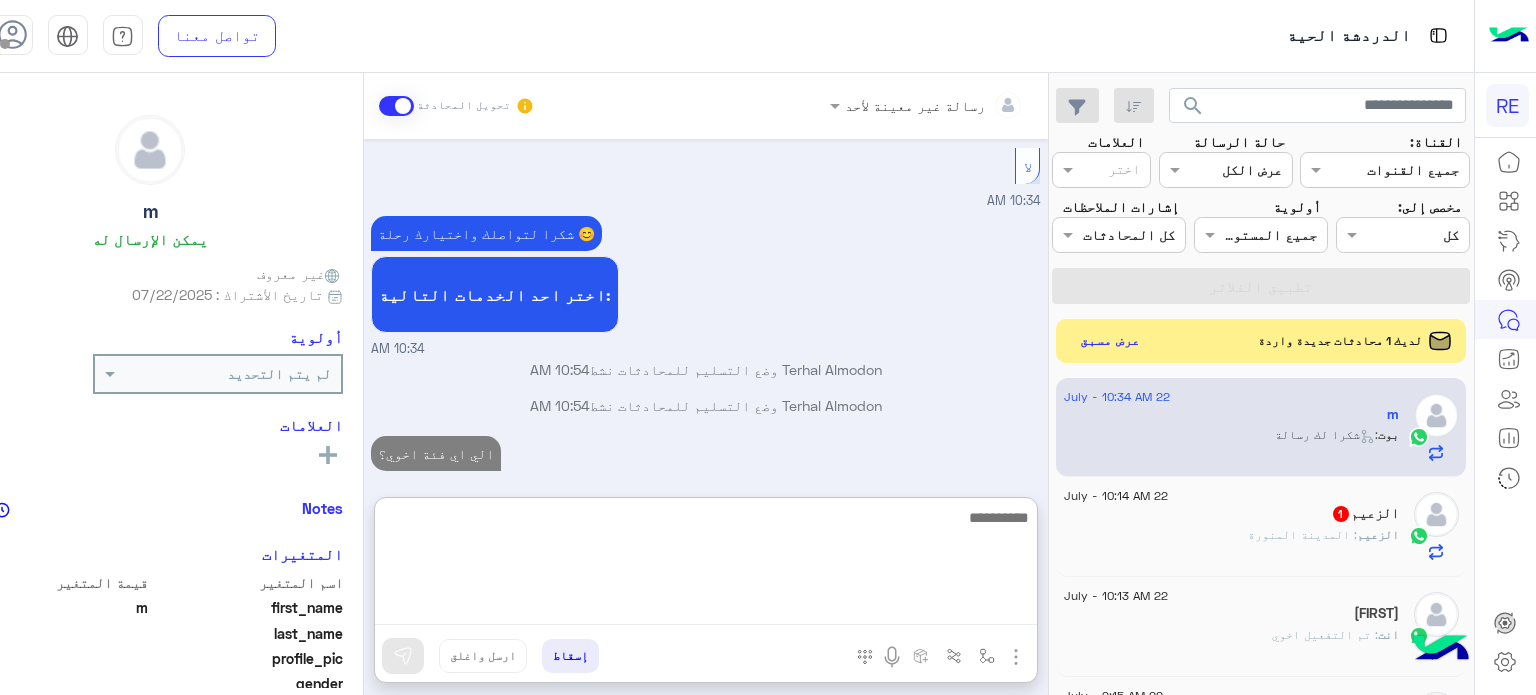 scroll, scrollTop: 2086, scrollLeft: 0, axis: vertical 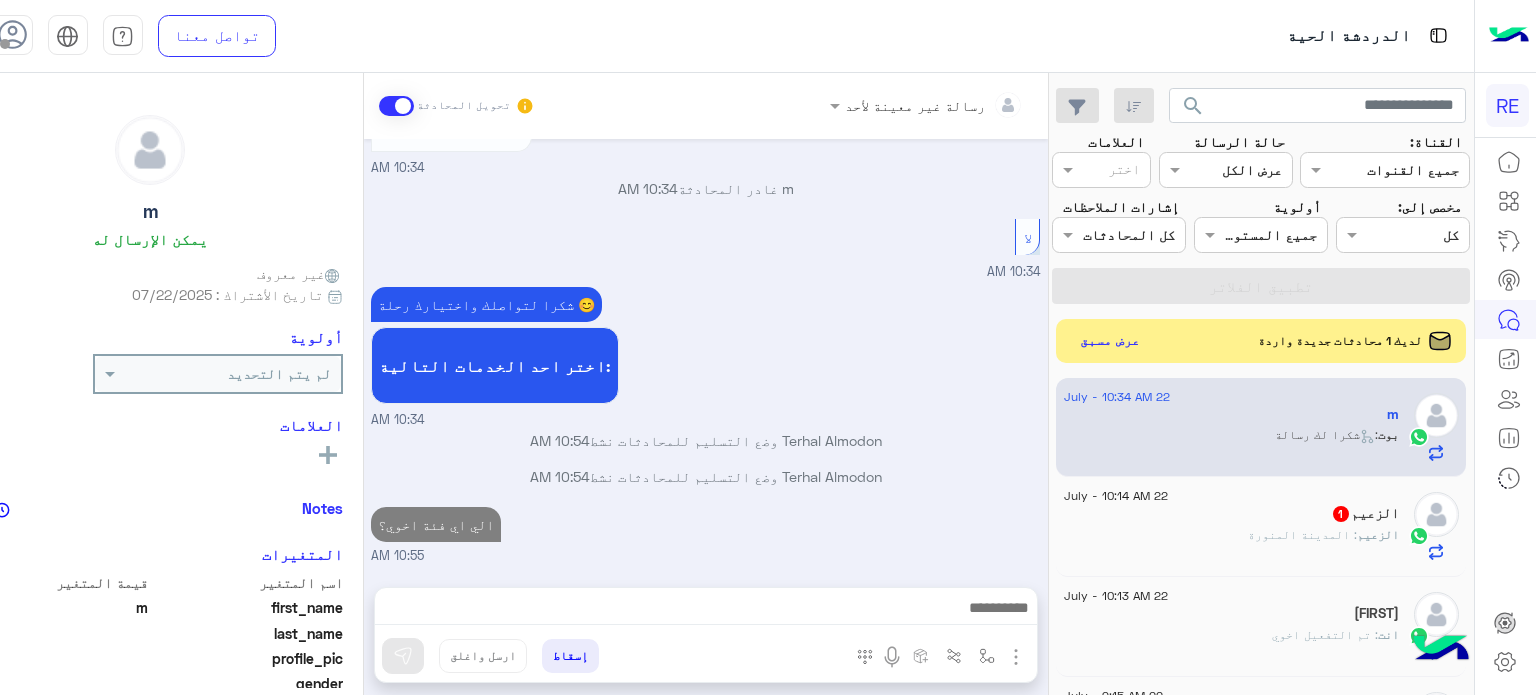 click on "الزعيم : [CITY]" 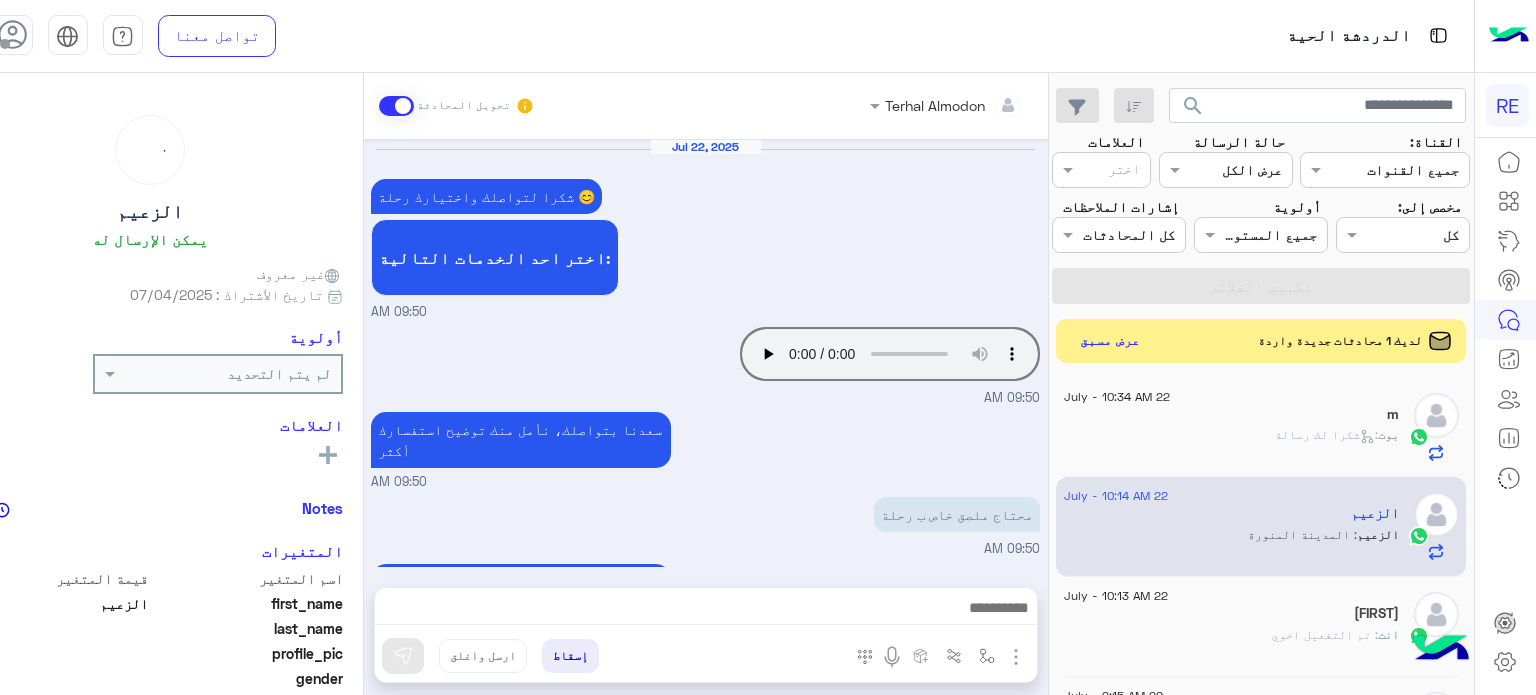 scroll, scrollTop: 328, scrollLeft: 0, axis: vertical 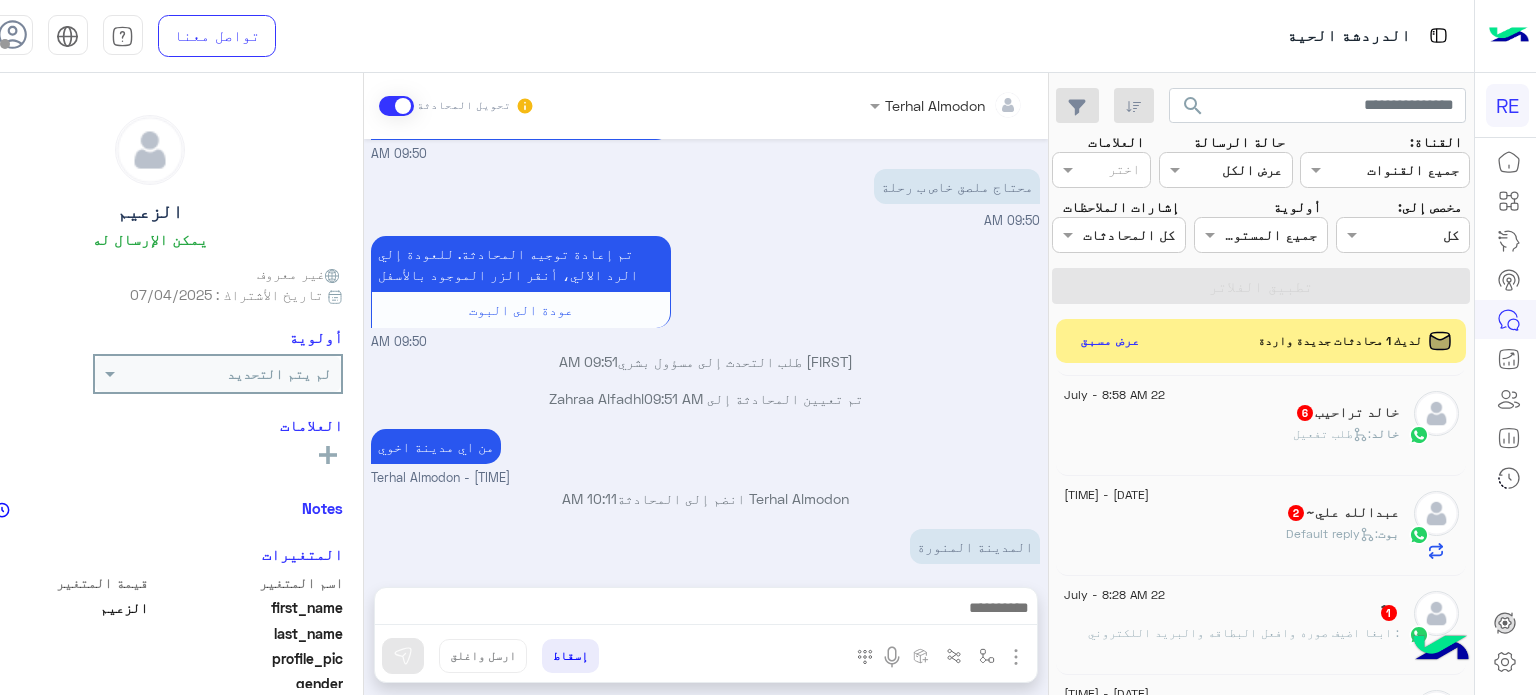 click on "[NAME] :   طلب تفعيل" 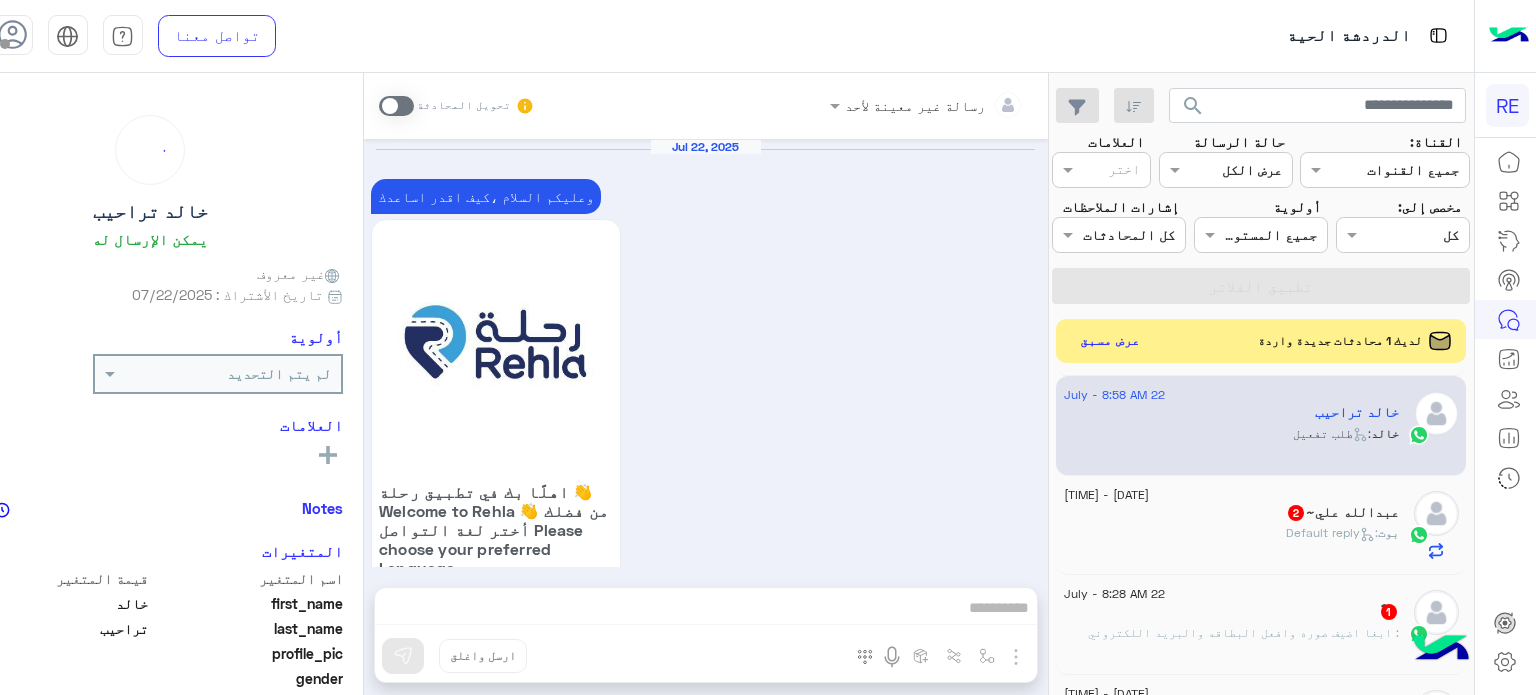 scroll, scrollTop: 1825, scrollLeft: 0, axis: vertical 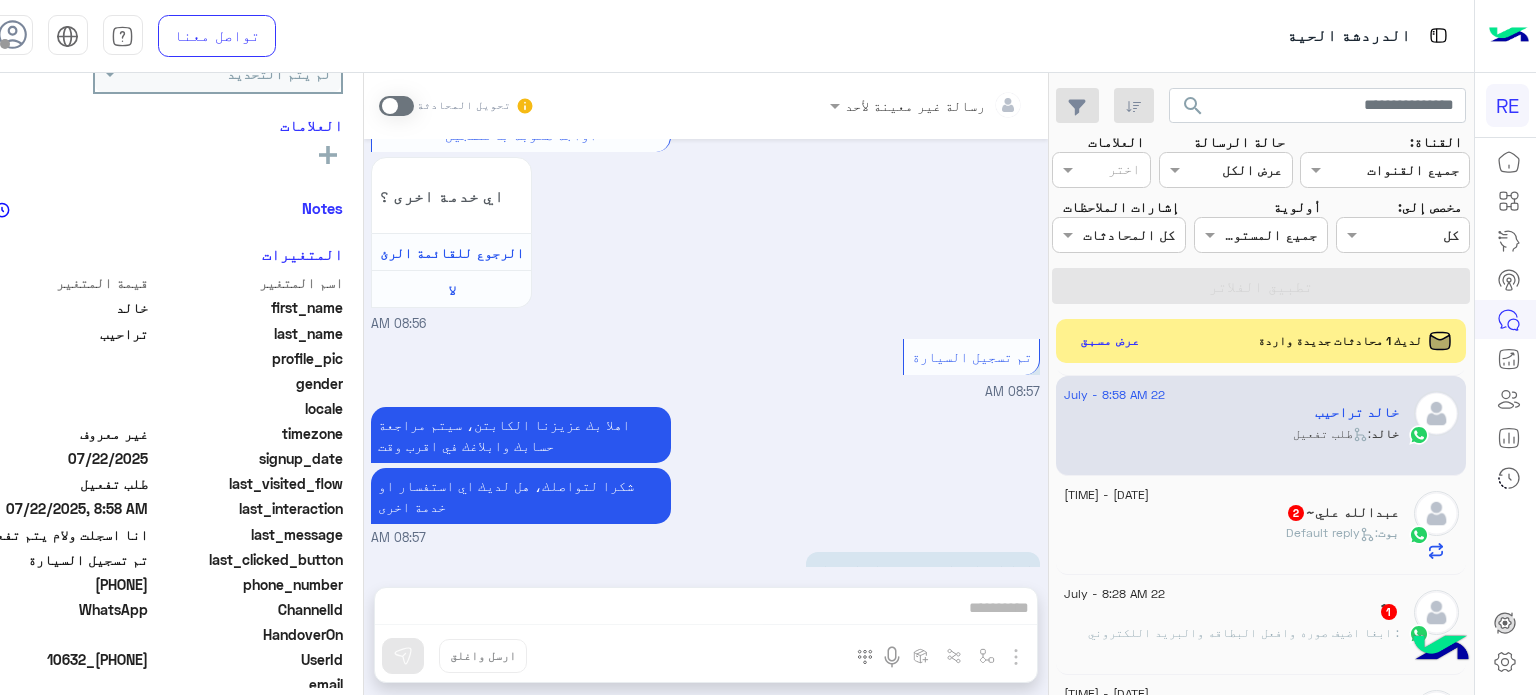 drag, startPoint x: 155, startPoint y: 582, endPoint x: 83, endPoint y: 591, distance: 72.56032 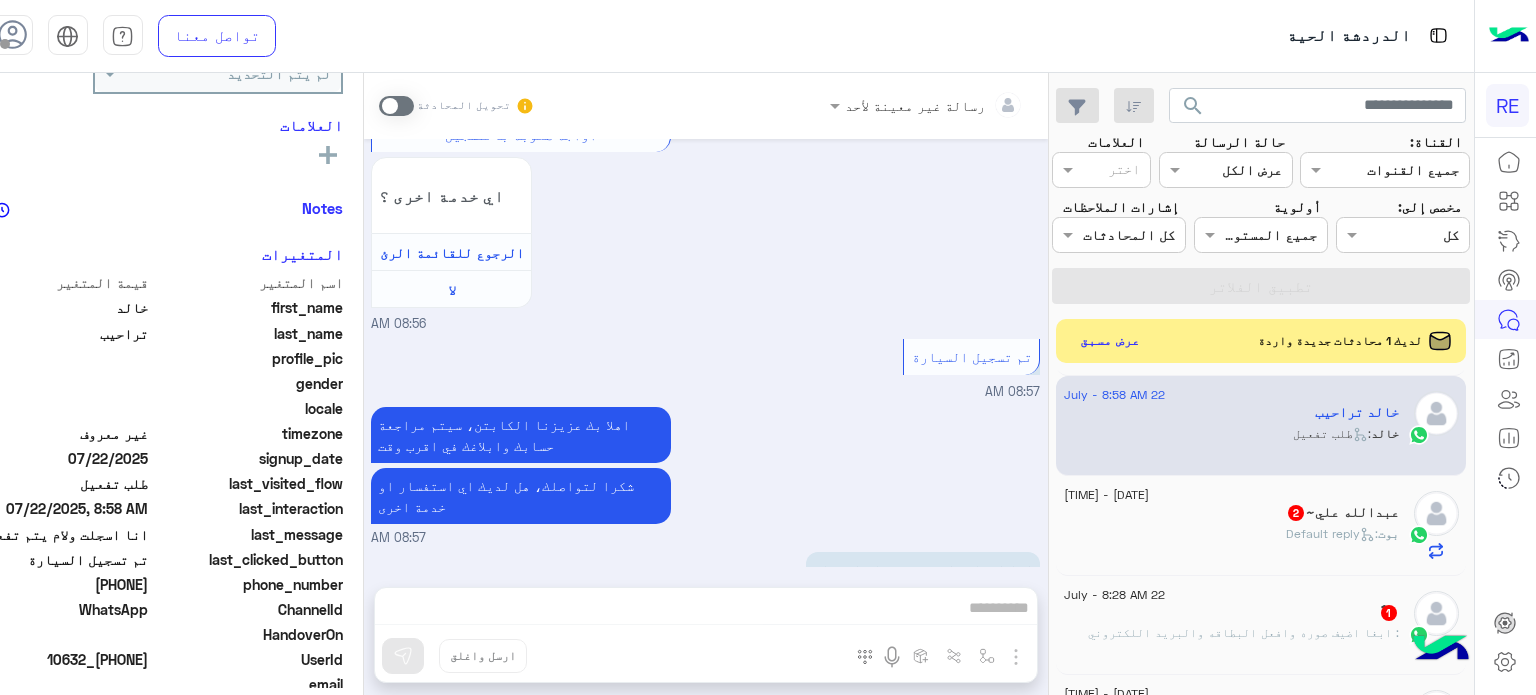 scroll, scrollTop: 400, scrollLeft: 0, axis: vertical 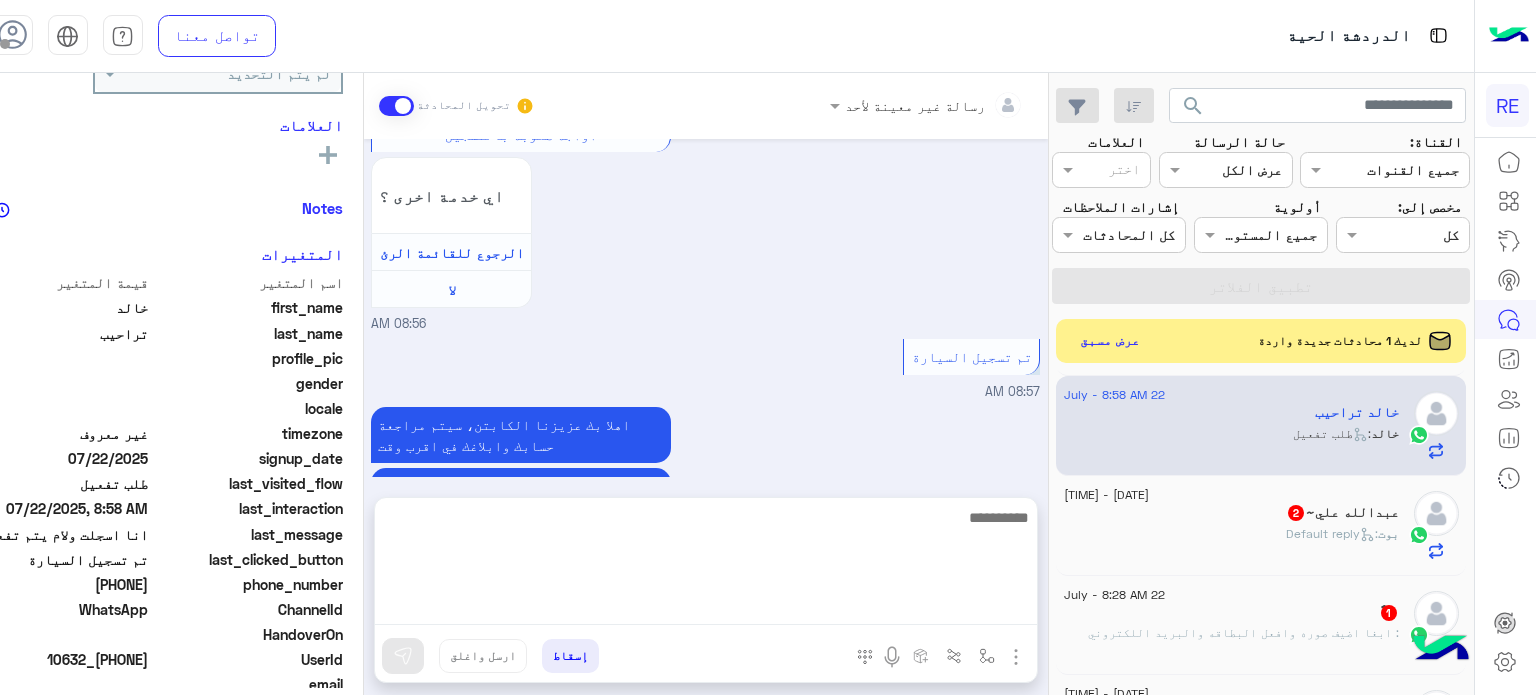 click at bounding box center [722, 565] 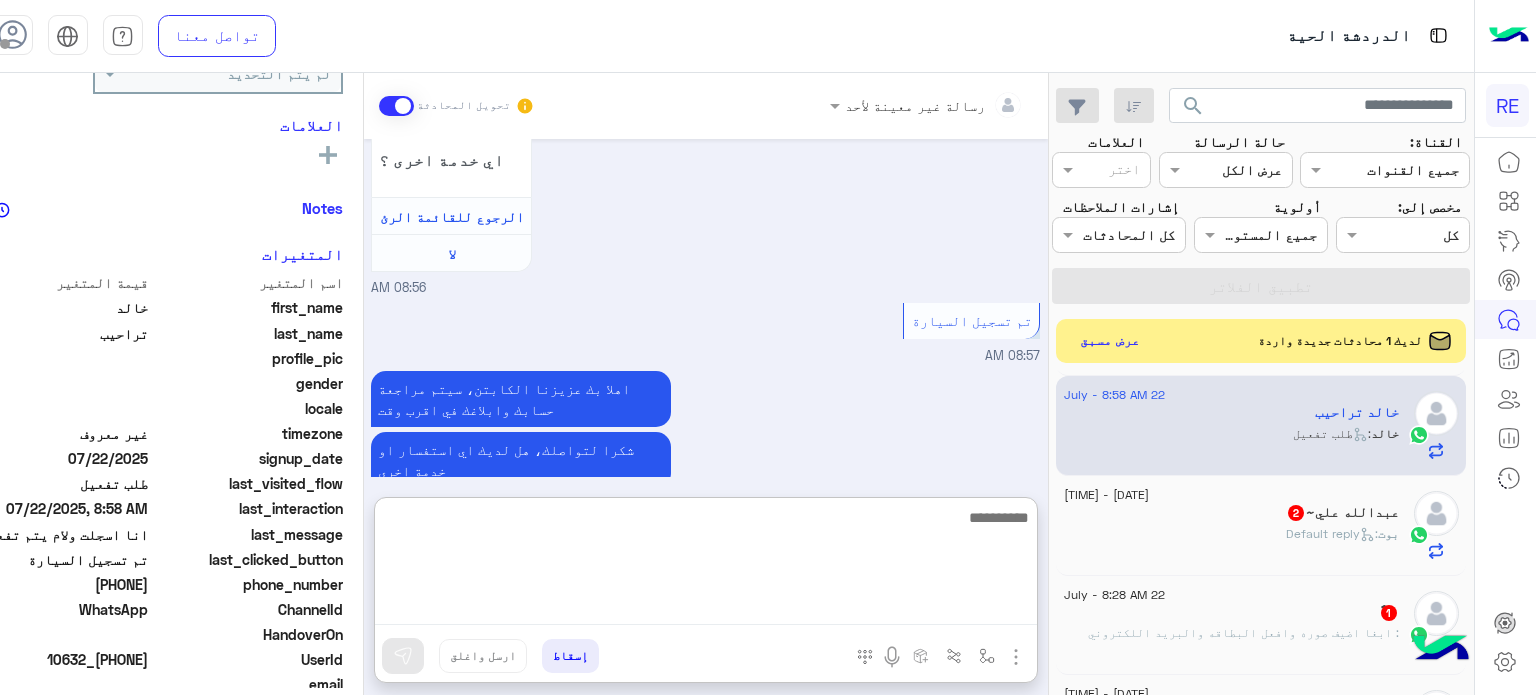 click at bounding box center (722, 565) 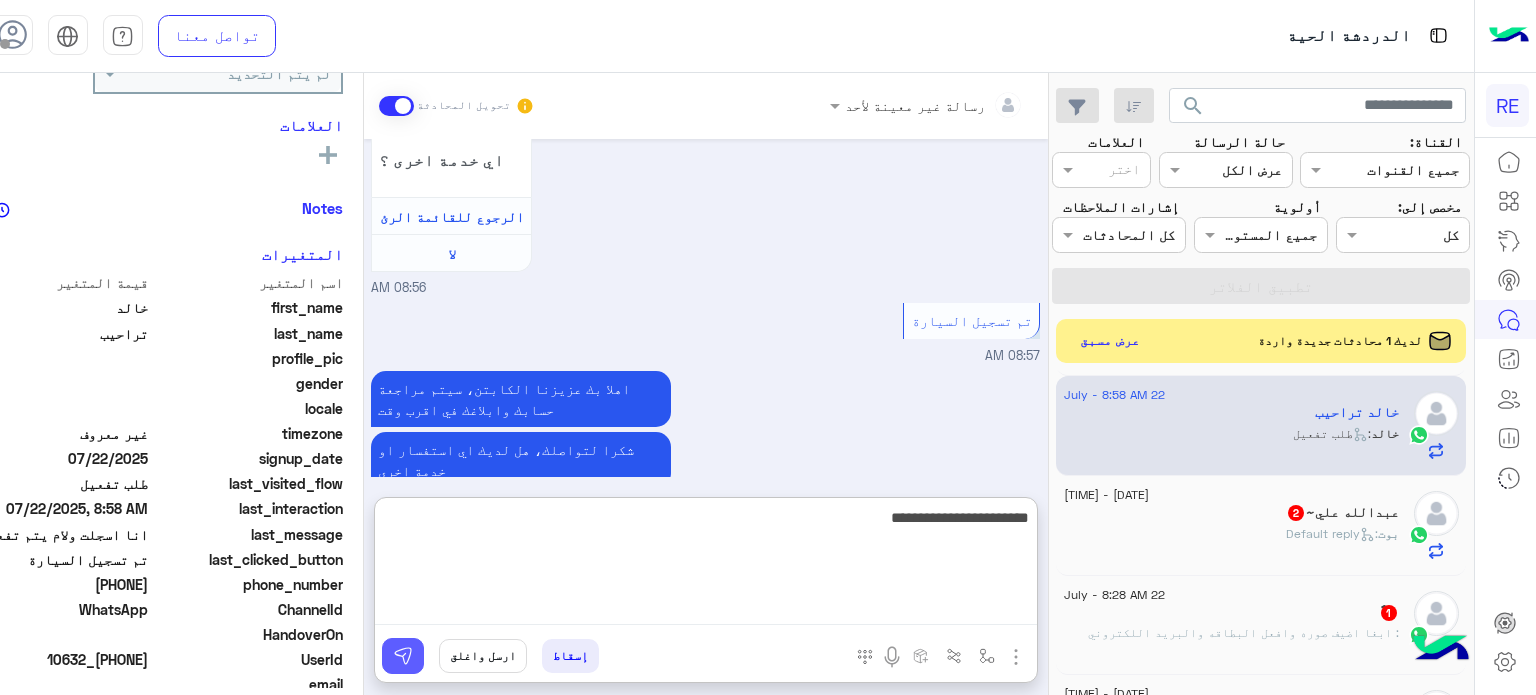 type on "**********" 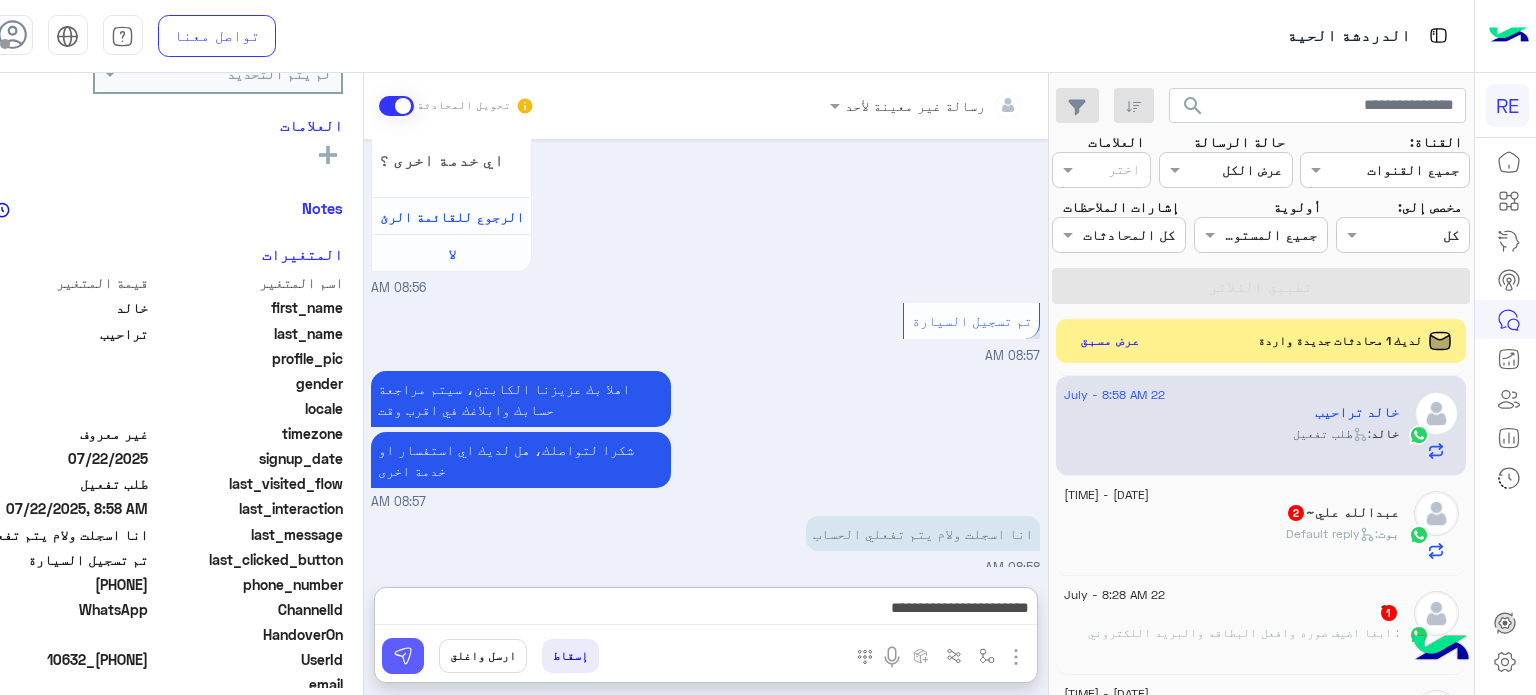 click at bounding box center (419, 656) 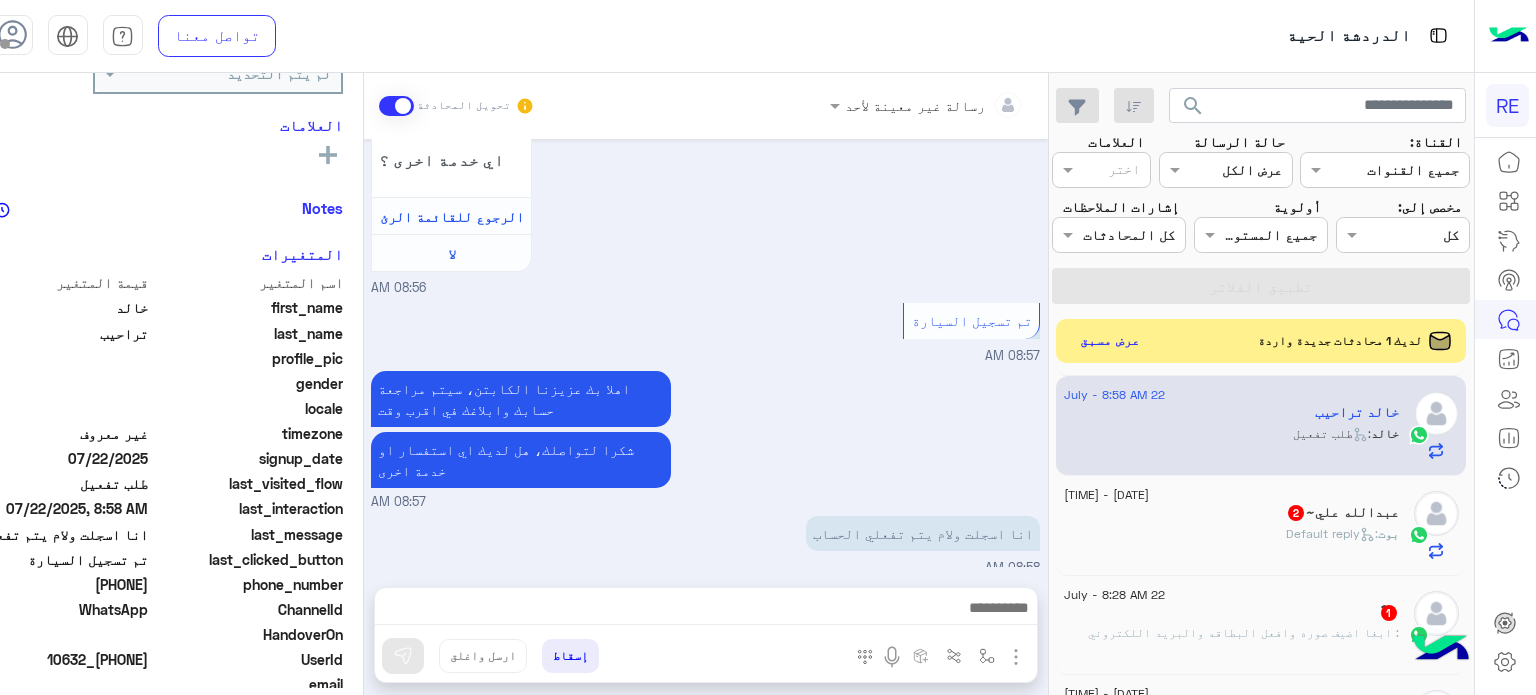scroll, scrollTop: 1925, scrollLeft: 0, axis: vertical 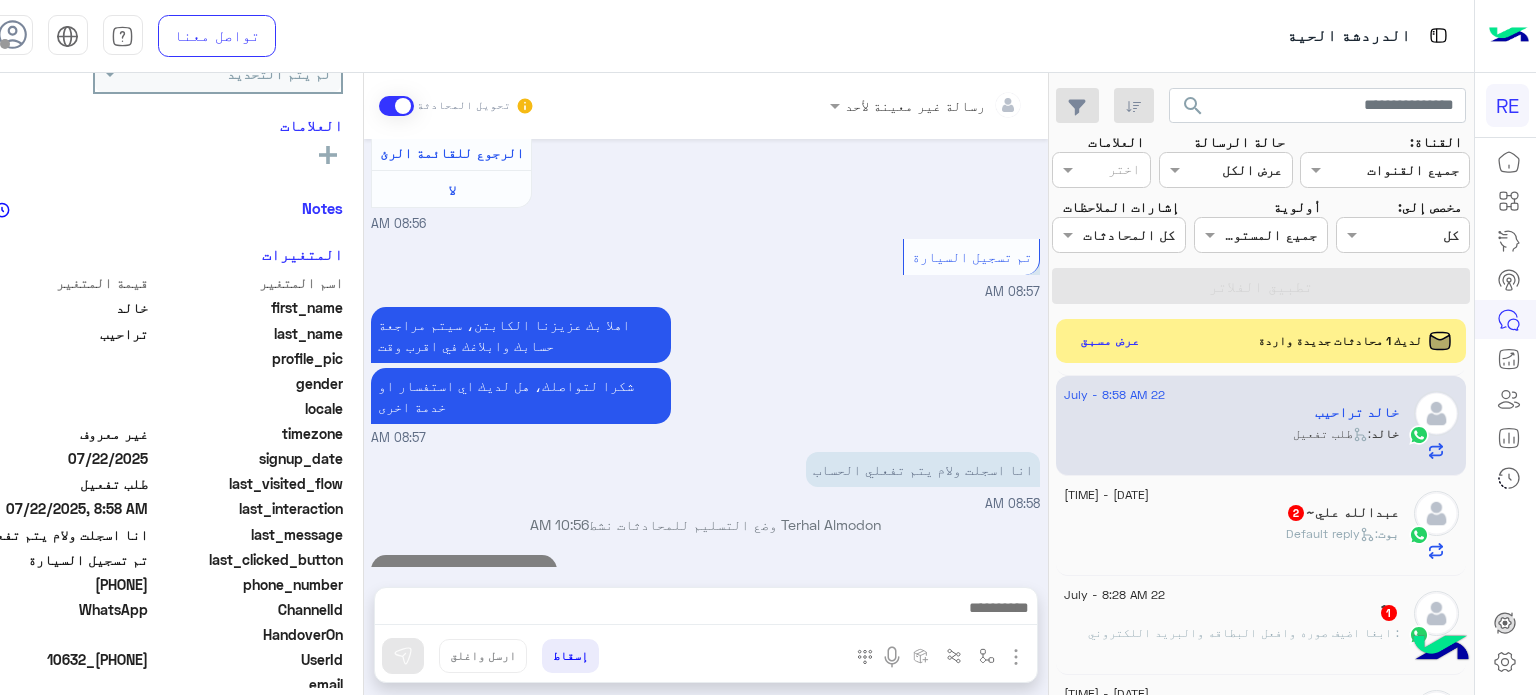 click on "[DATE] - [TIME]  [NAME]  2 بوت :   Default reply" 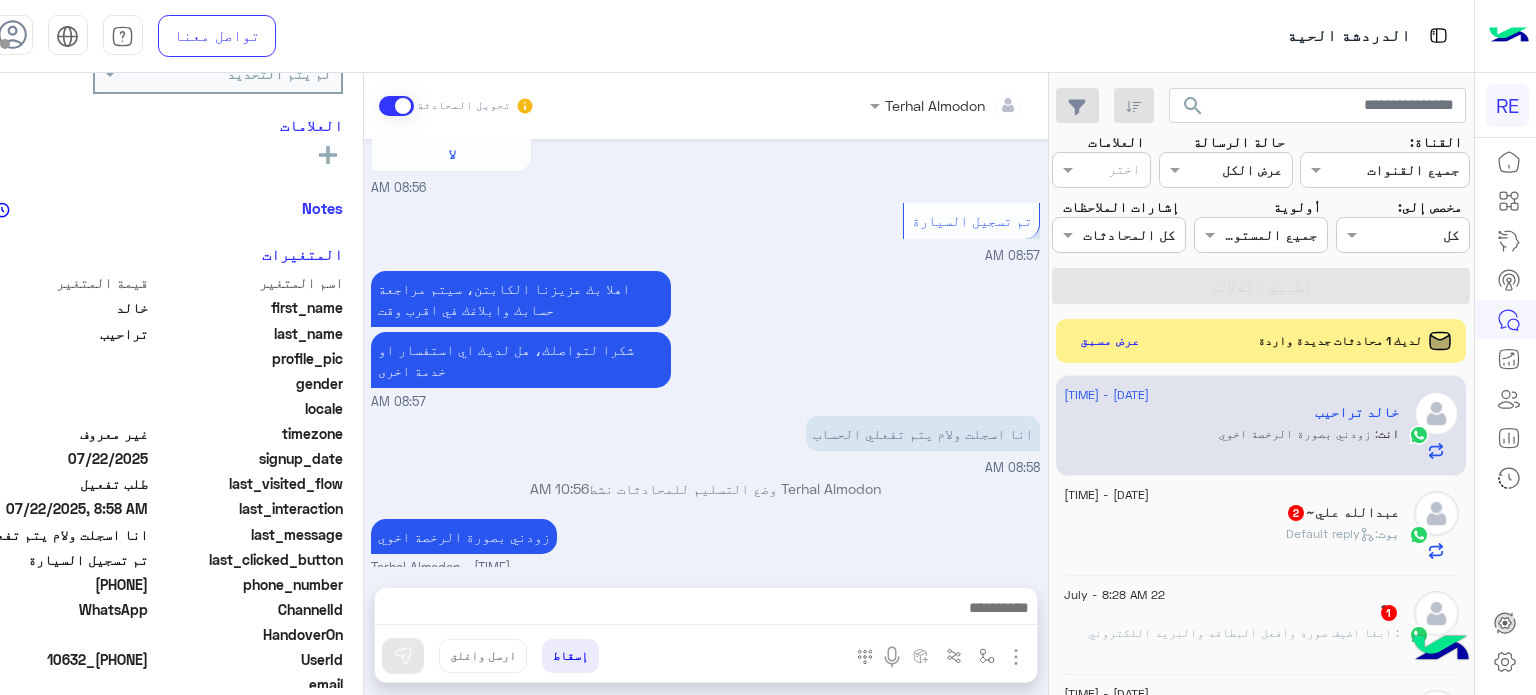 click on ":   Default reply" 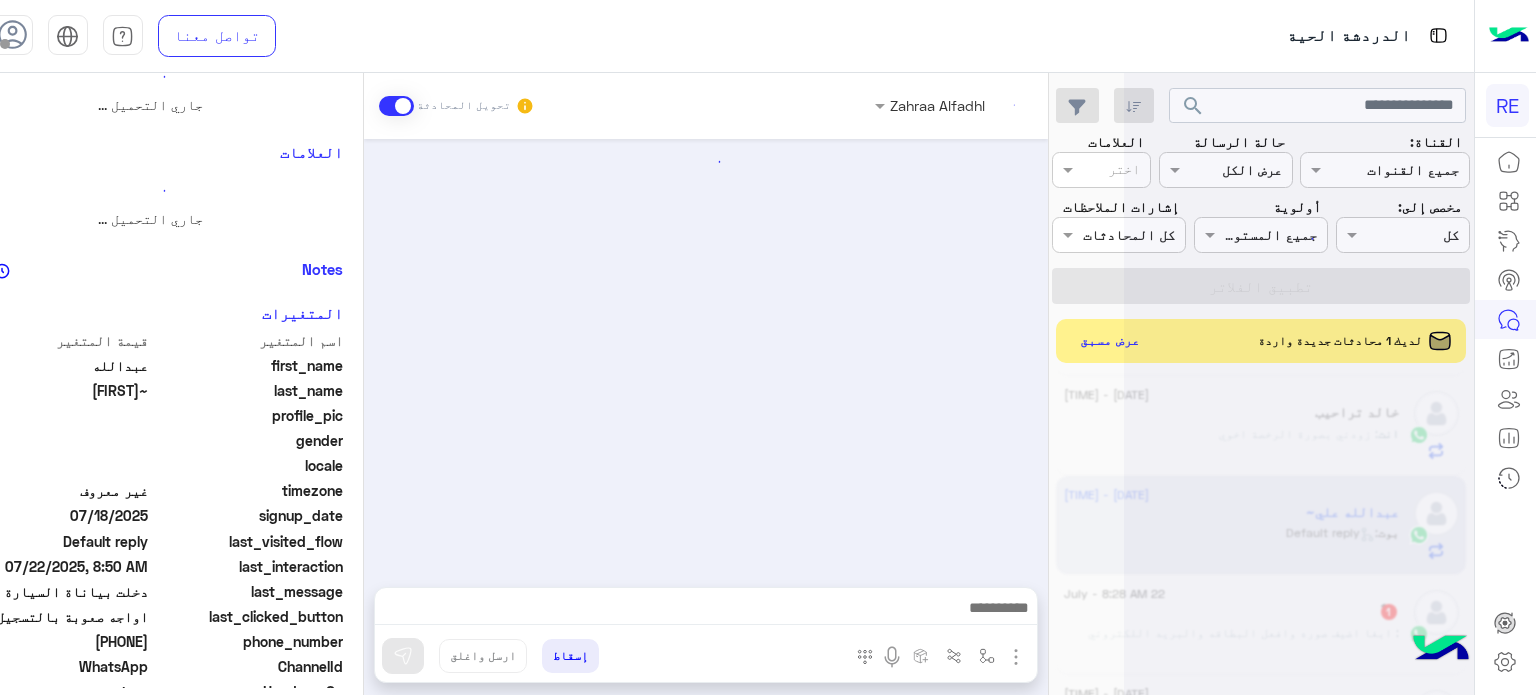 scroll, scrollTop: 0, scrollLeft: 0, axis: both 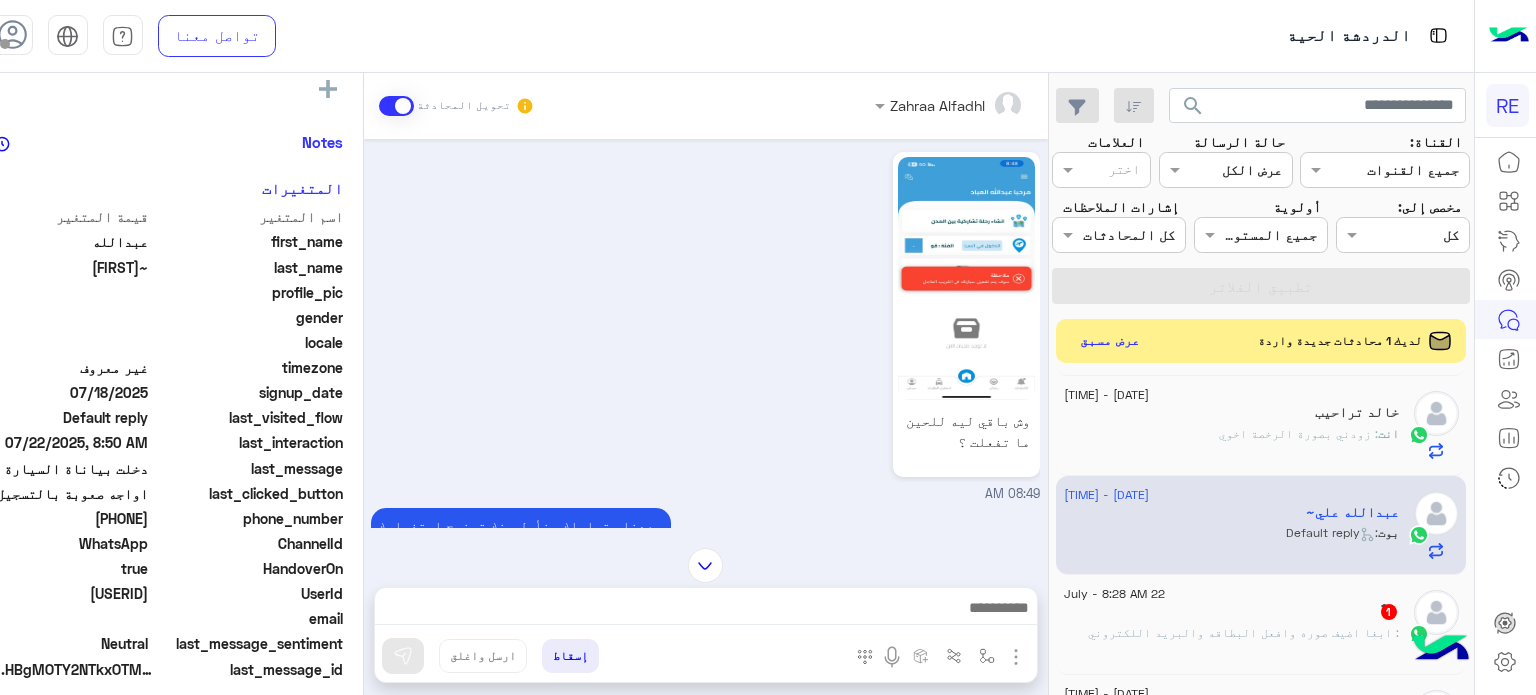 drag, startPoint x: 153, startPoint y: 517, endPoint x: 82, endPoint y: 521, distance: 71.11259 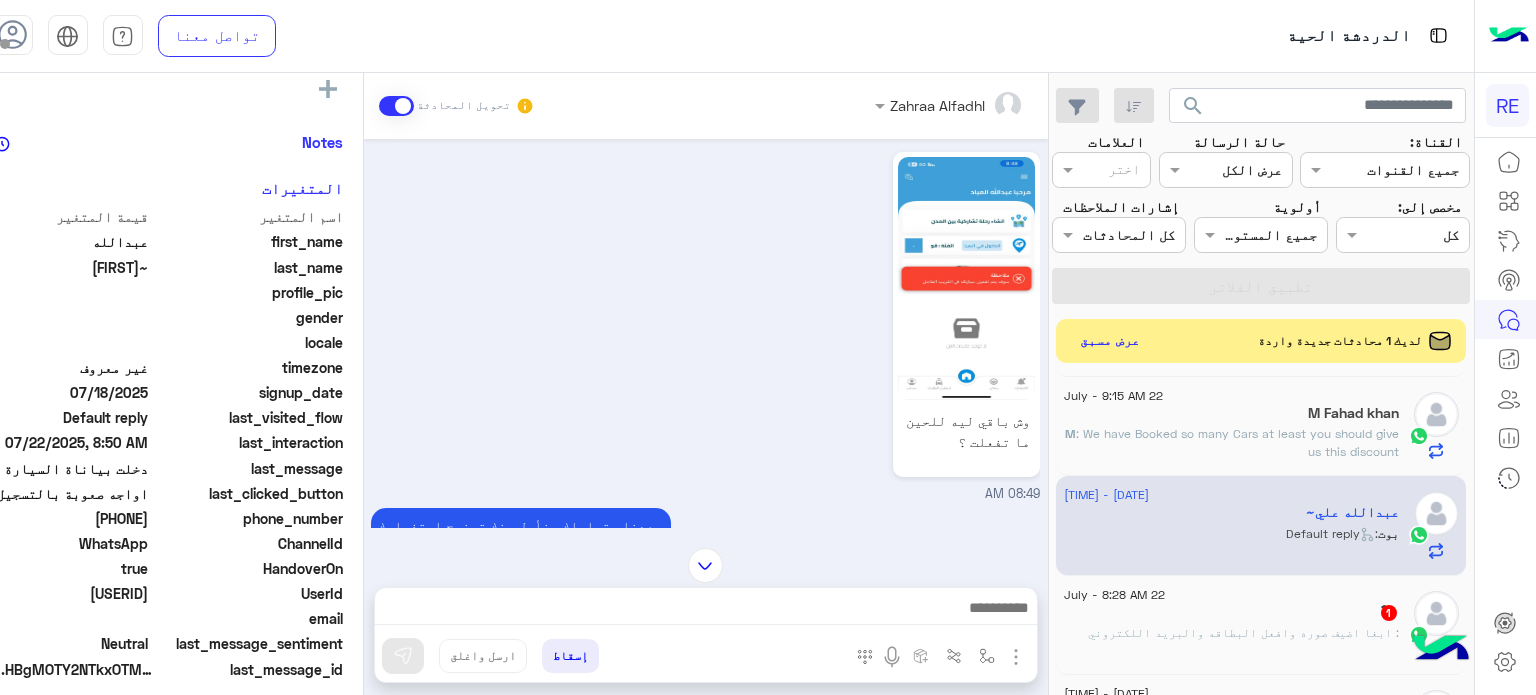 scroll, scrollTop: 401, scrollLeft: 0, axis: vertical 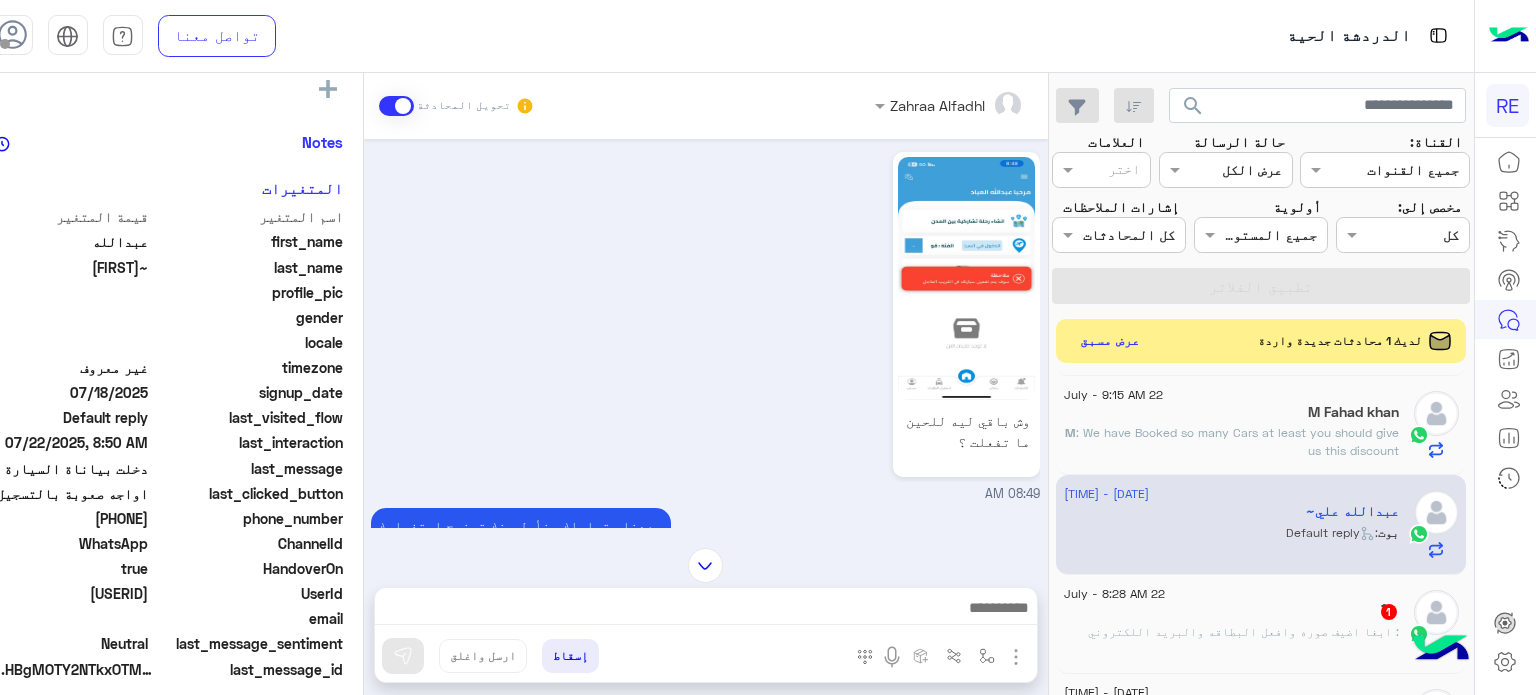 click at bounding box center [722, 613] 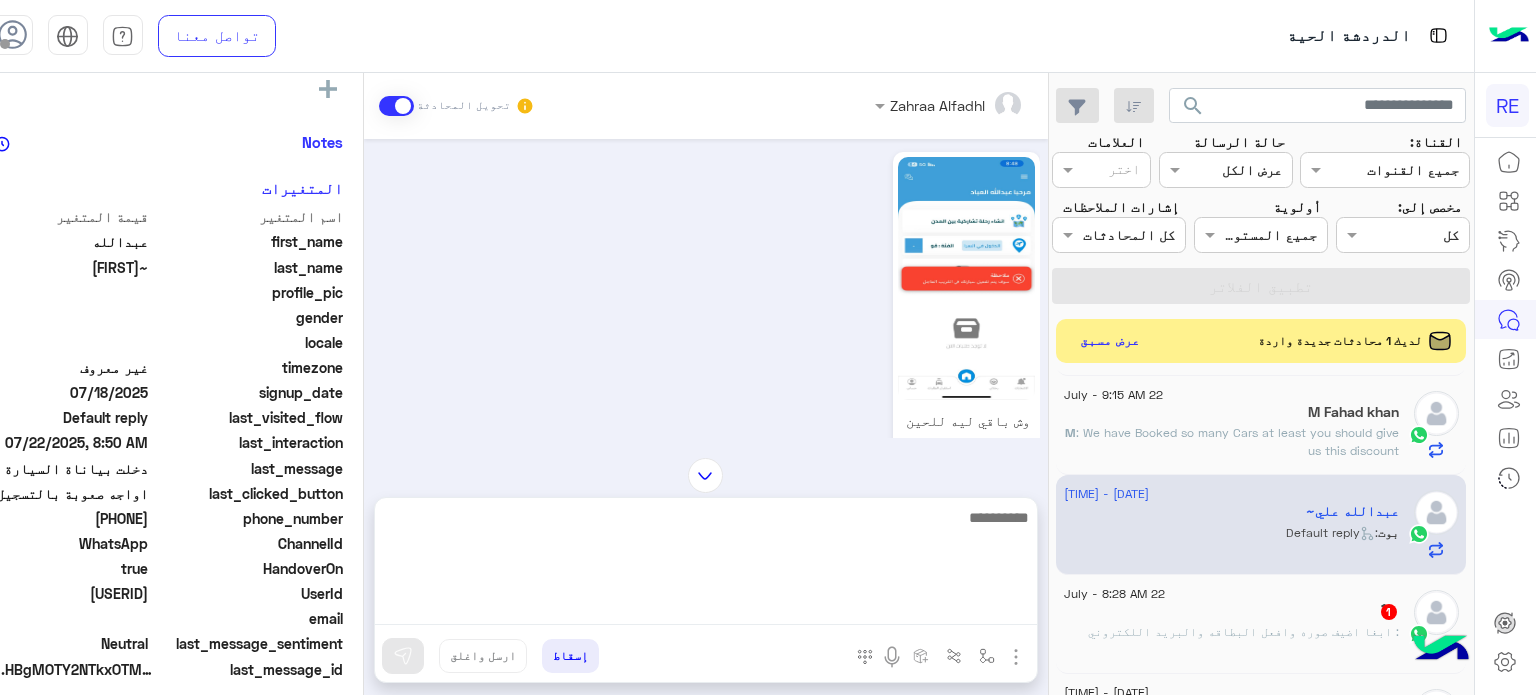 click at bounding box center (722, 565) 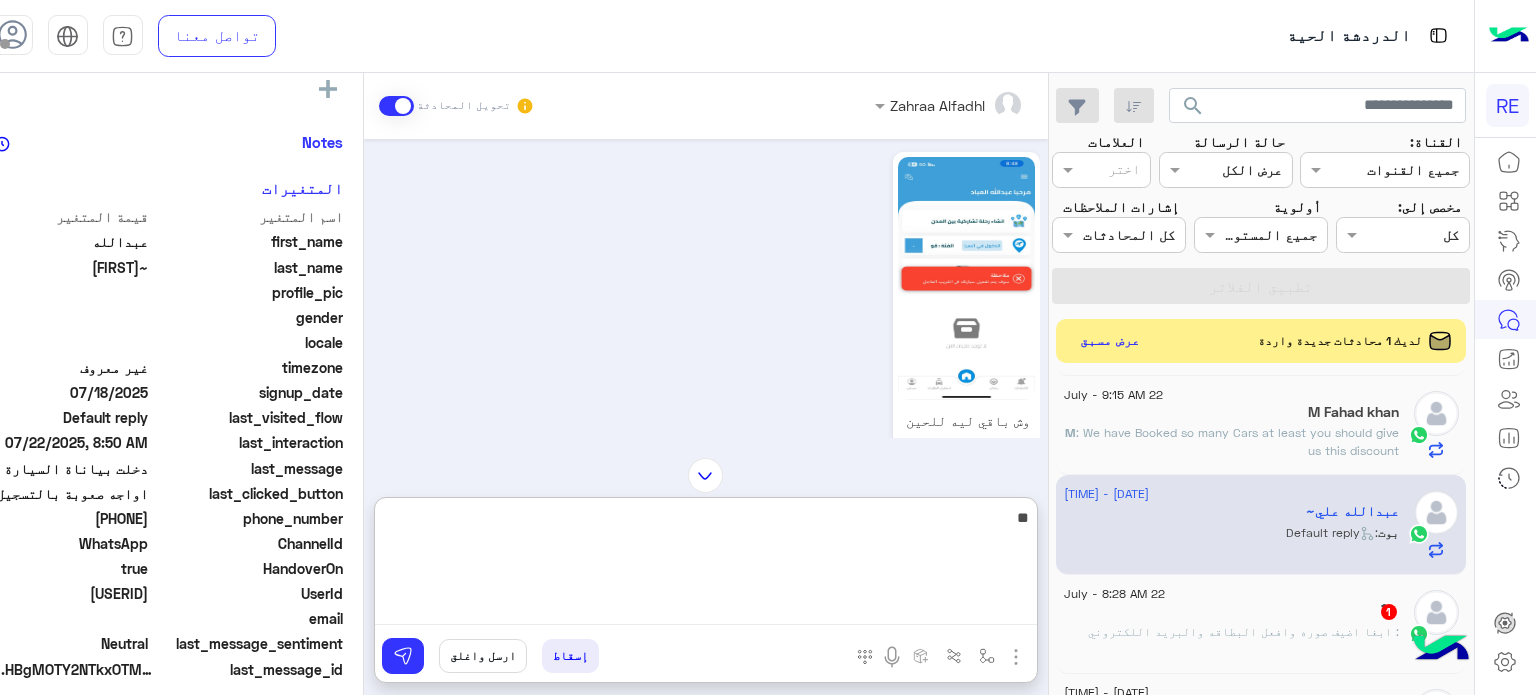 type on "*" 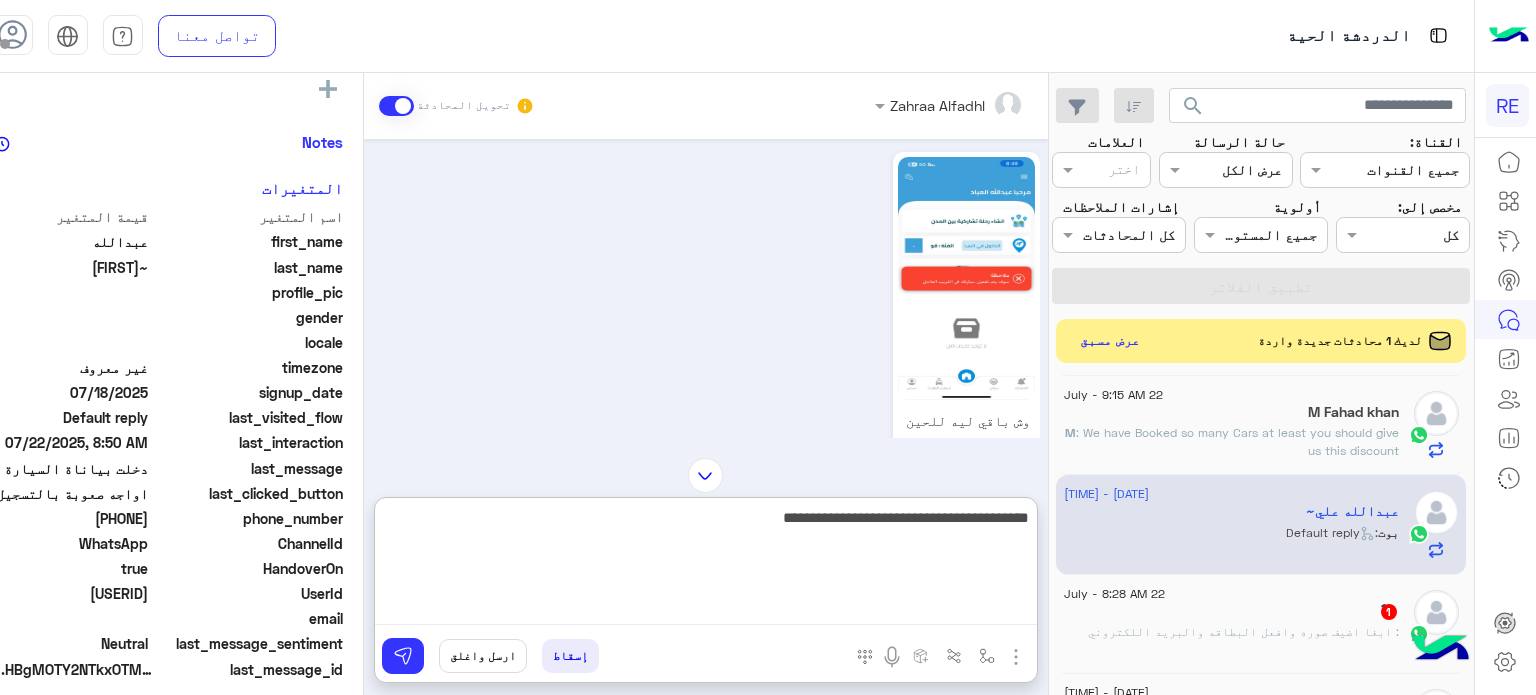 click on "**********" at bounding box center (722, 565) 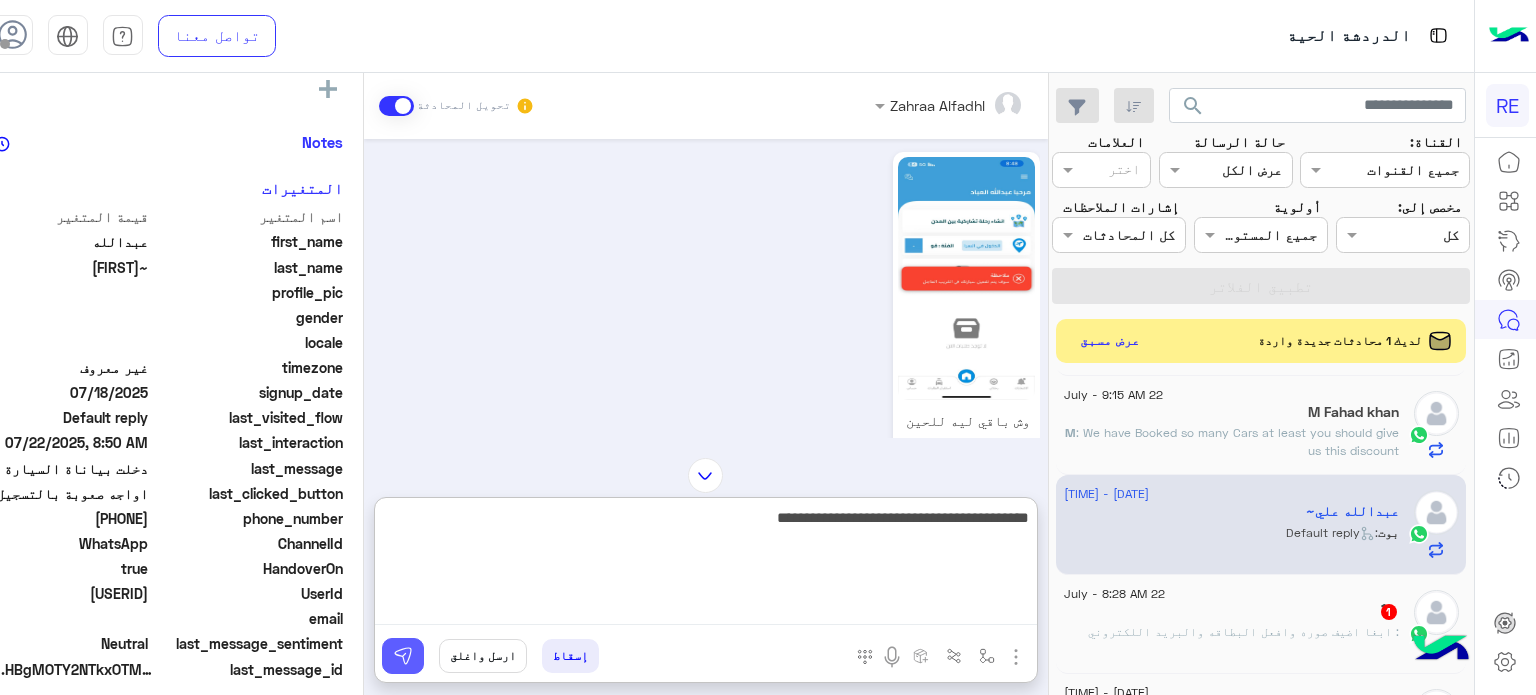 type on "**********" 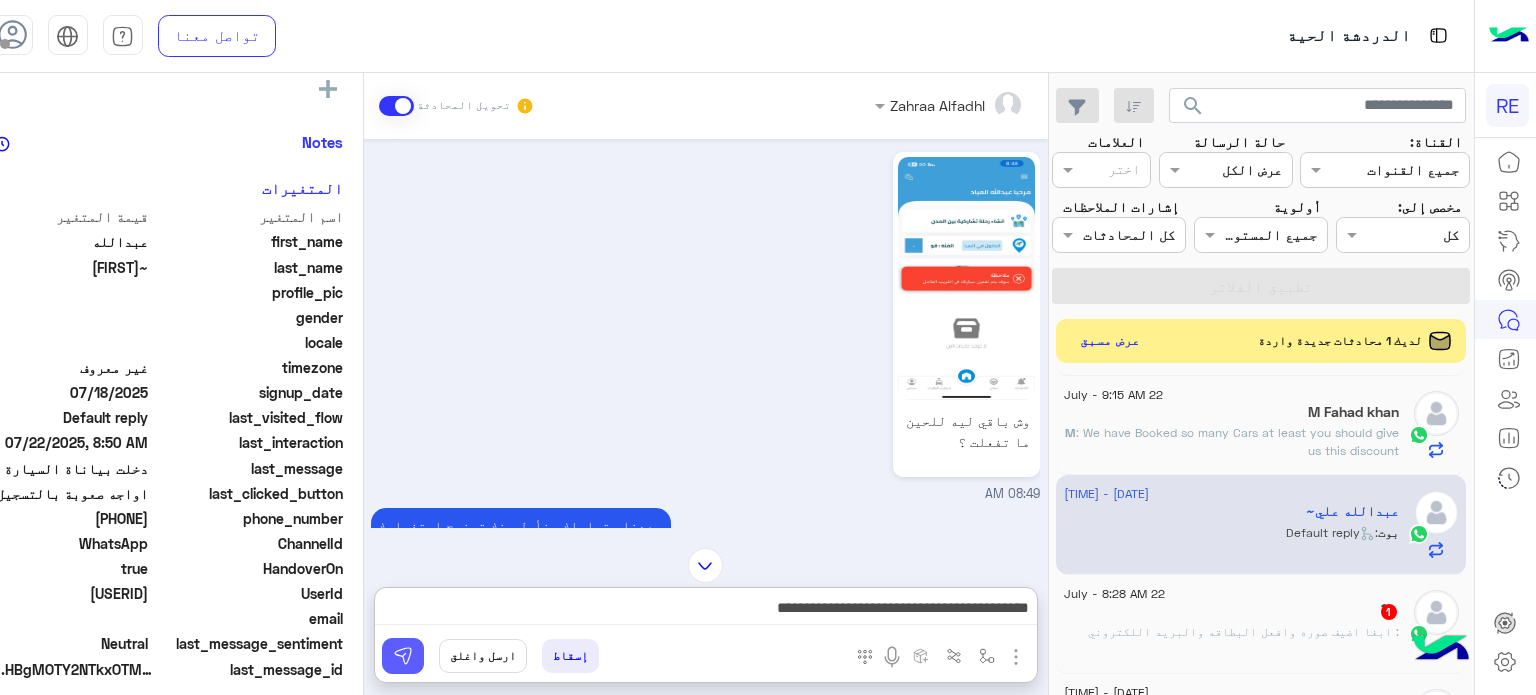click at bounding box center [419, 656] 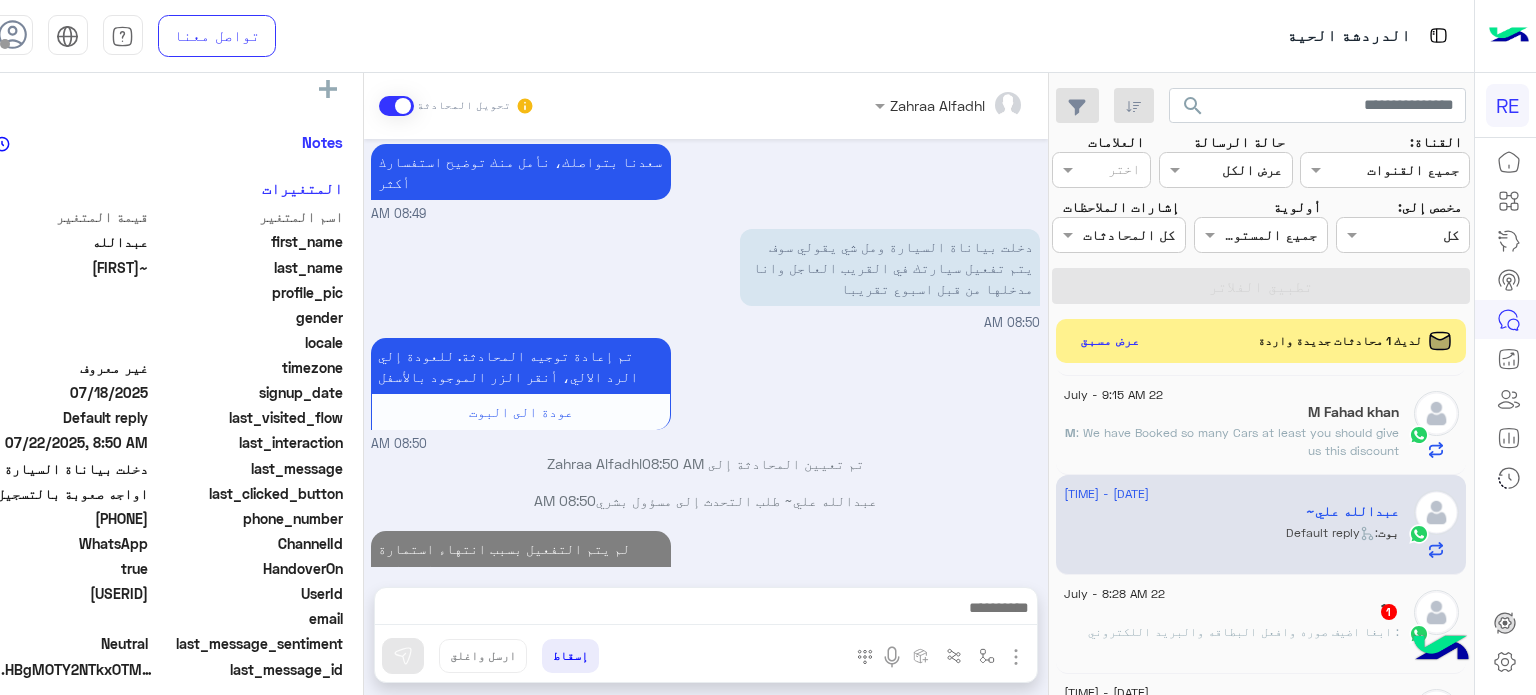 scroll, scrollTop: 672, scrollLeft: 0, axis: vertical 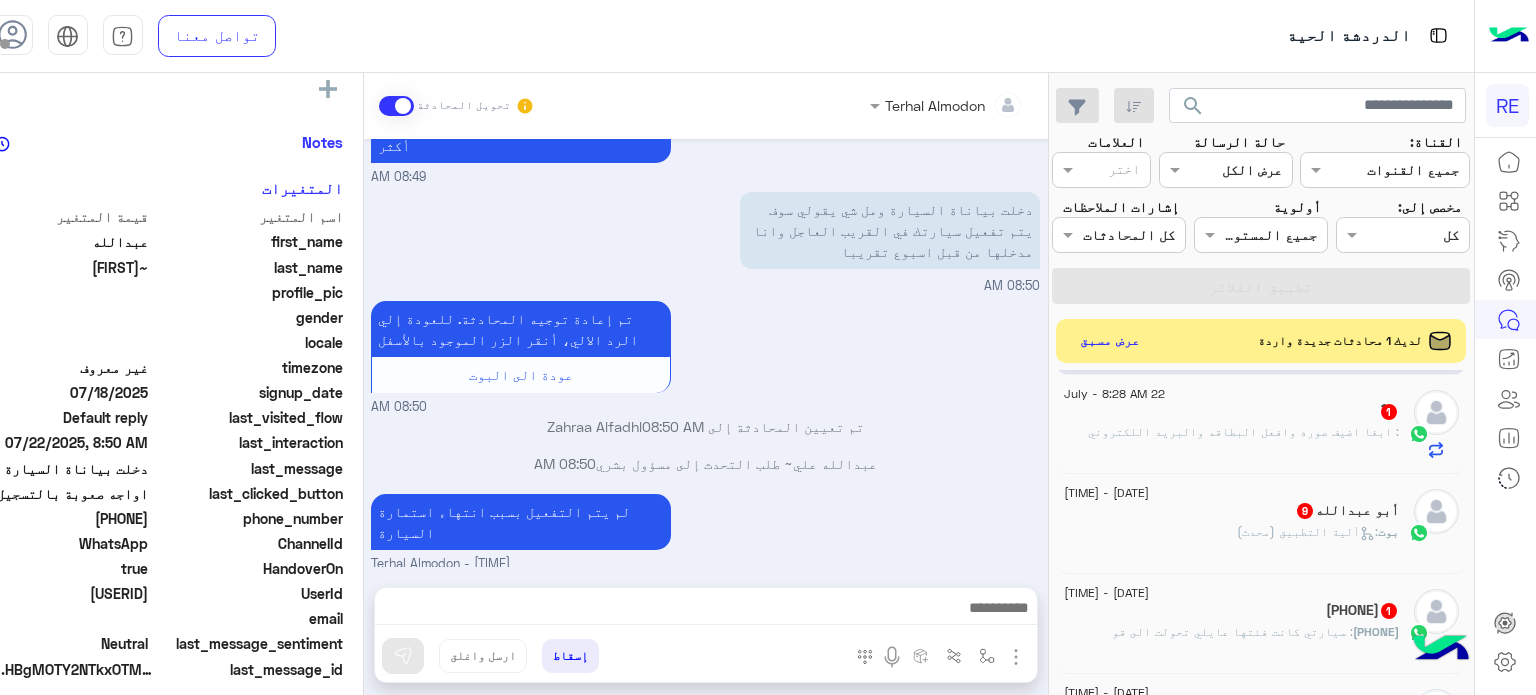 click on "ًًً : ابغا اضيف صوره وافعل البطاقه والبريد اللكتروني" 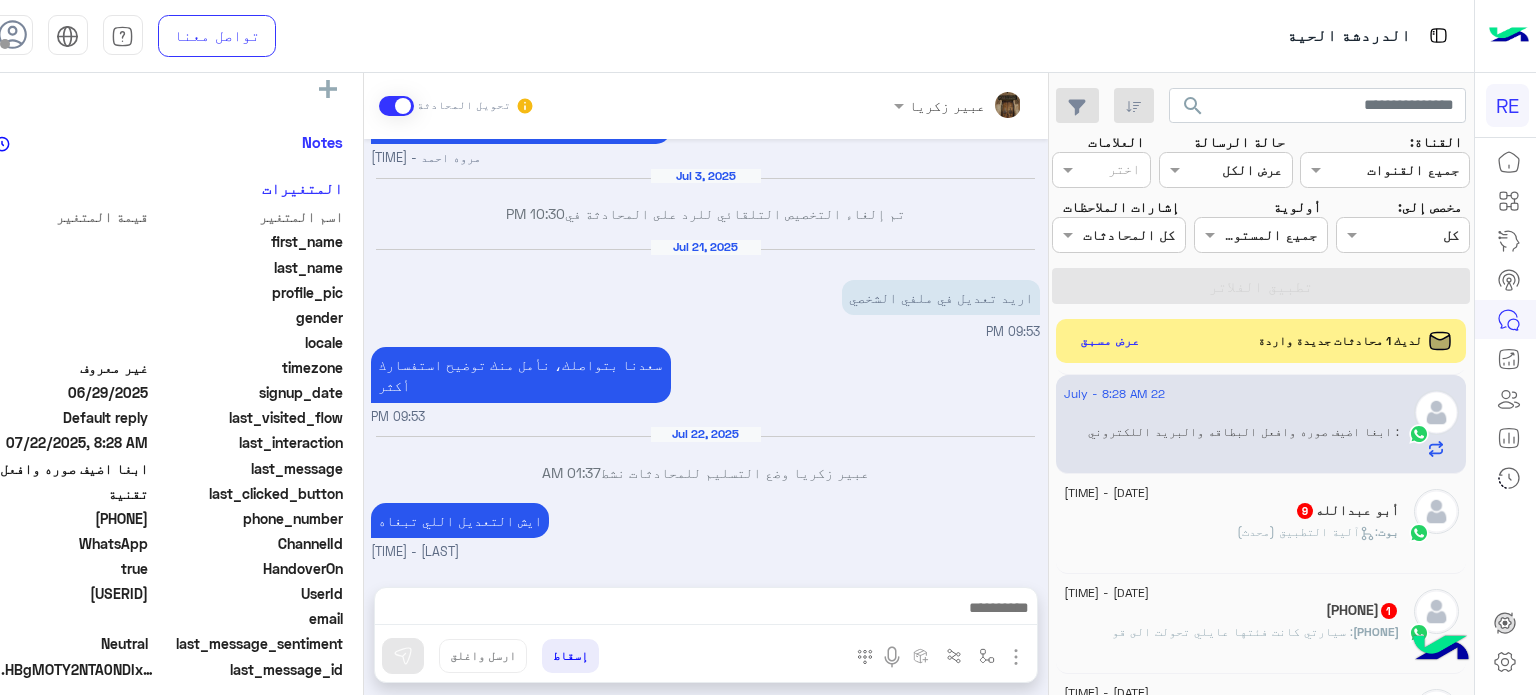 scroll, scrollTop: 244, scrollLeft: 0, axis: vertical 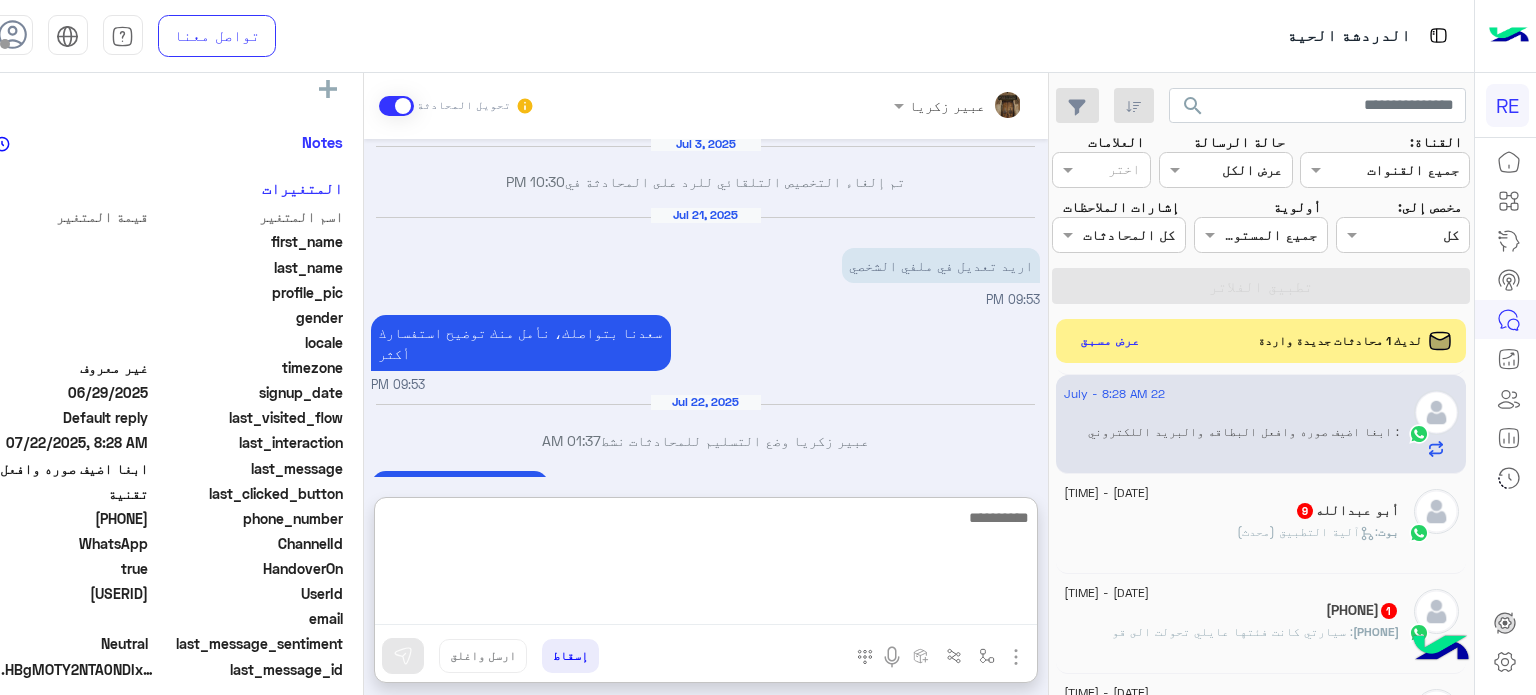 click at bounding box center [722, 565] 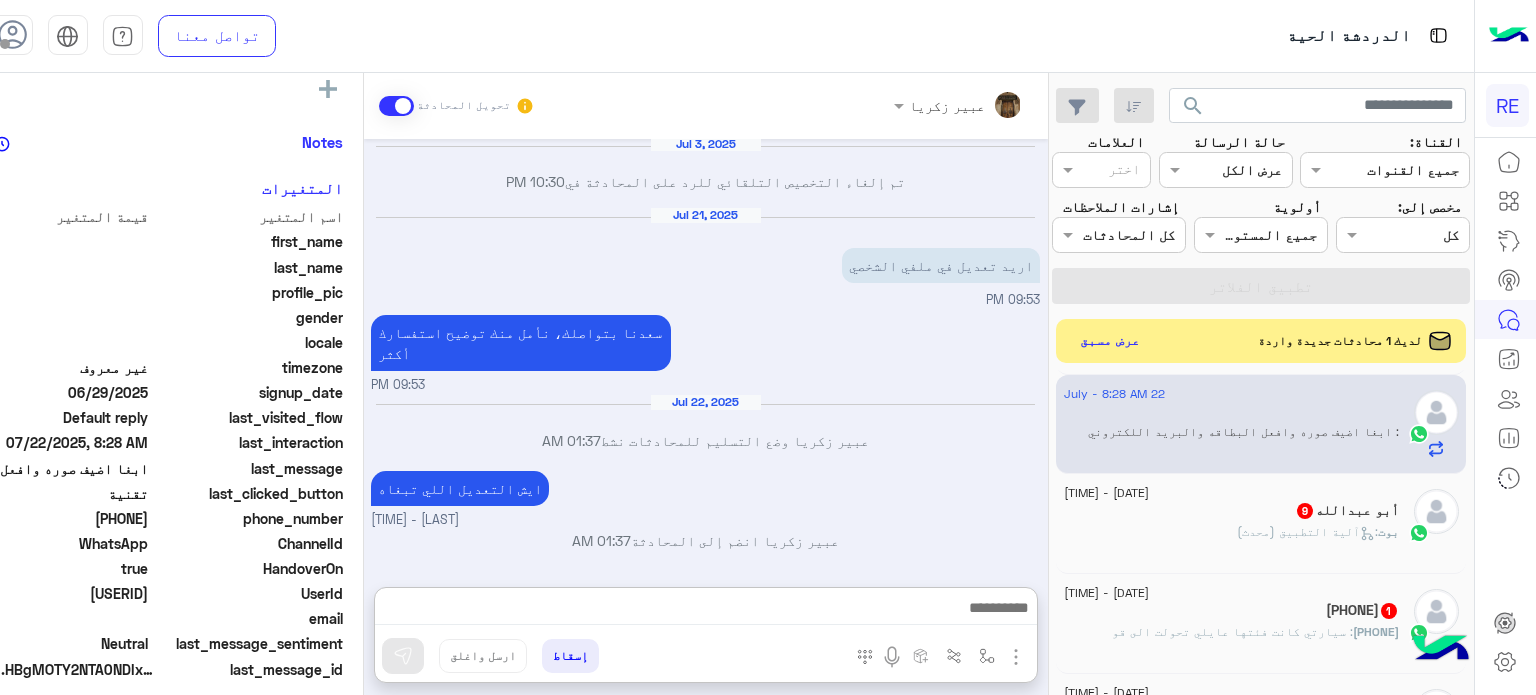 click on "[DATE]   [NAME] وضع التسليم للمحادثات نشط   [TIME]" at bounding box center [721, 430] 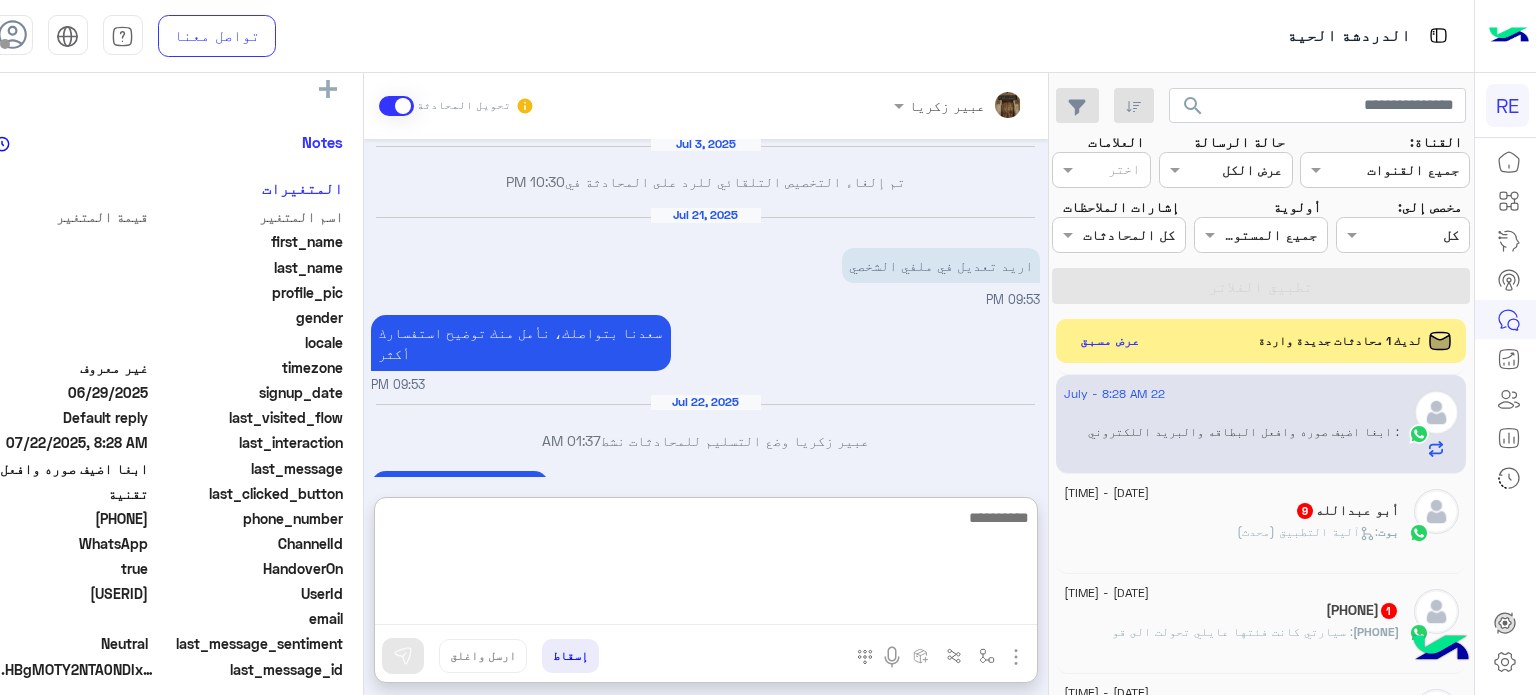 click at bounding box center (722, 565) 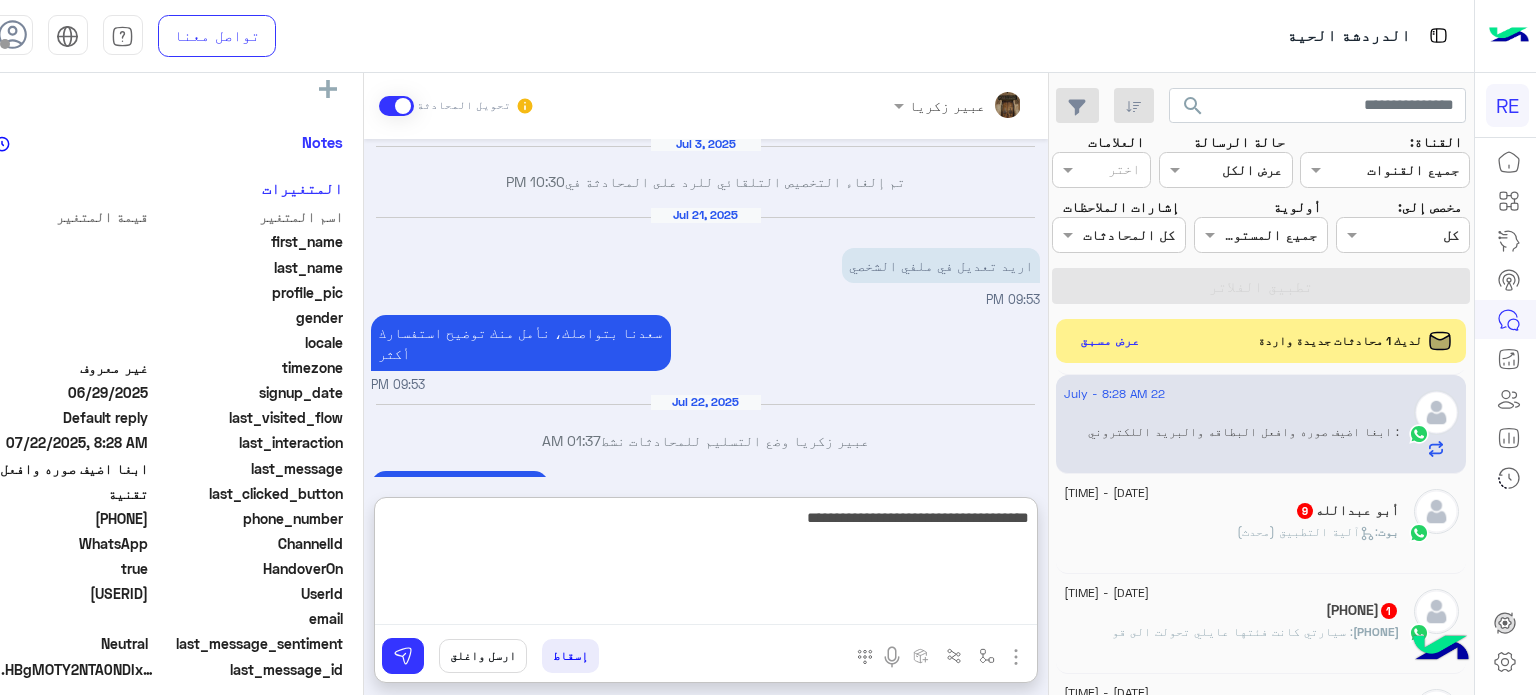 type on "**********" 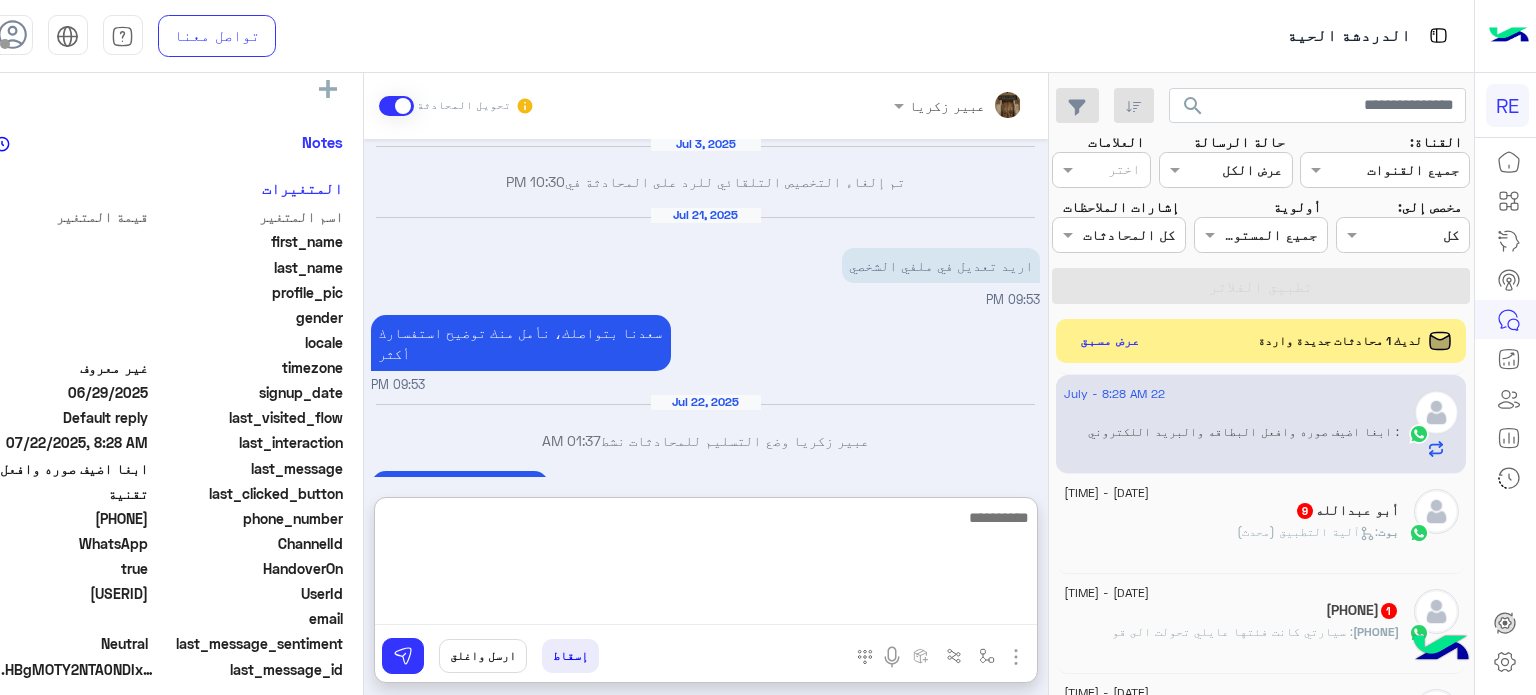 scroll, scrollTop: 399, scrollLeft: 0, axis: vertical 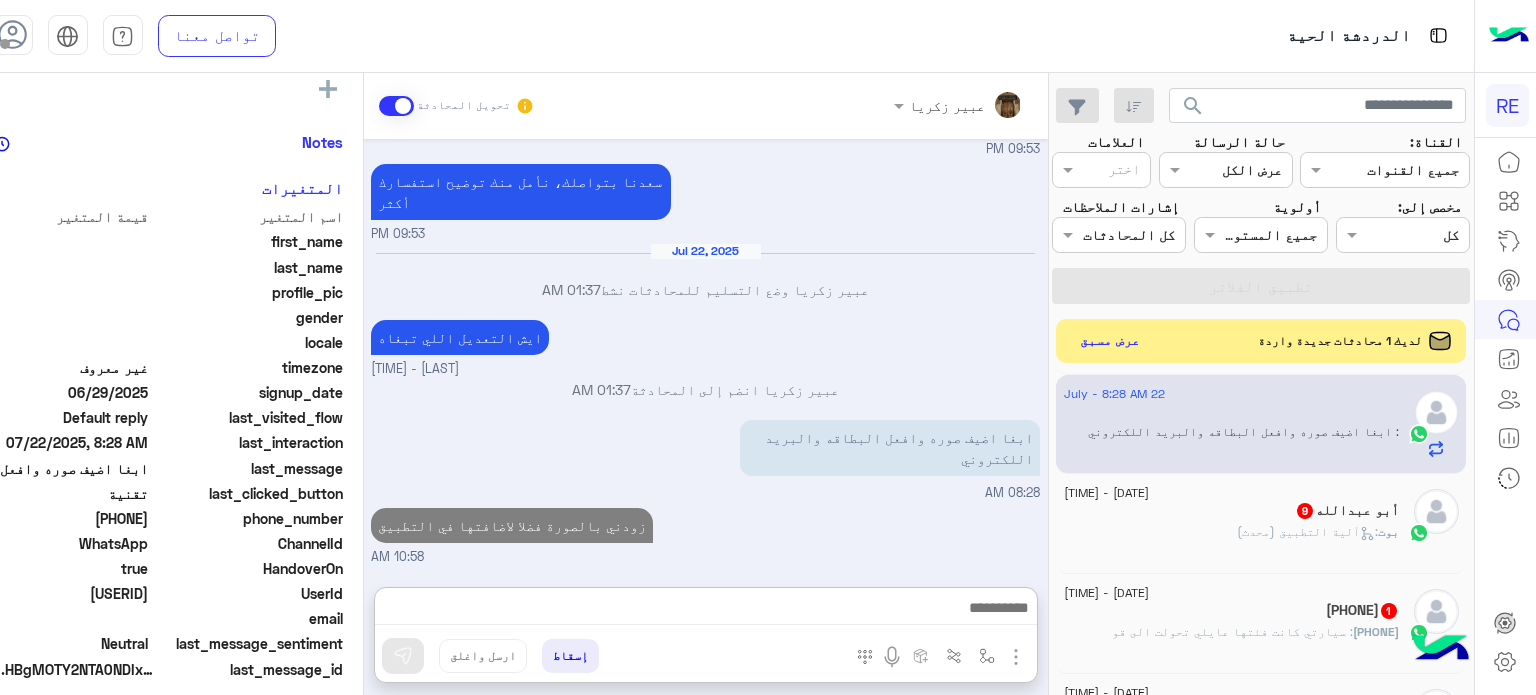 click on "22 July - [TIME]" 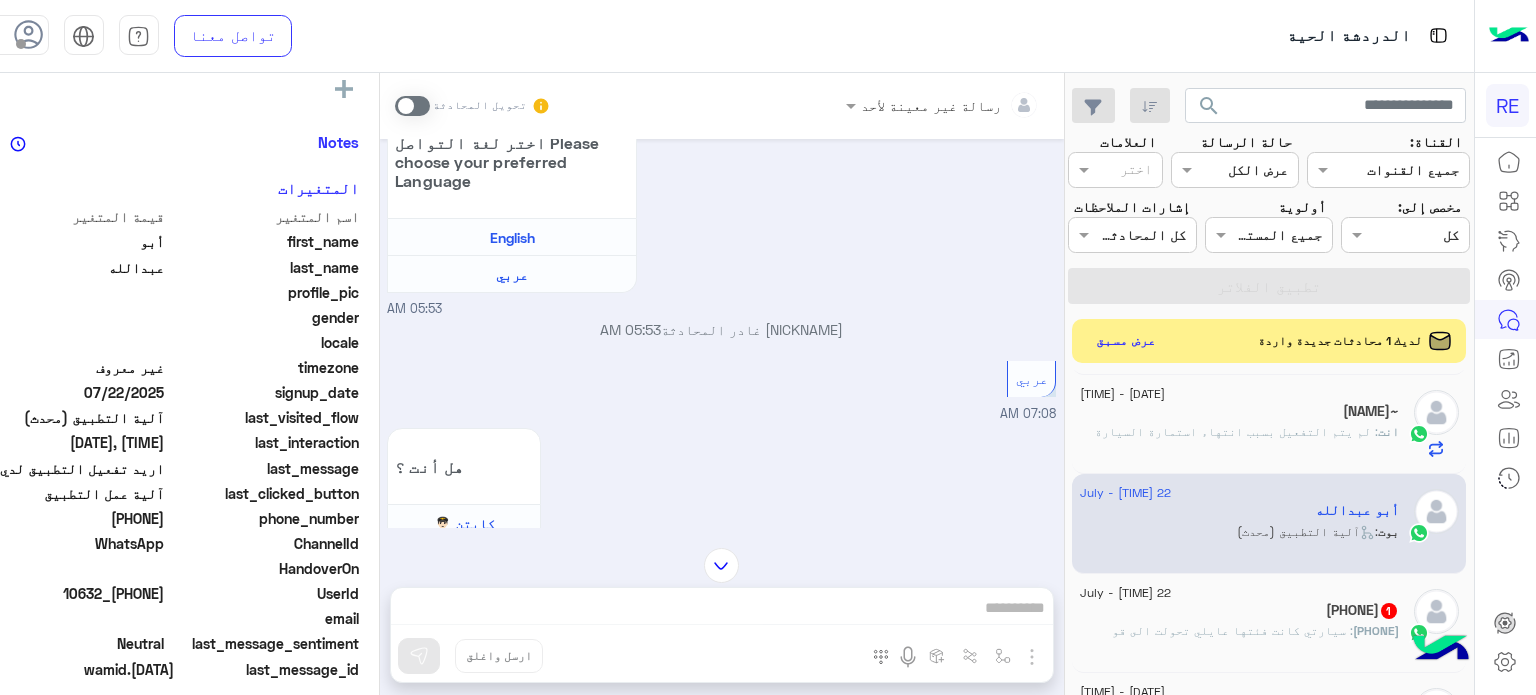 scroll, scrollTop: 459, scrollLeft: 0, axis: vertical 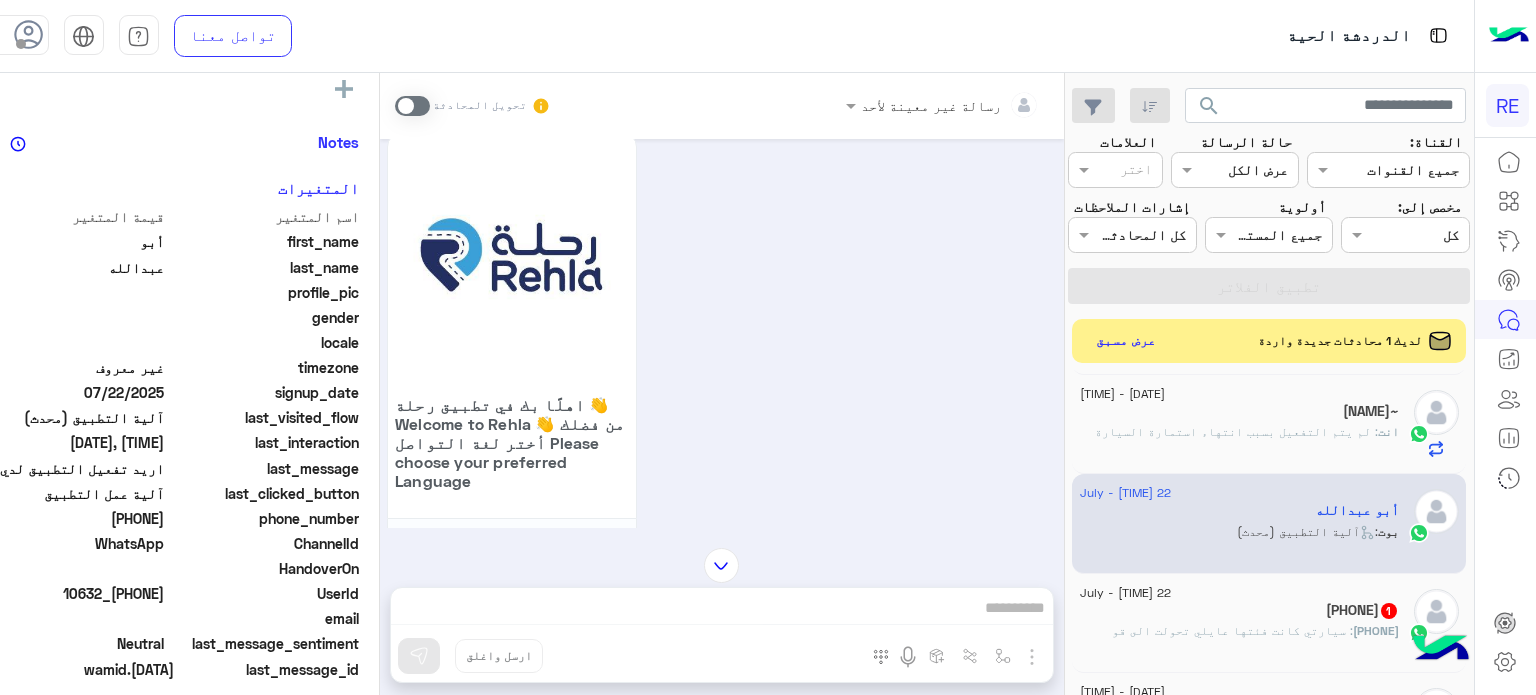 click on "[PHONE]  1" 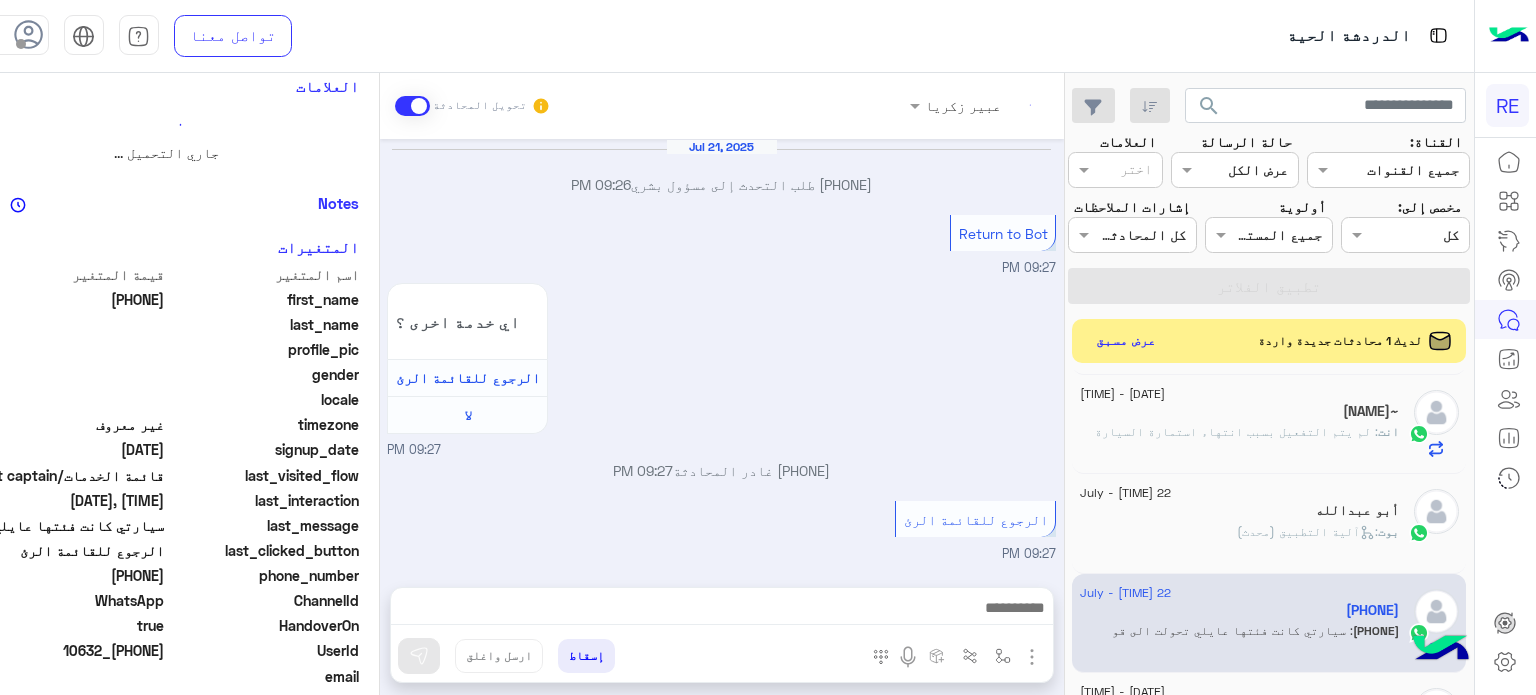 scroll, scrollTop: 340, scrollLeft: 0, axis: vertical 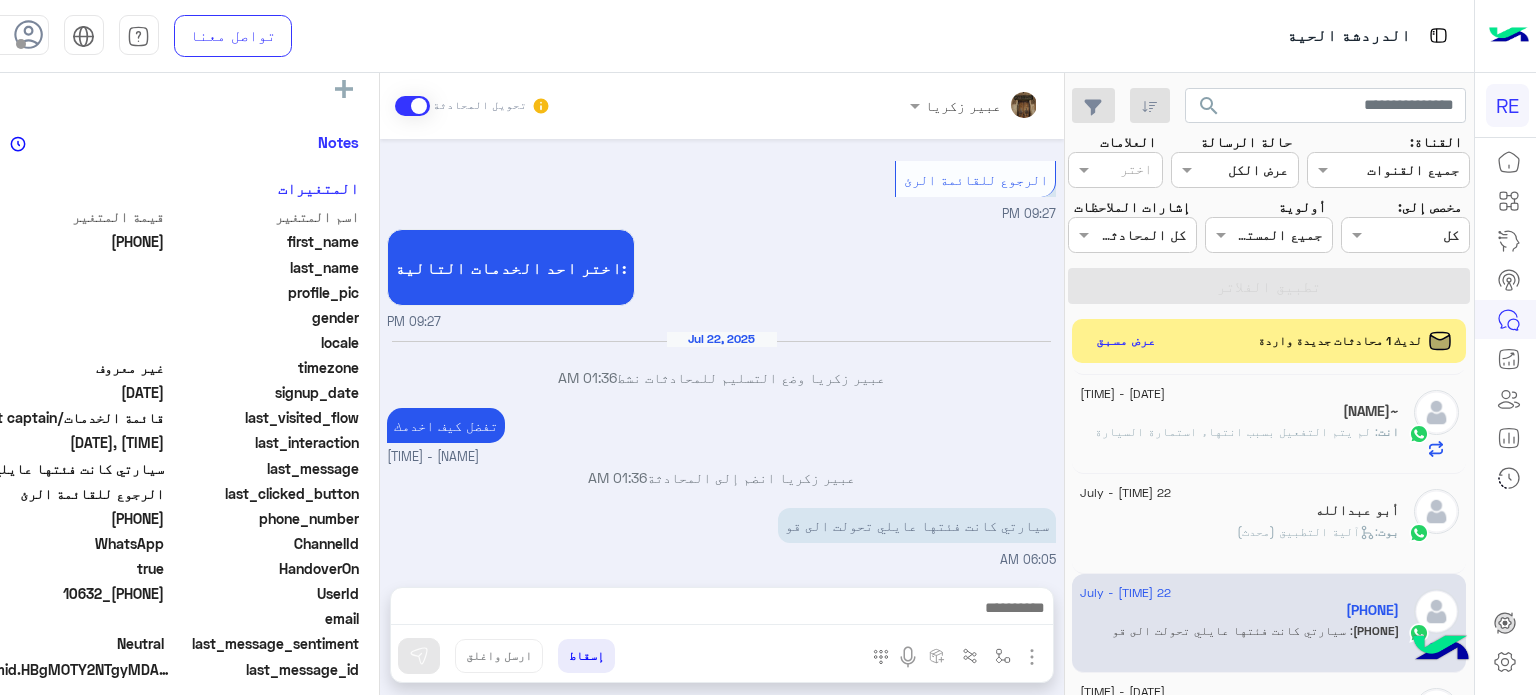 drag, startPoint x: 153, startPoint y: 515, endPoint x: 78, endPoint y: 511, distance: 75.10659 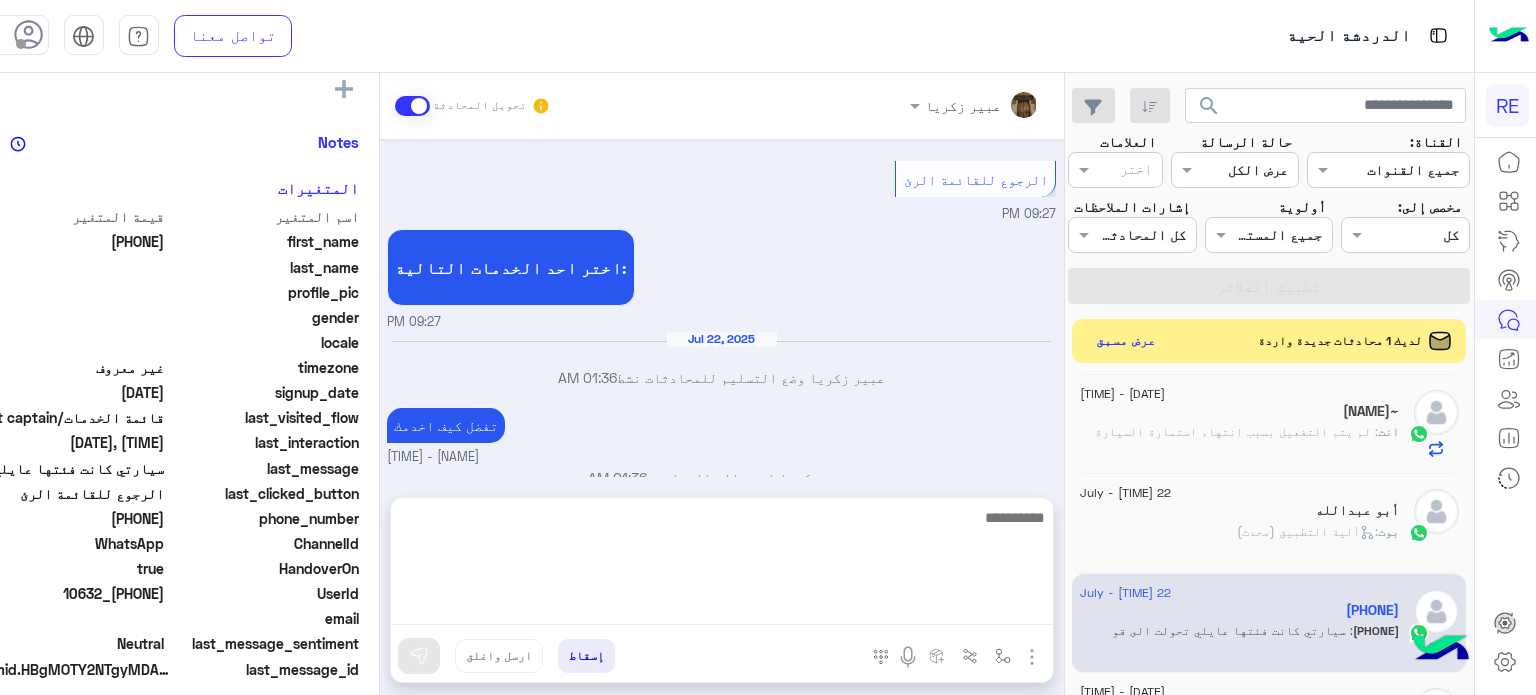 click at bounding box center (722, 565) 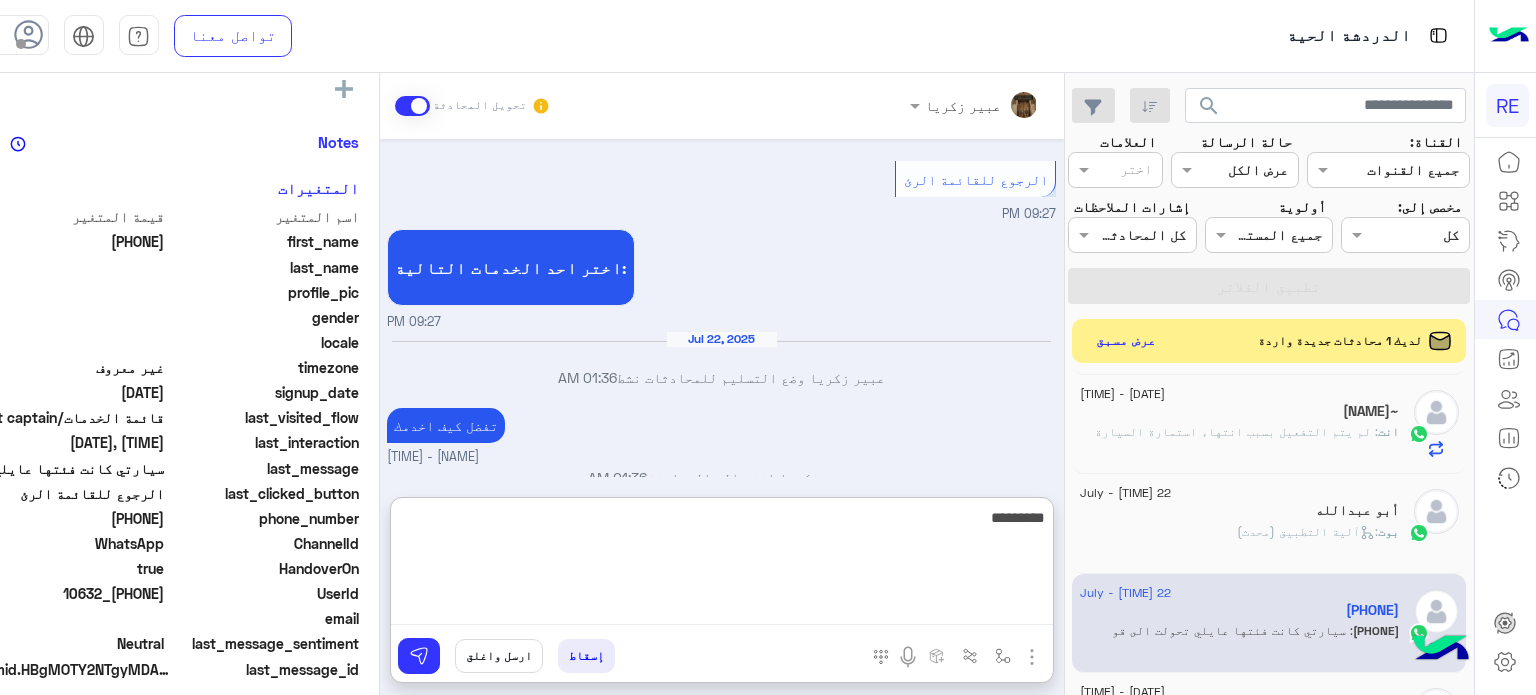 type on "**********" 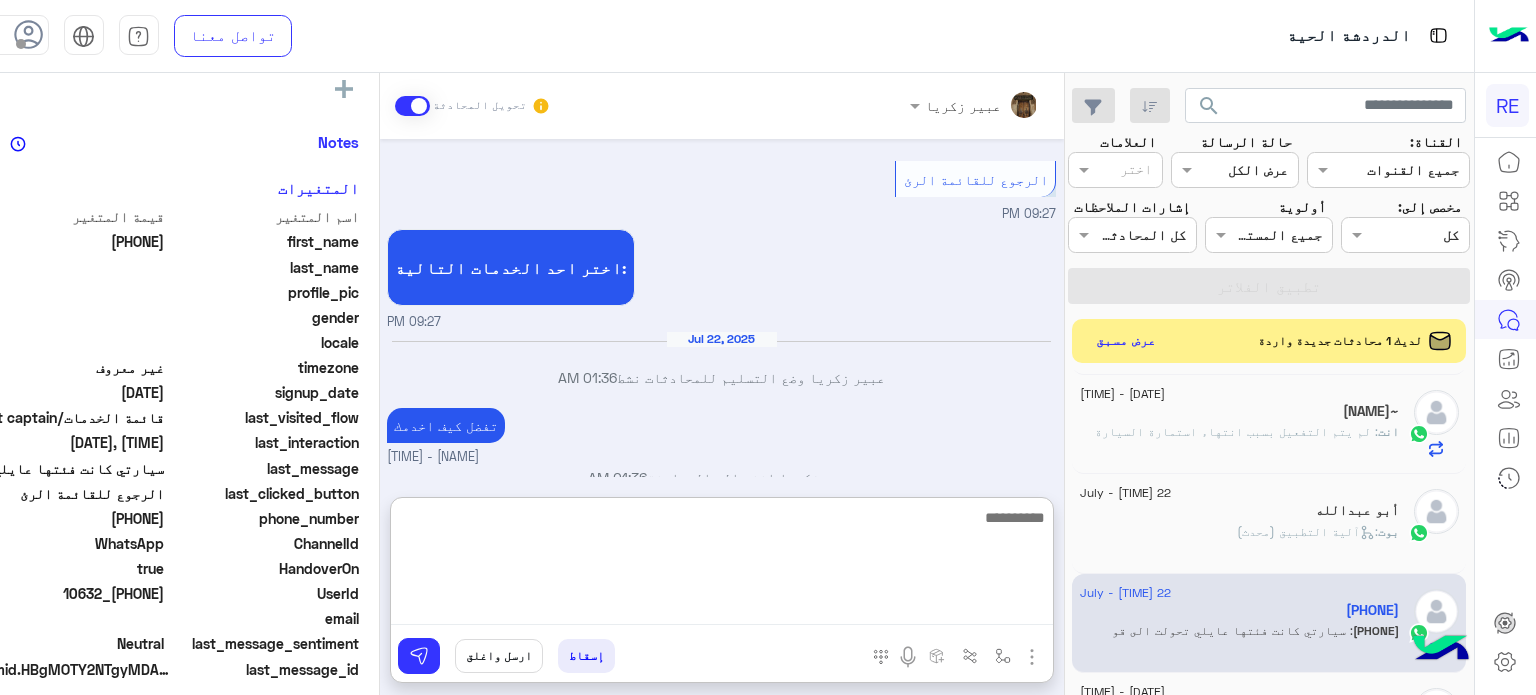scroll, scrollTop: 494, scrollLeft: 0, axis: vertical 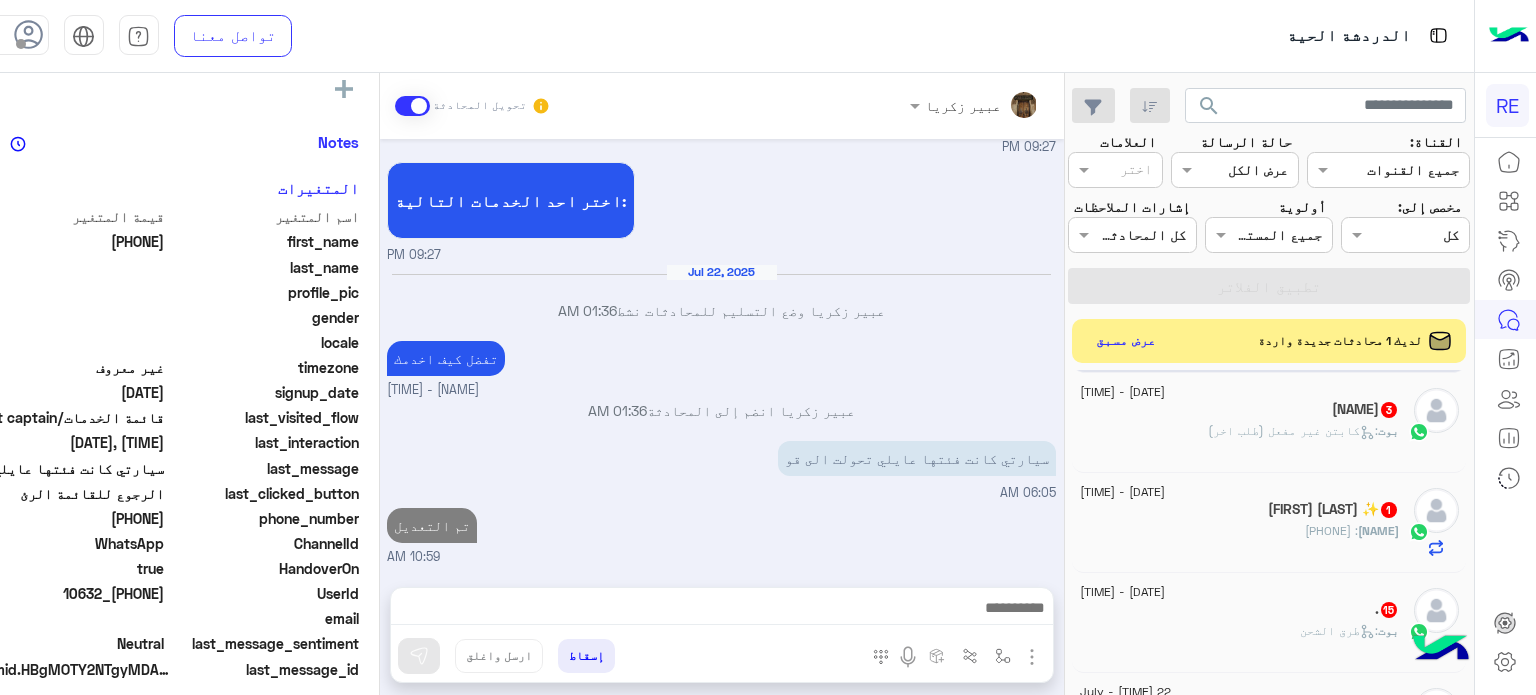 click on ":   كابتن غير مفعل (طلب اخر)" 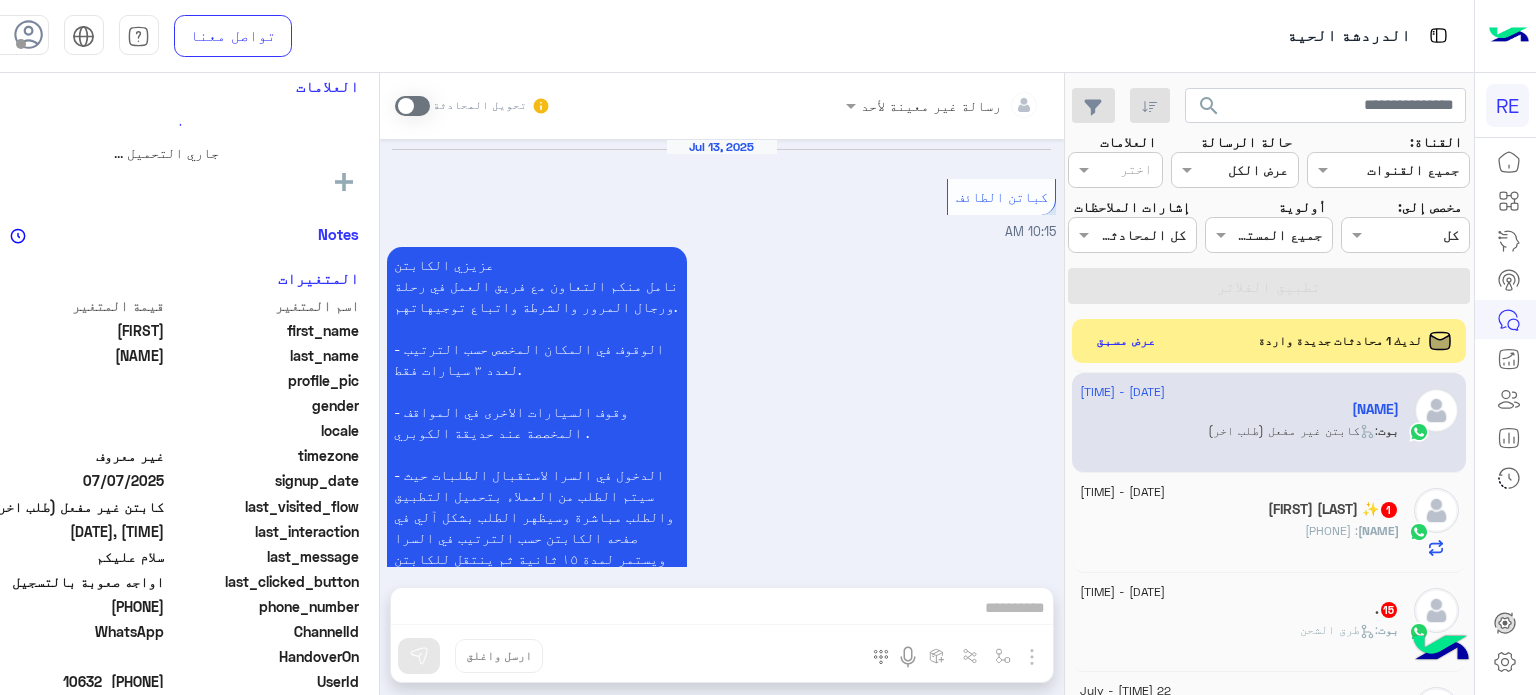 scroll, scrollTop: 2392, scrollLeft: 0, axis: vertical 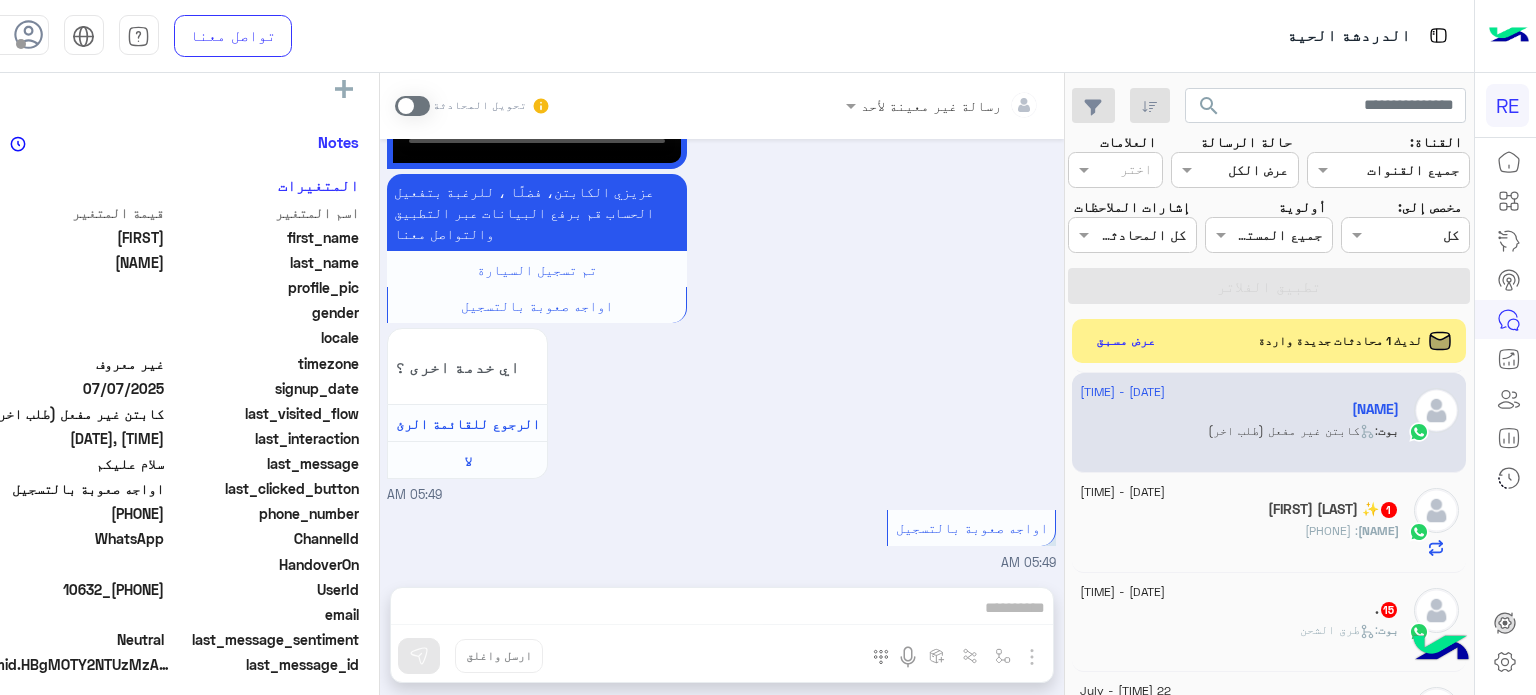 click on "[NAME] ✨  1" 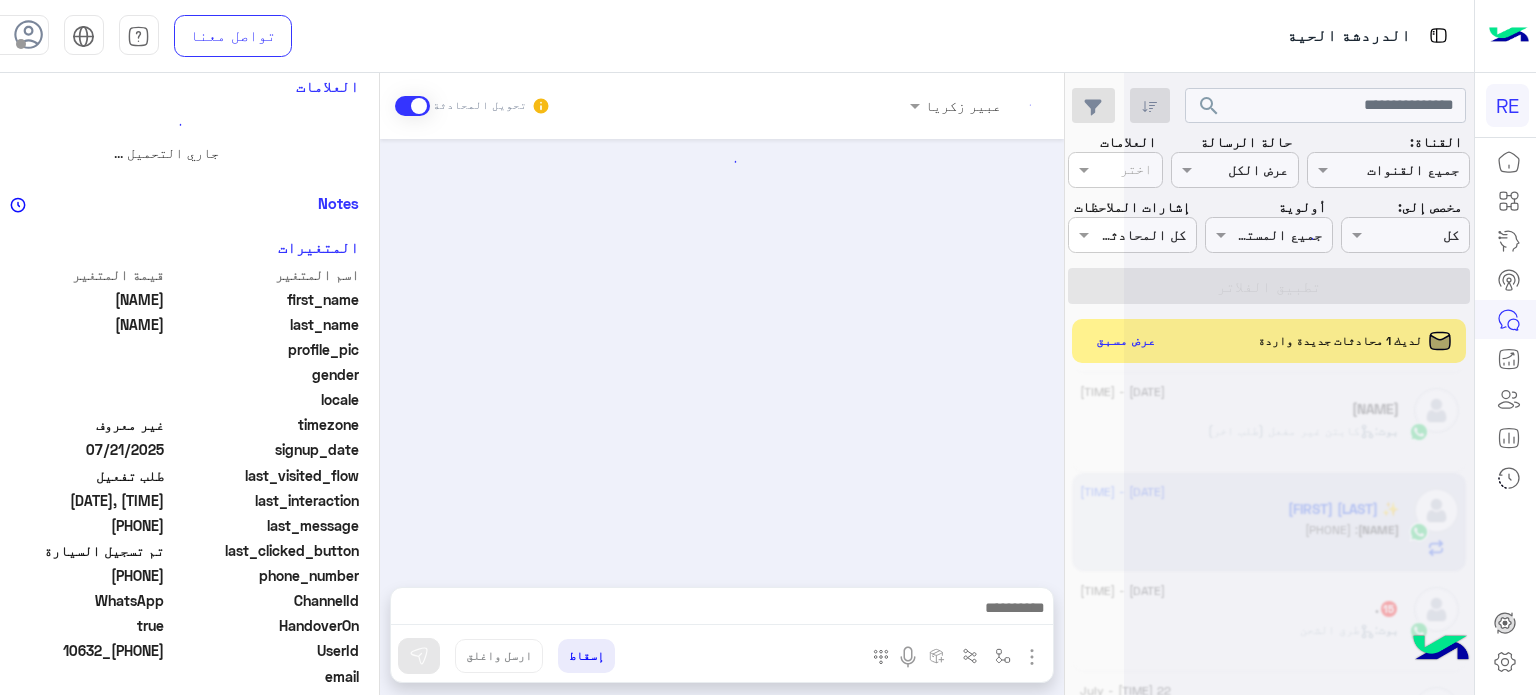scroll, scrollTop: 1180, scrollLeft: 0, axis: vertical 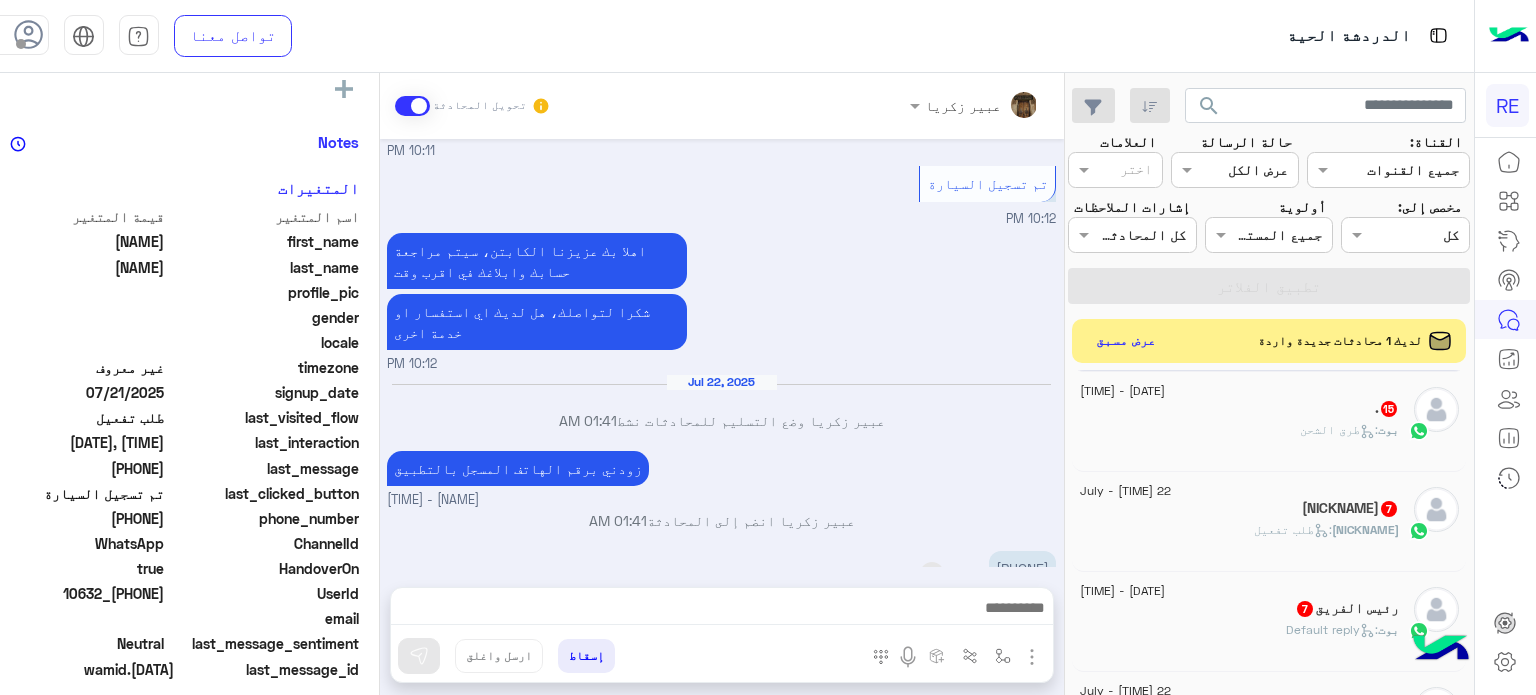 drag, startPoint x: 1039, startPoint y: 523, endPoint x: 968, endPoint y: 535, distance: 72.00694 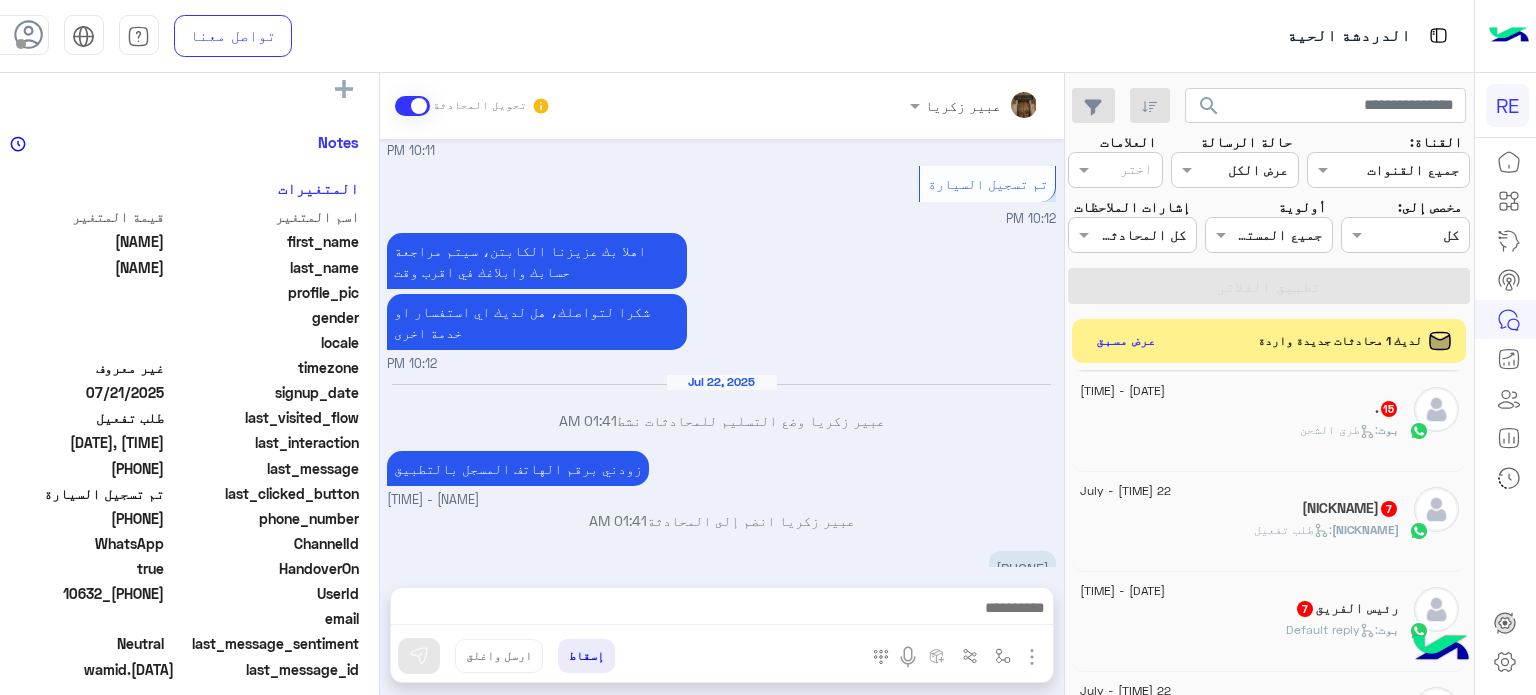 scroll, scrollTop: 980, scrollLeft: 0, axis: vertical 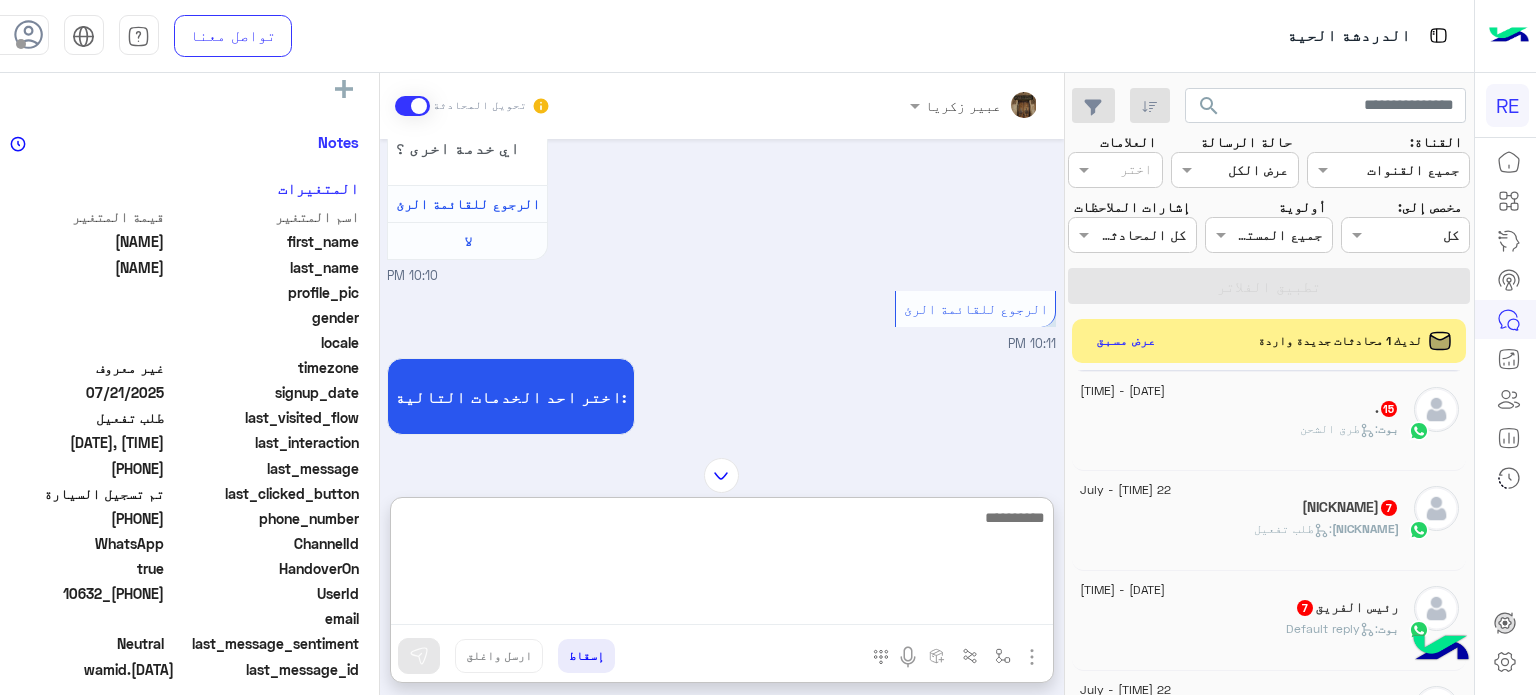 click at bounding box center (722, 565) 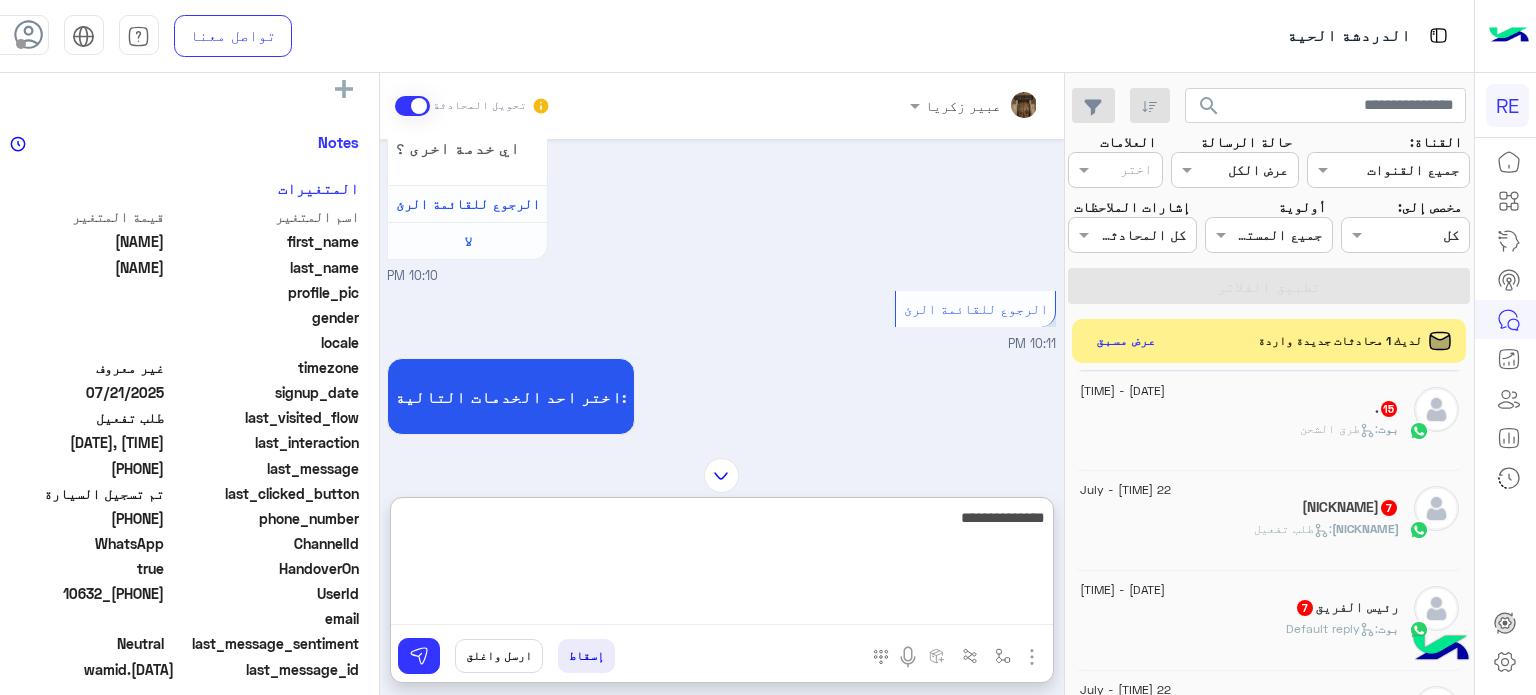 type on "**********" 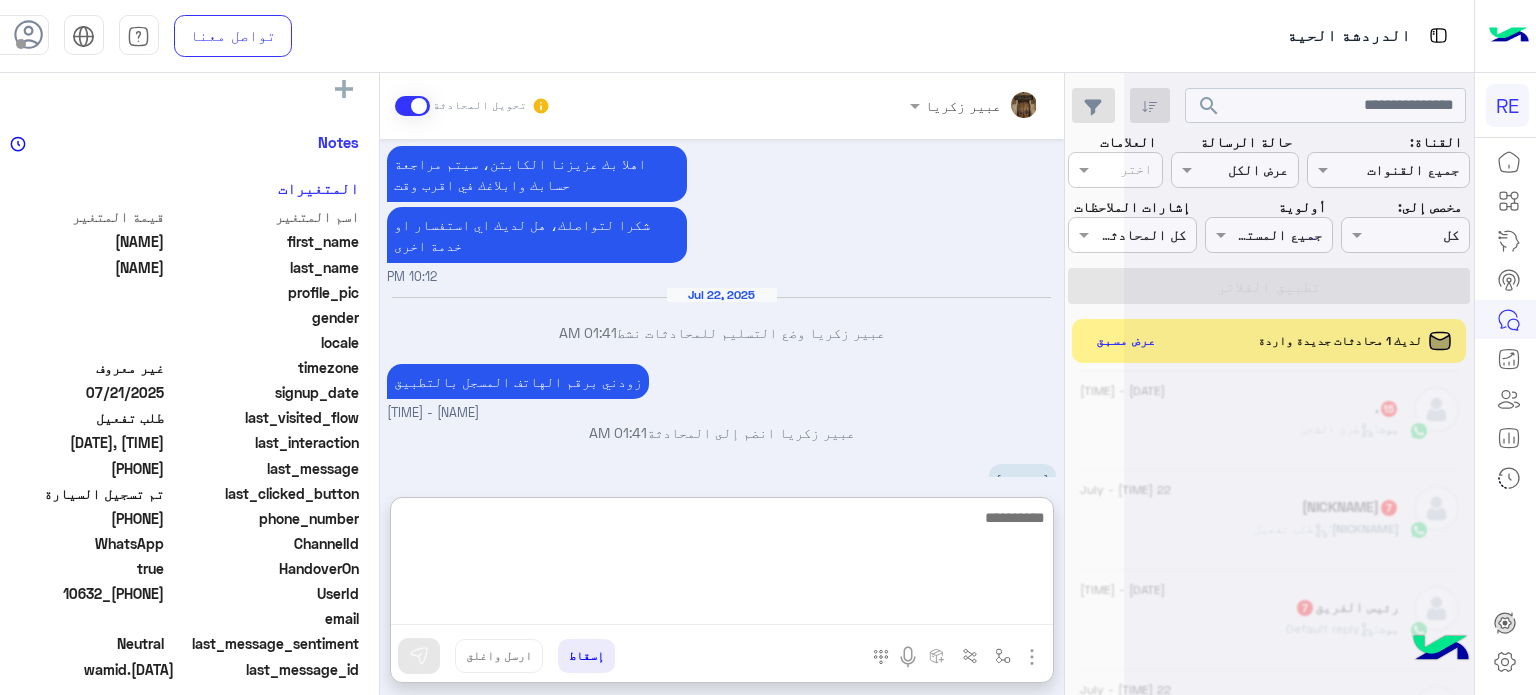 scroll, scrollTop: 3213, scrollLeft: 0, axis: vertical 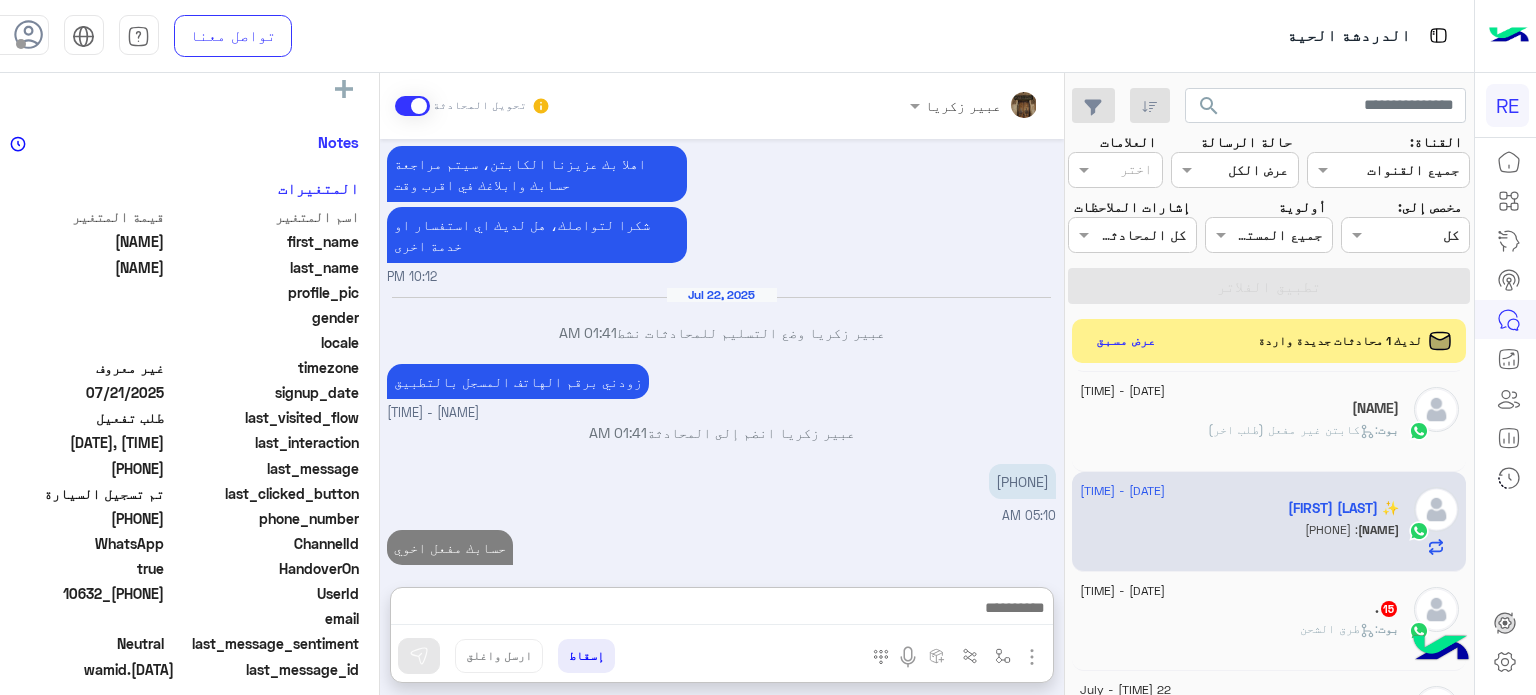 click on "بوت :   طرق الشحن" 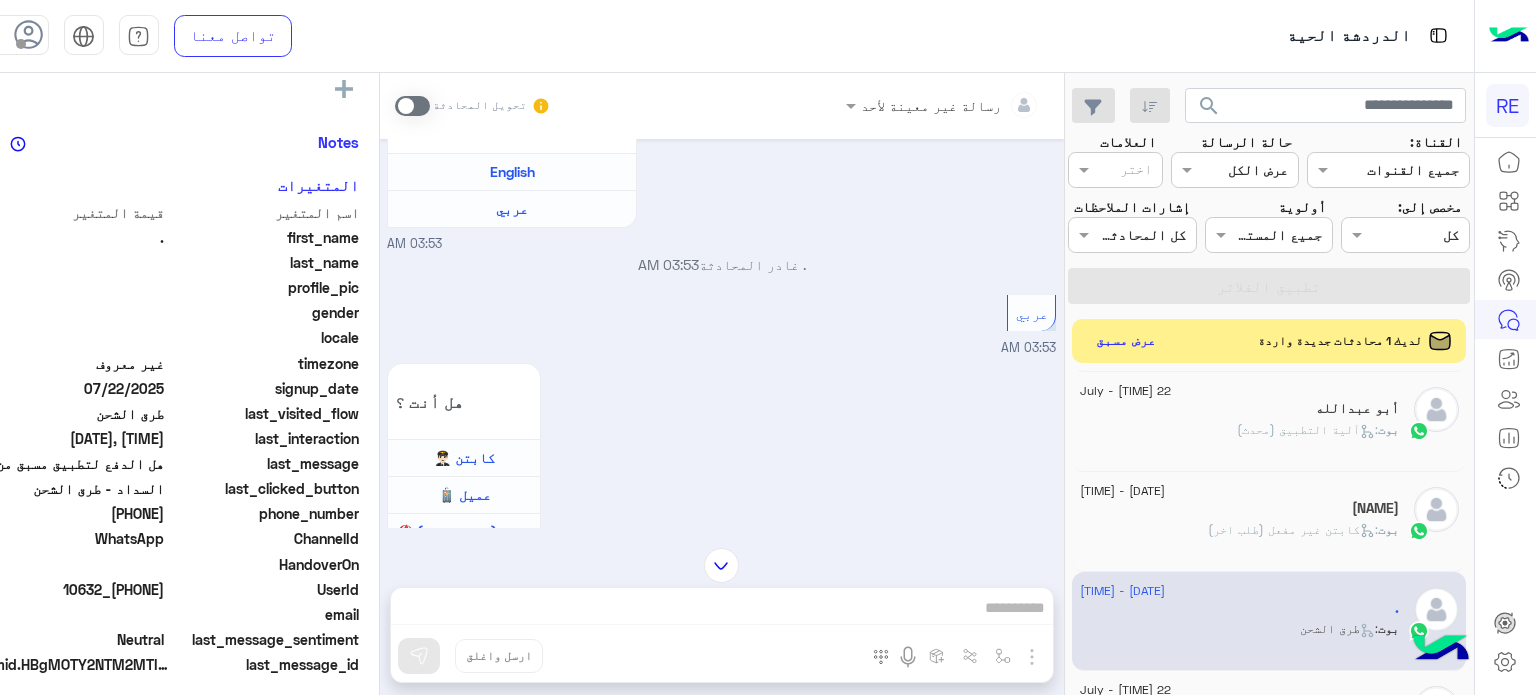 scroll, scrollTop: 496, scrollLeft: 0, axis: vertical 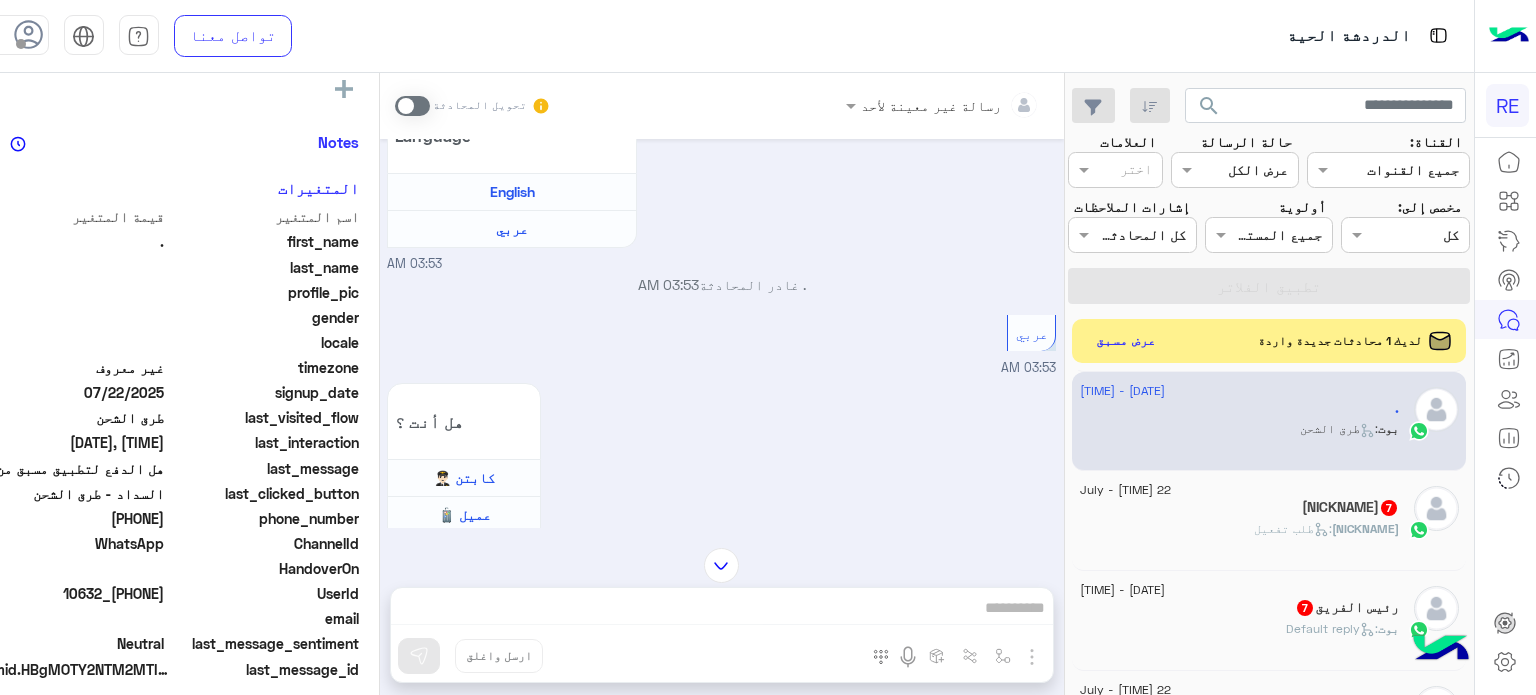 click on "[NAME] :   طلب تفعيل" 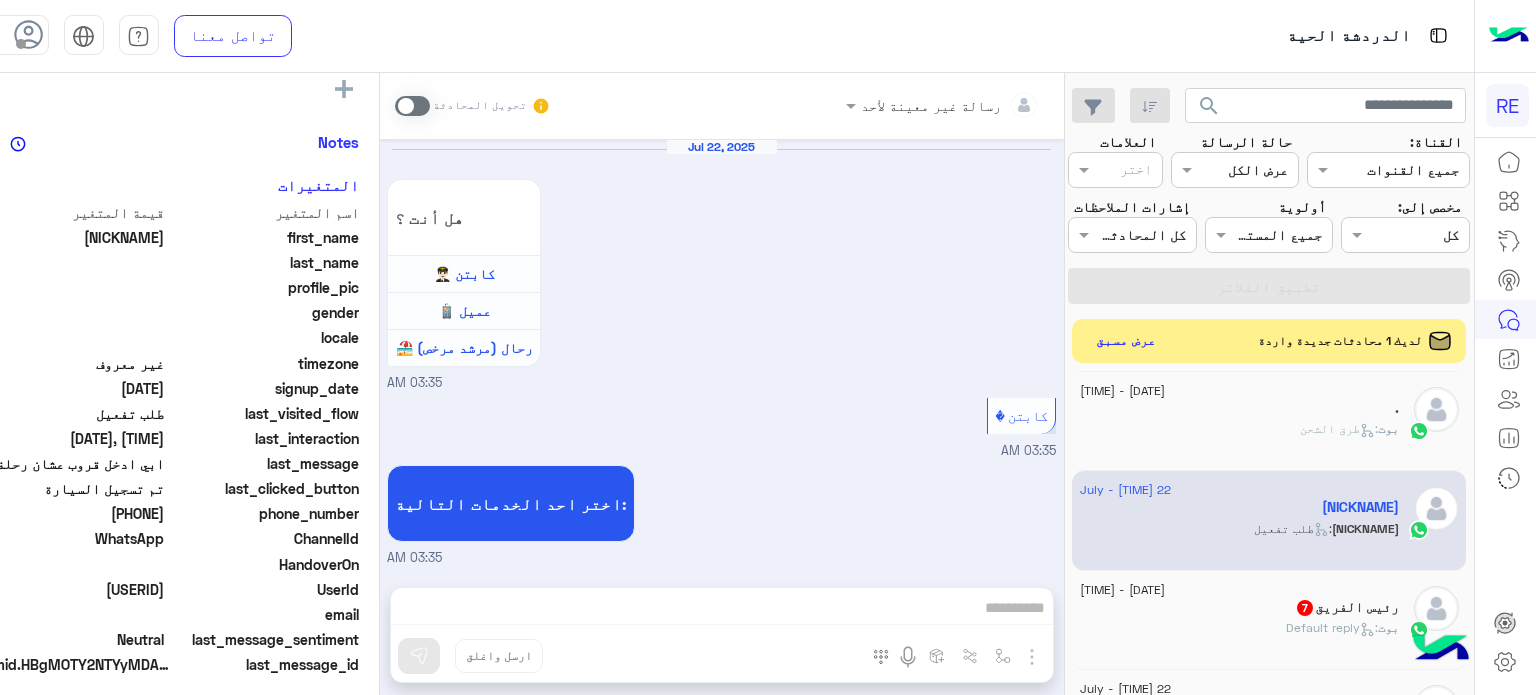 scroll, scrollTop: 1441, scrollLeft: 0, axis: vertical 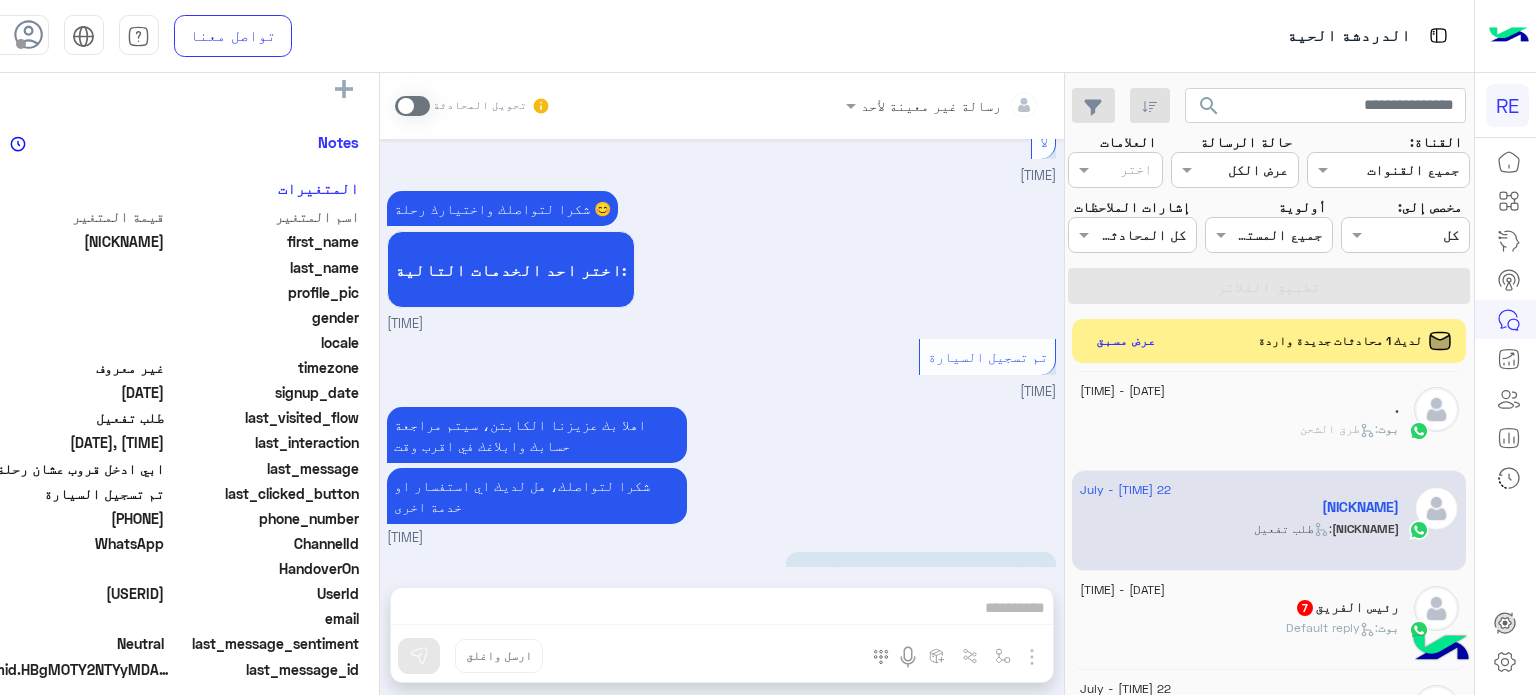 drag, startPoint x: 152, startPoint y: 591, endPoint x: 82, endPoint y: 604, distance: 71.19691 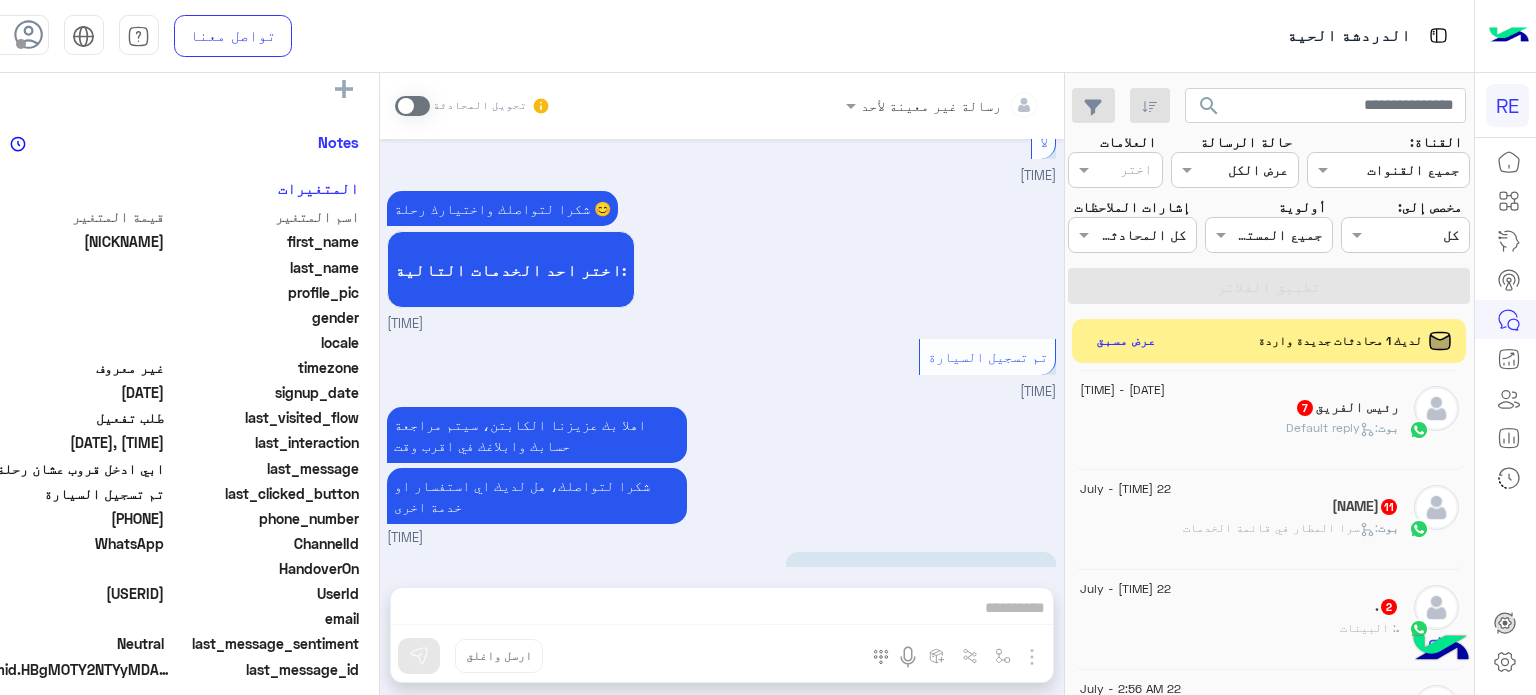 click on "بوت :   Default reply" 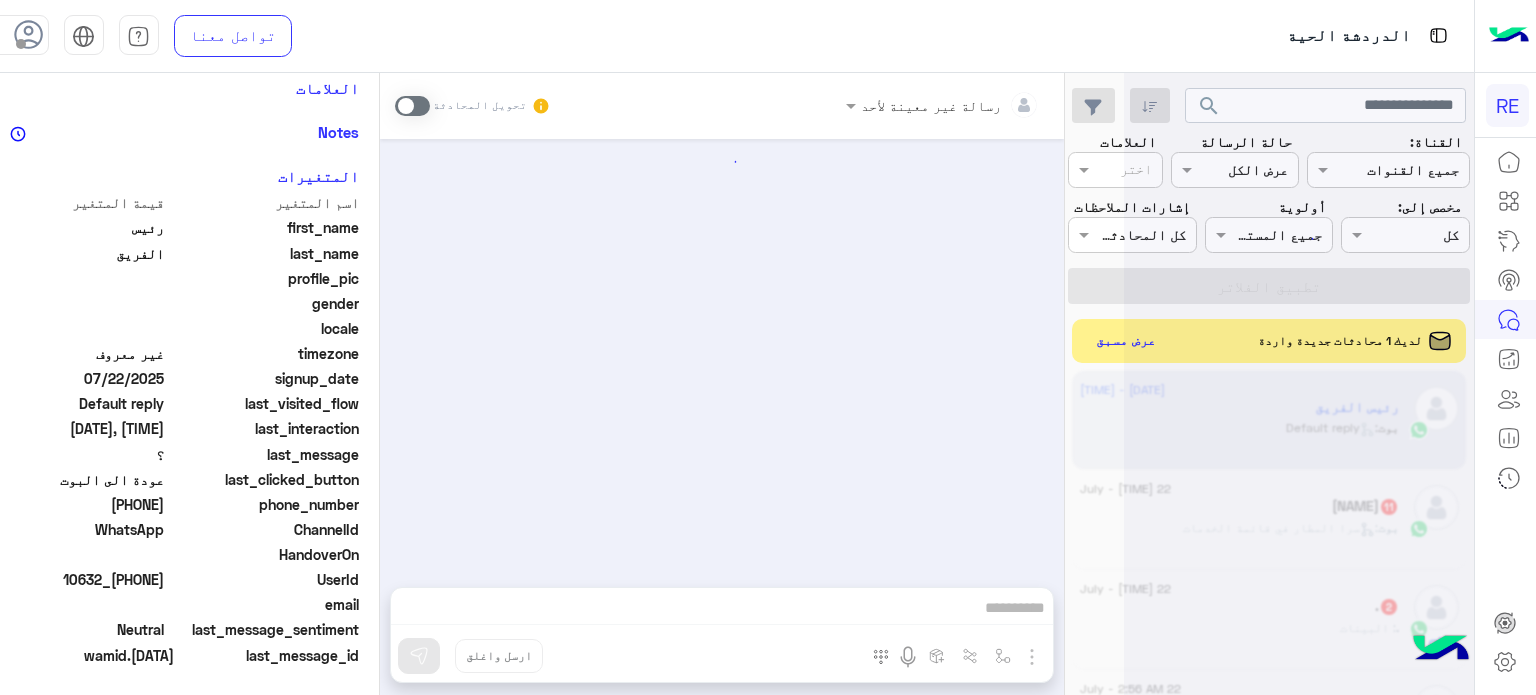 scroll, scrollTop: 366, scrollLeft: 0, axis: vertical 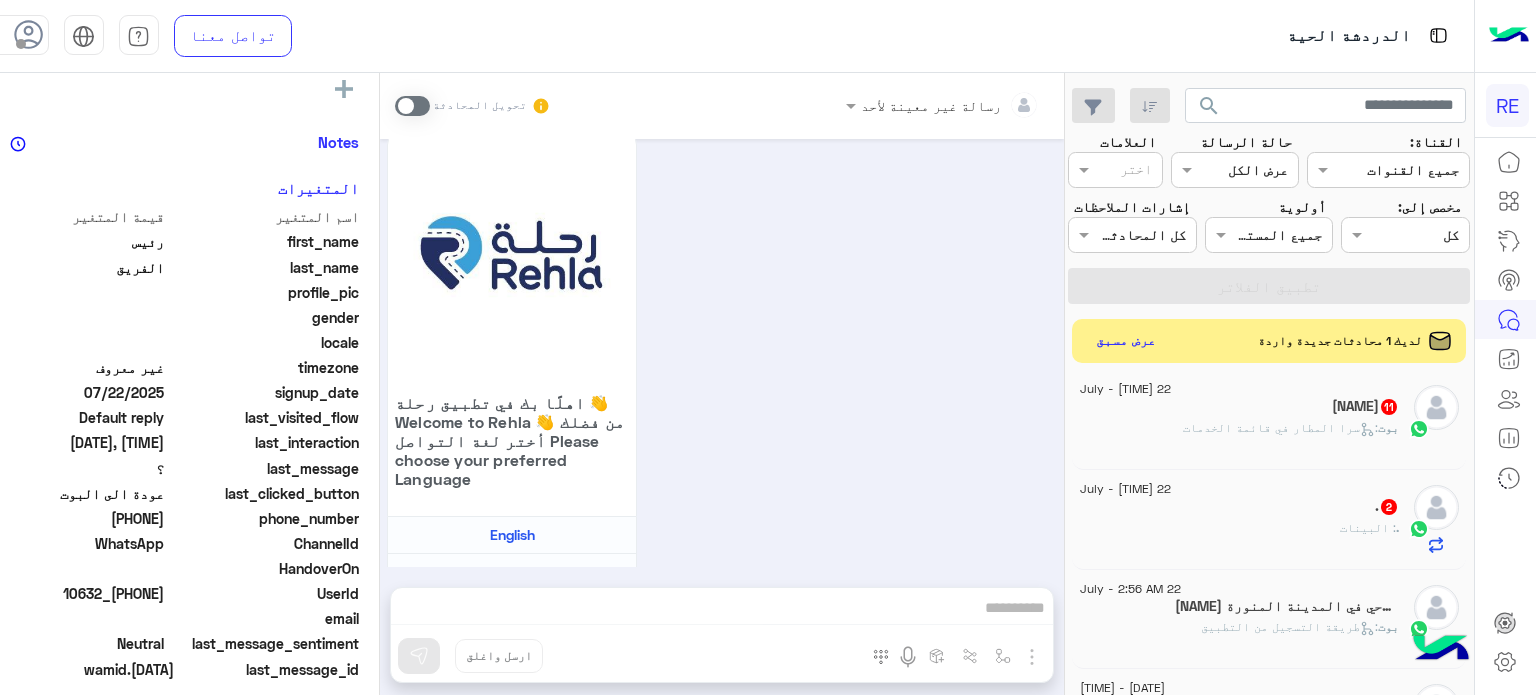 click on "بوت :   سرا المطار في قائمة الخدمات" 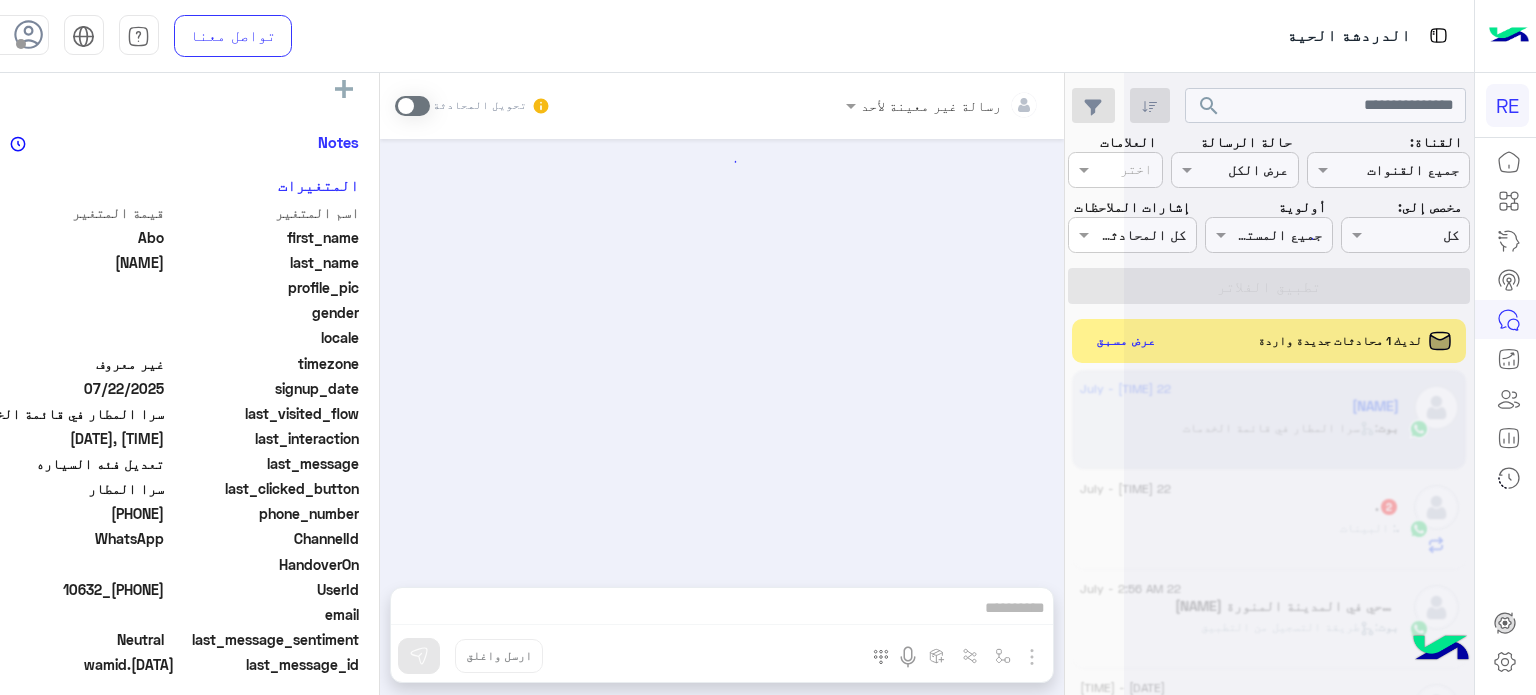 scroll, scrollTop: 1542, scrollLeft: 0, axis: vertical 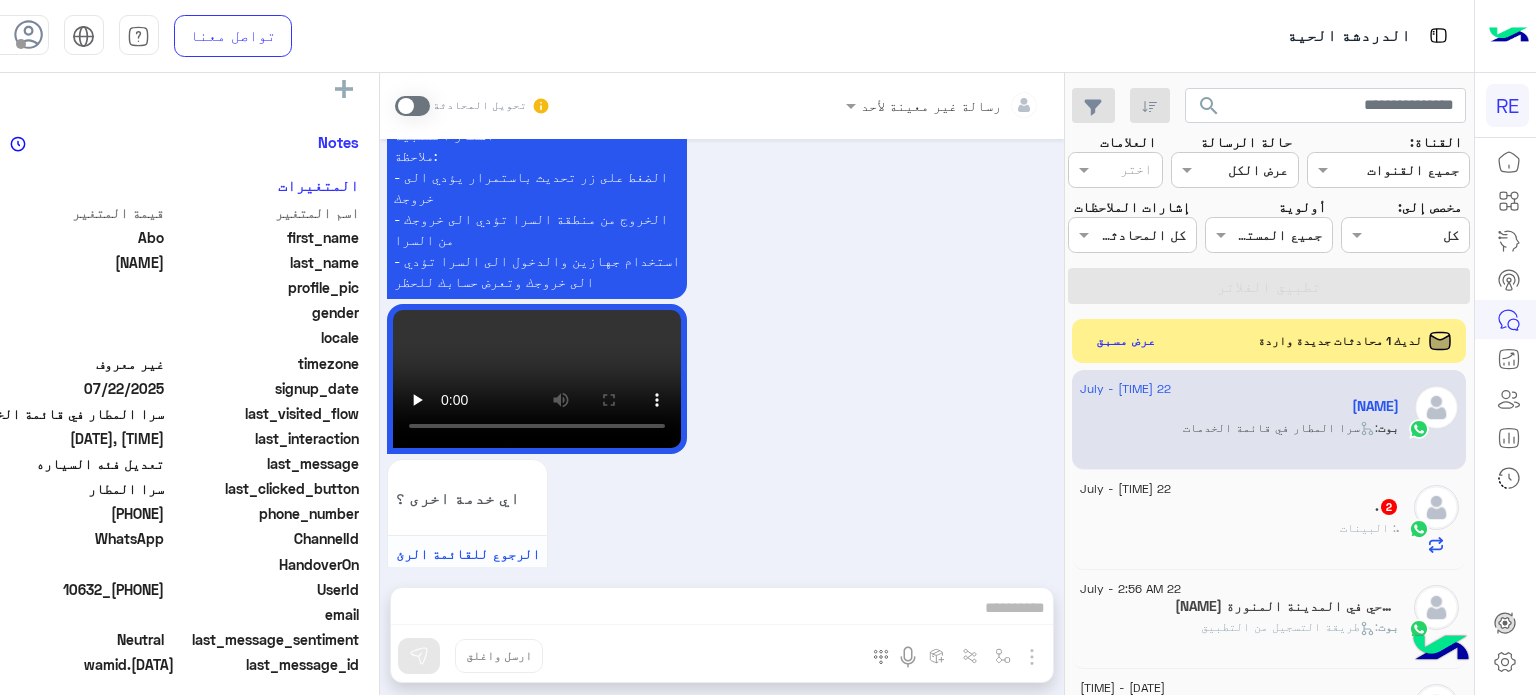 click on ".   2" 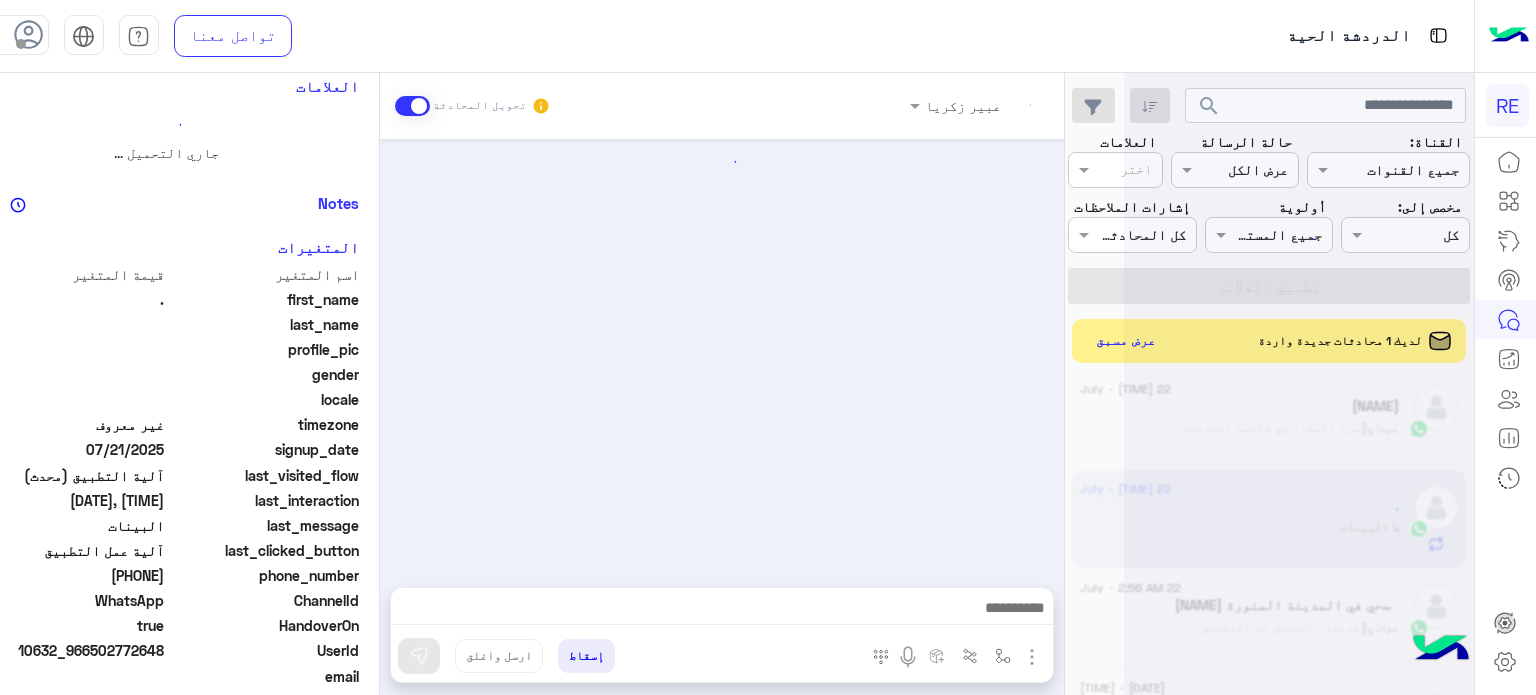 scroll, scrollTop: 849, scrollLeft: 0, axis: vertical 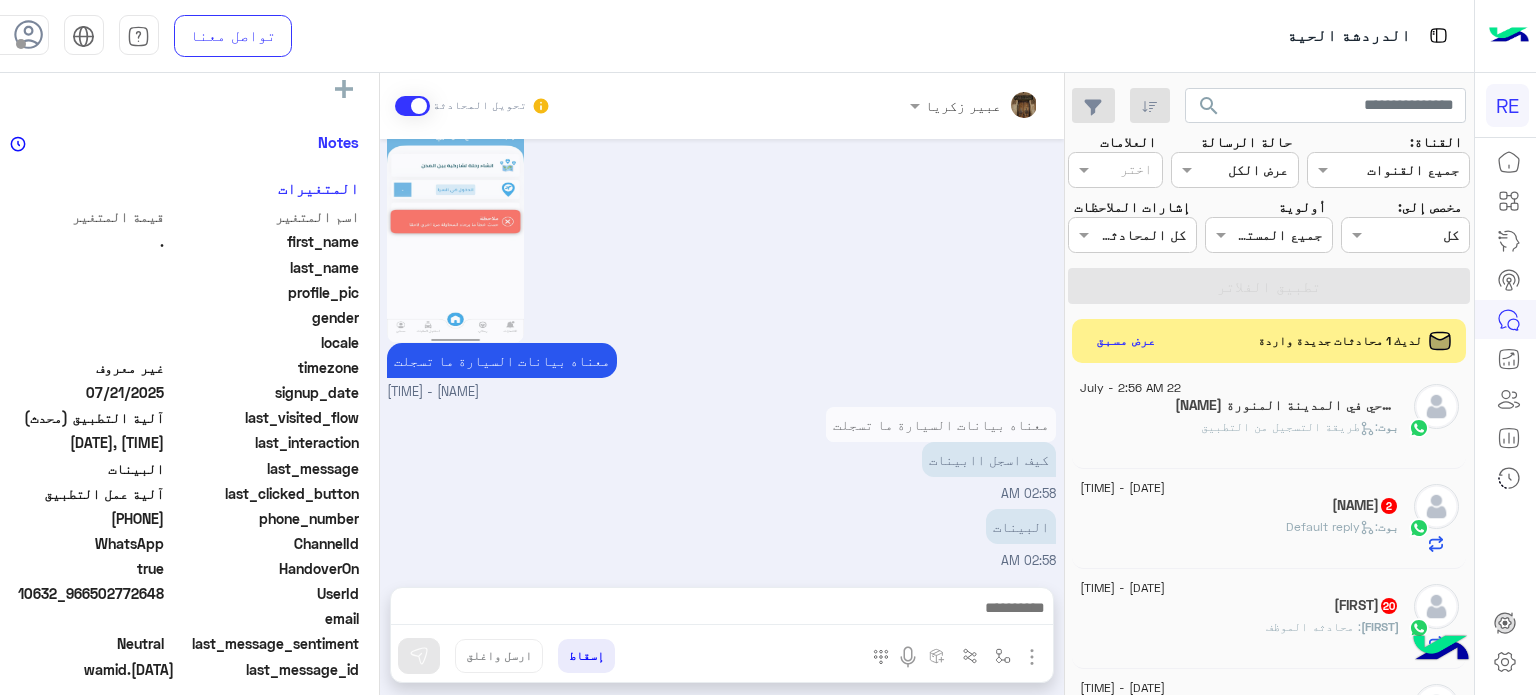click on "بوت :   Default reply" 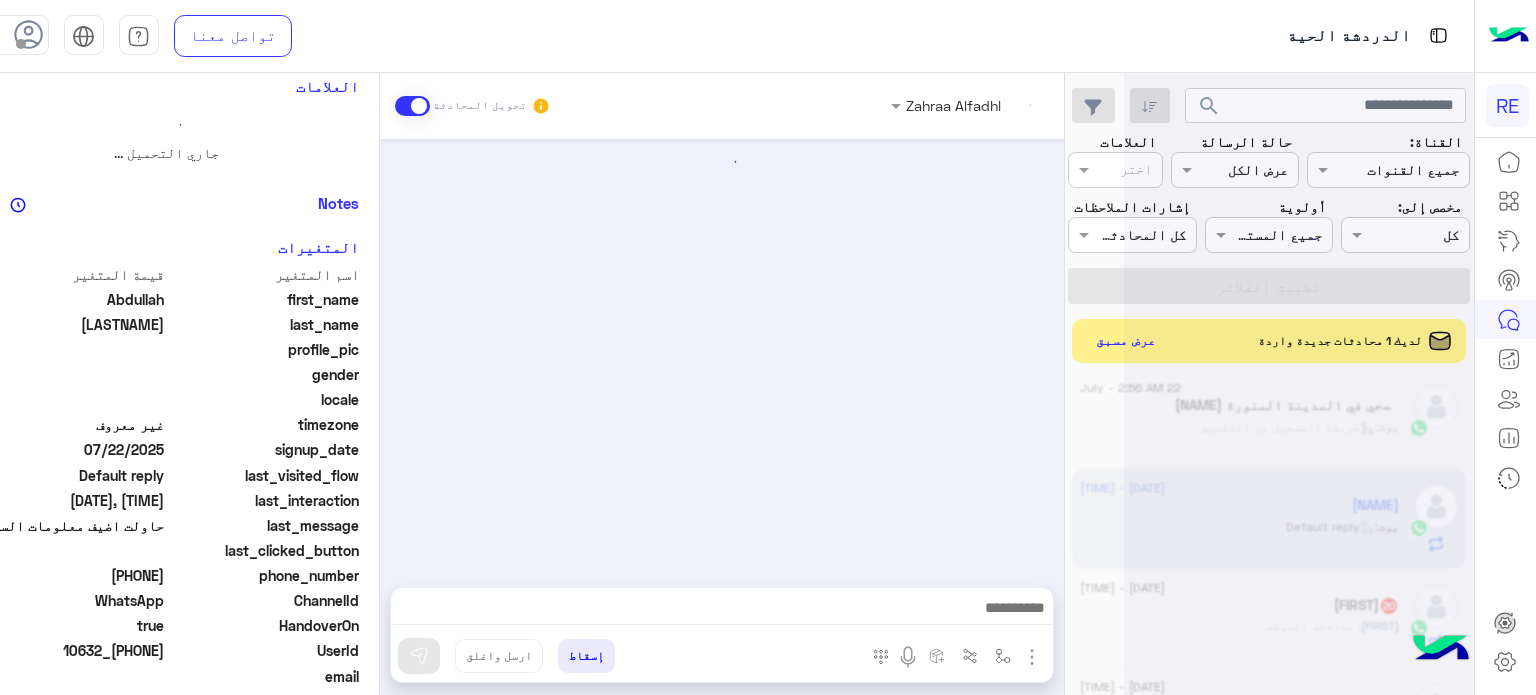 scroll, scrollTop: 0, scrollLeft: 0, axis: both 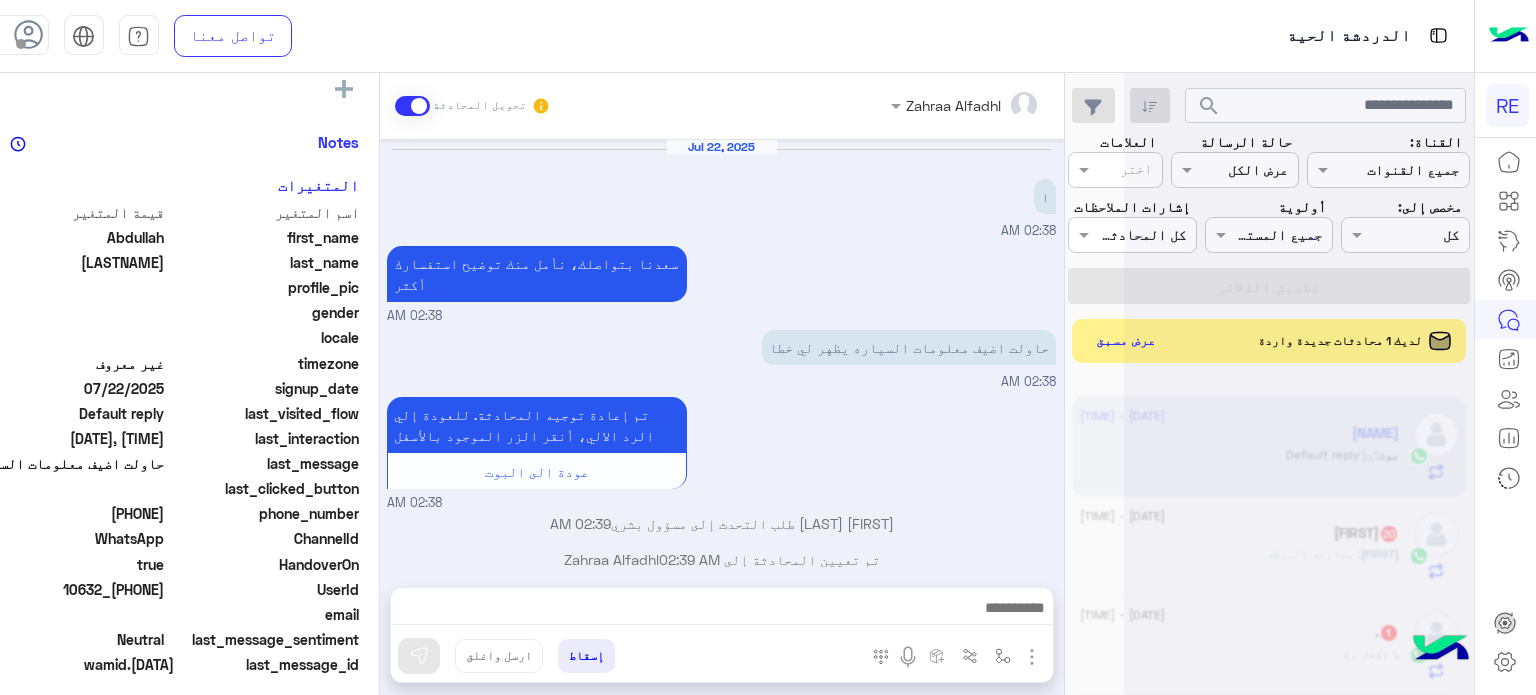click 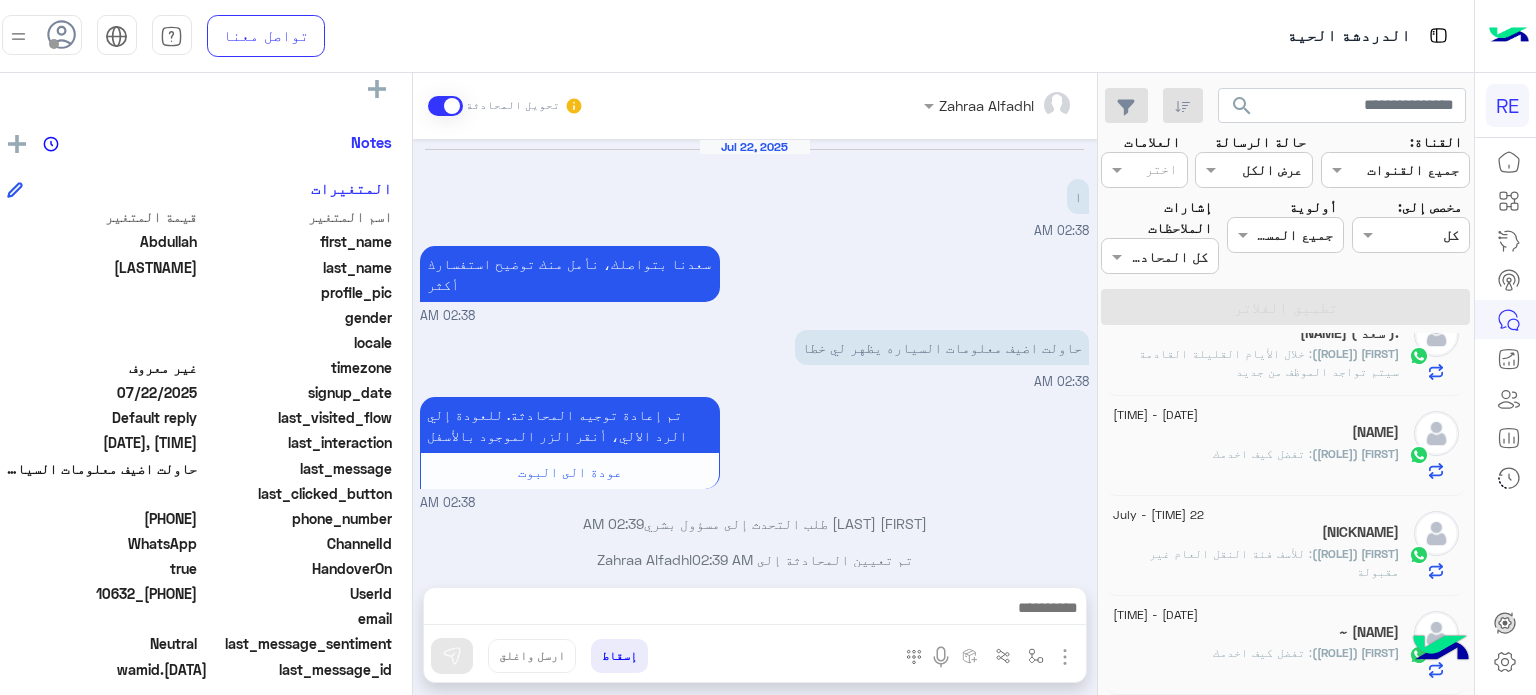 scroll, scrollTop: 10, scrollLeft: 0, axis: vertical 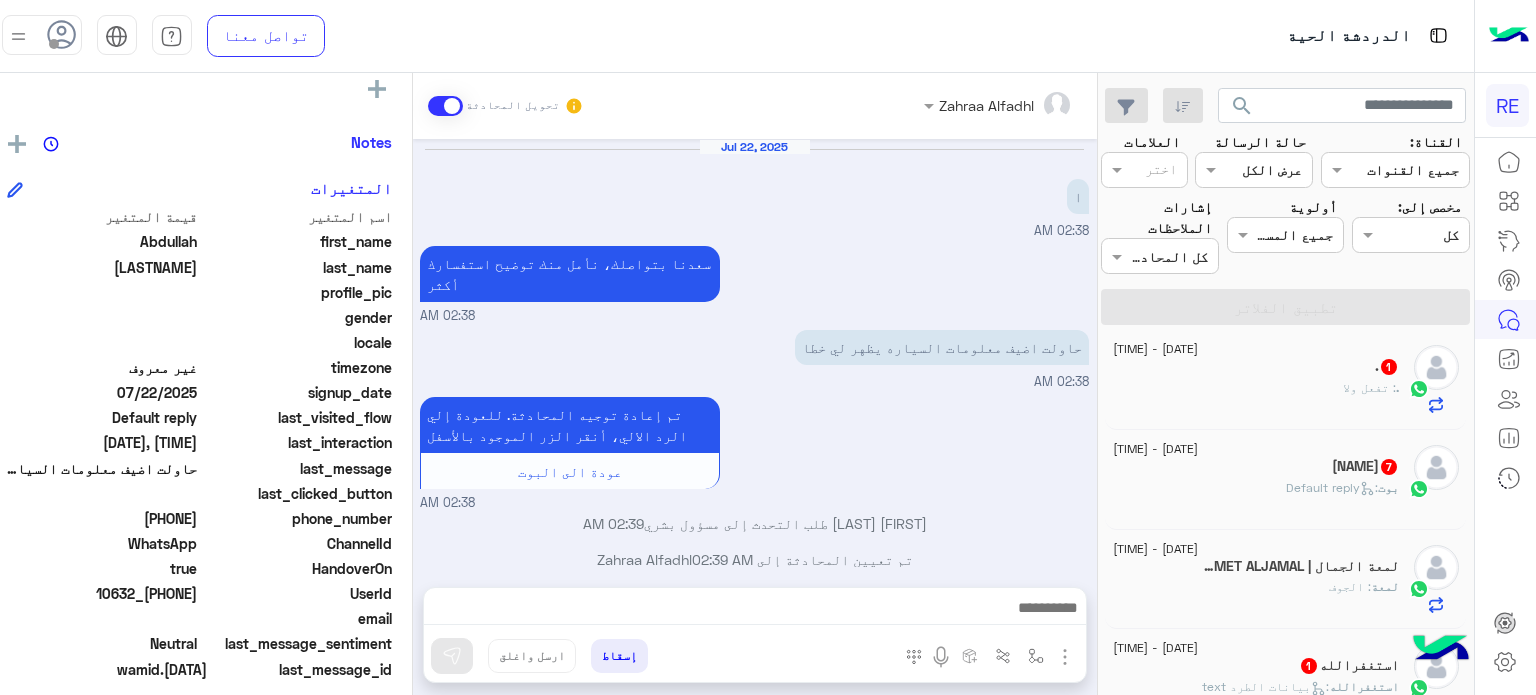 click on "[DATE] - [TIME]" 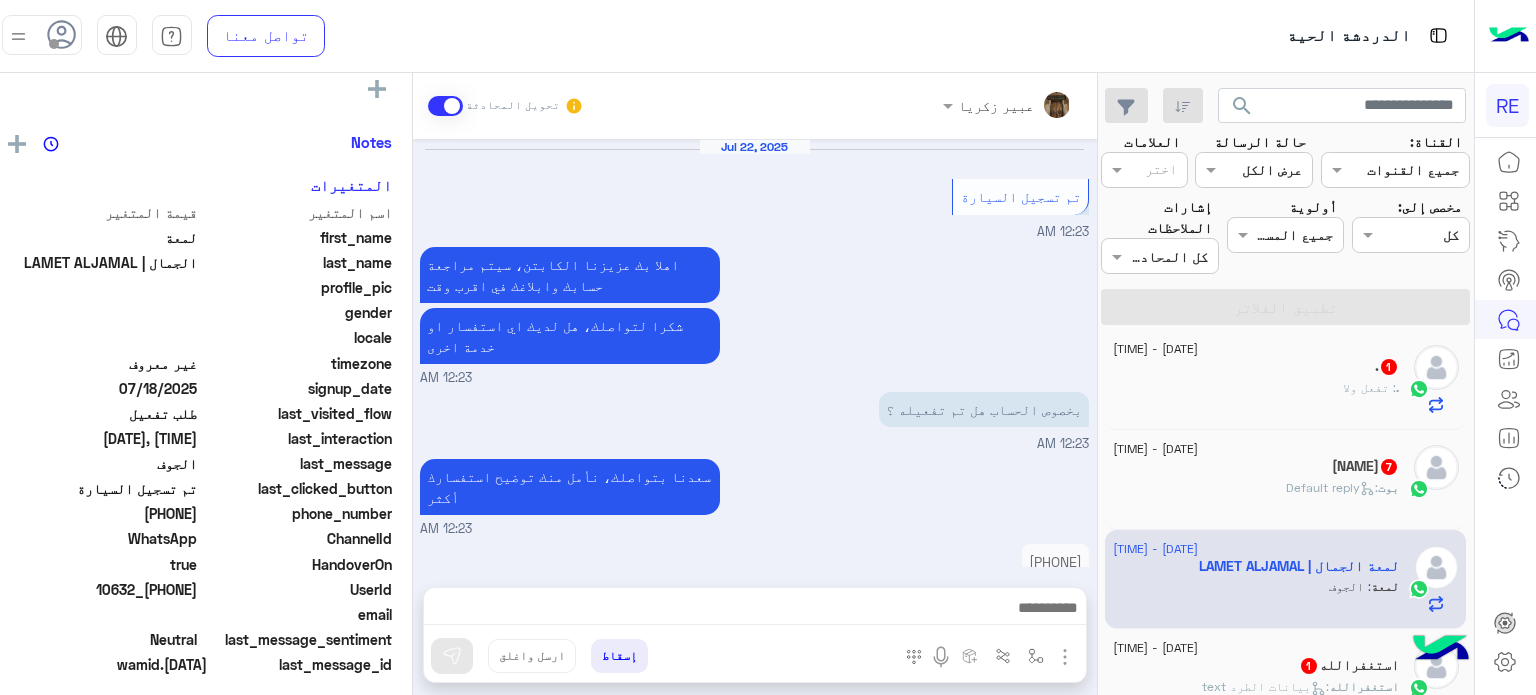 scroll, scrollTop: 320, scrollLeft: 0, axis: vertical 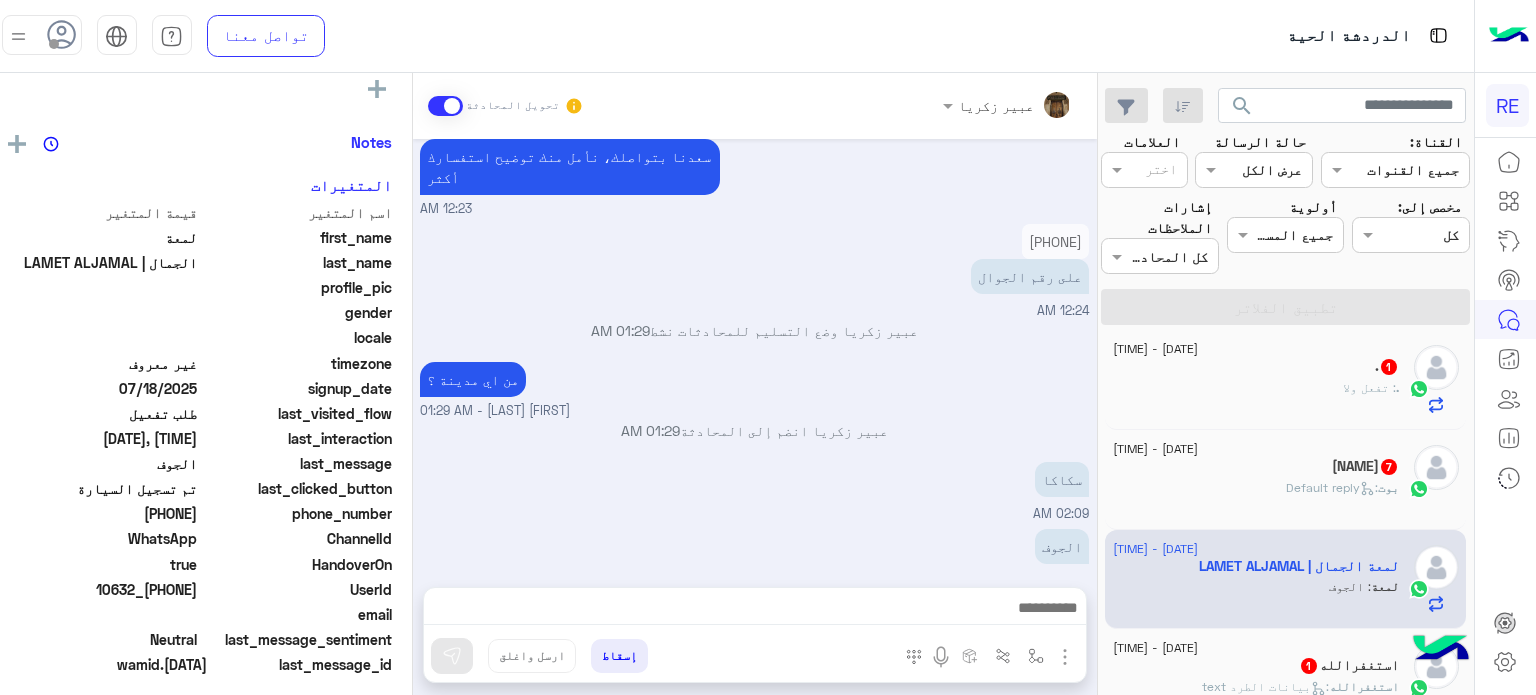 click on "بوت :   Default reply" 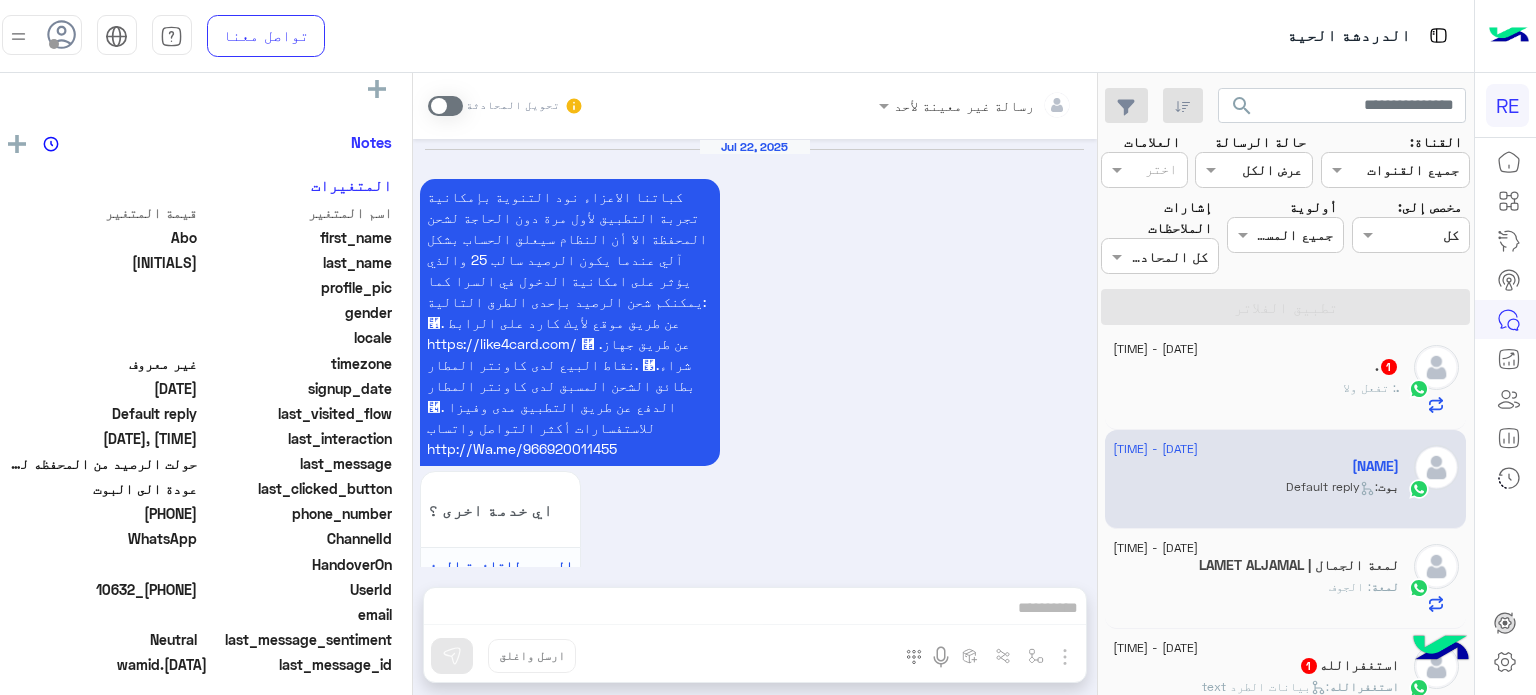 scroll, scrollTop: 1064, scrollLeft: 0, axis: vertical 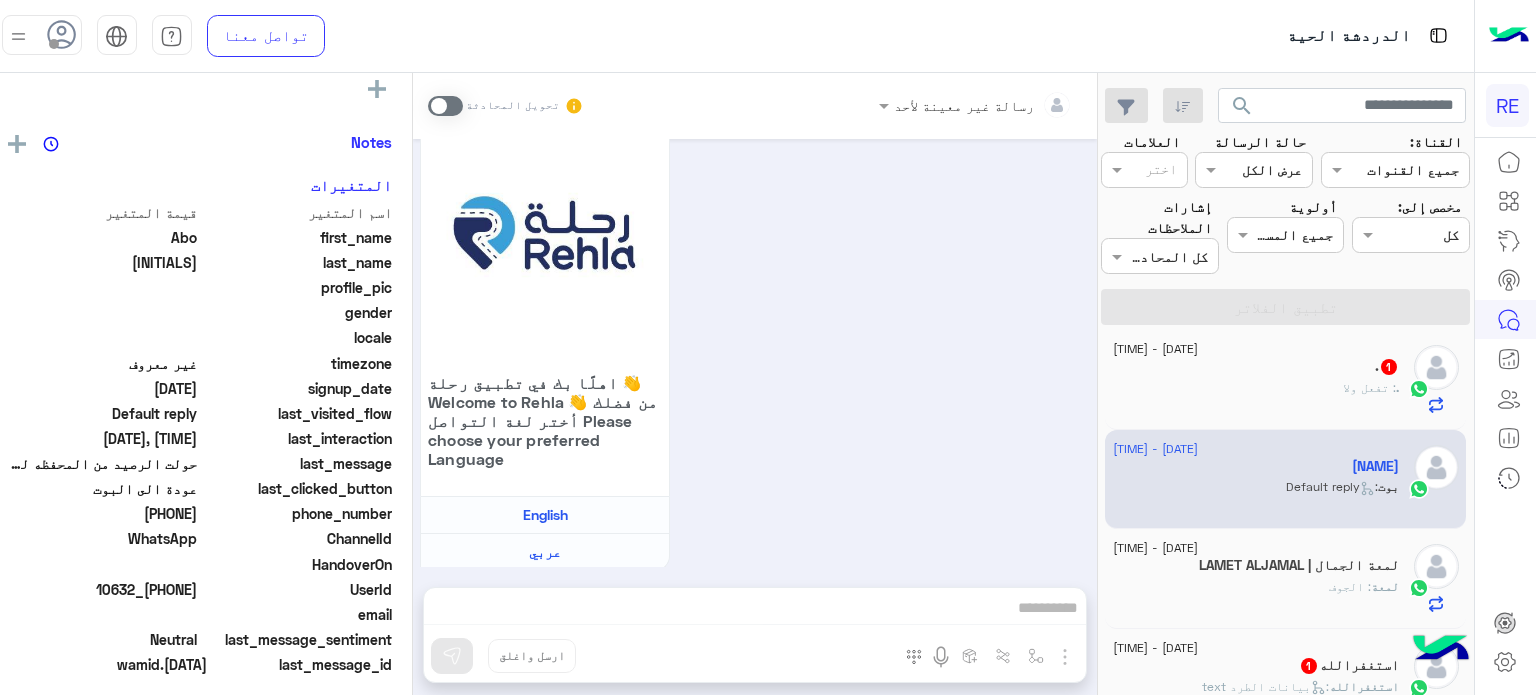 click on ". : تفعل ولا" 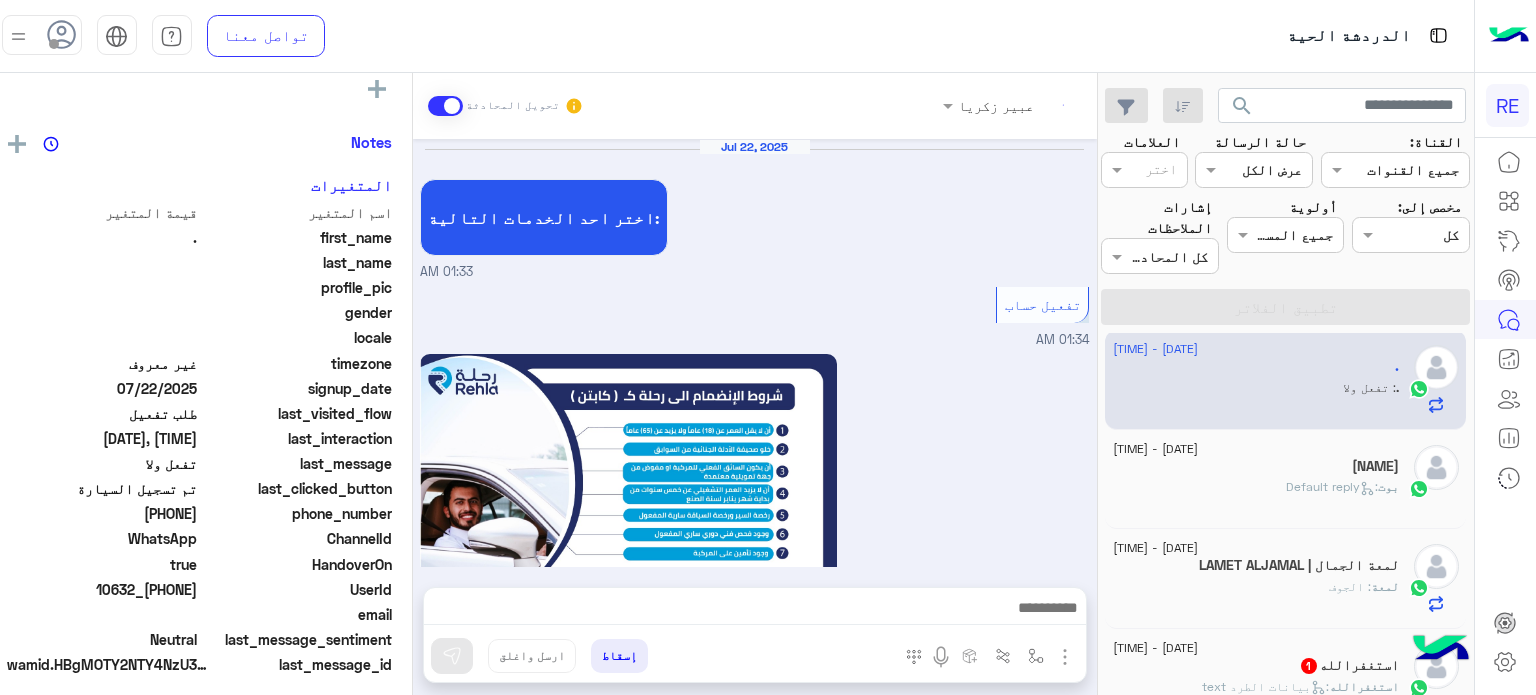 scroll, scrollTop: 1144, scrollLeft: 0, axis: vertical 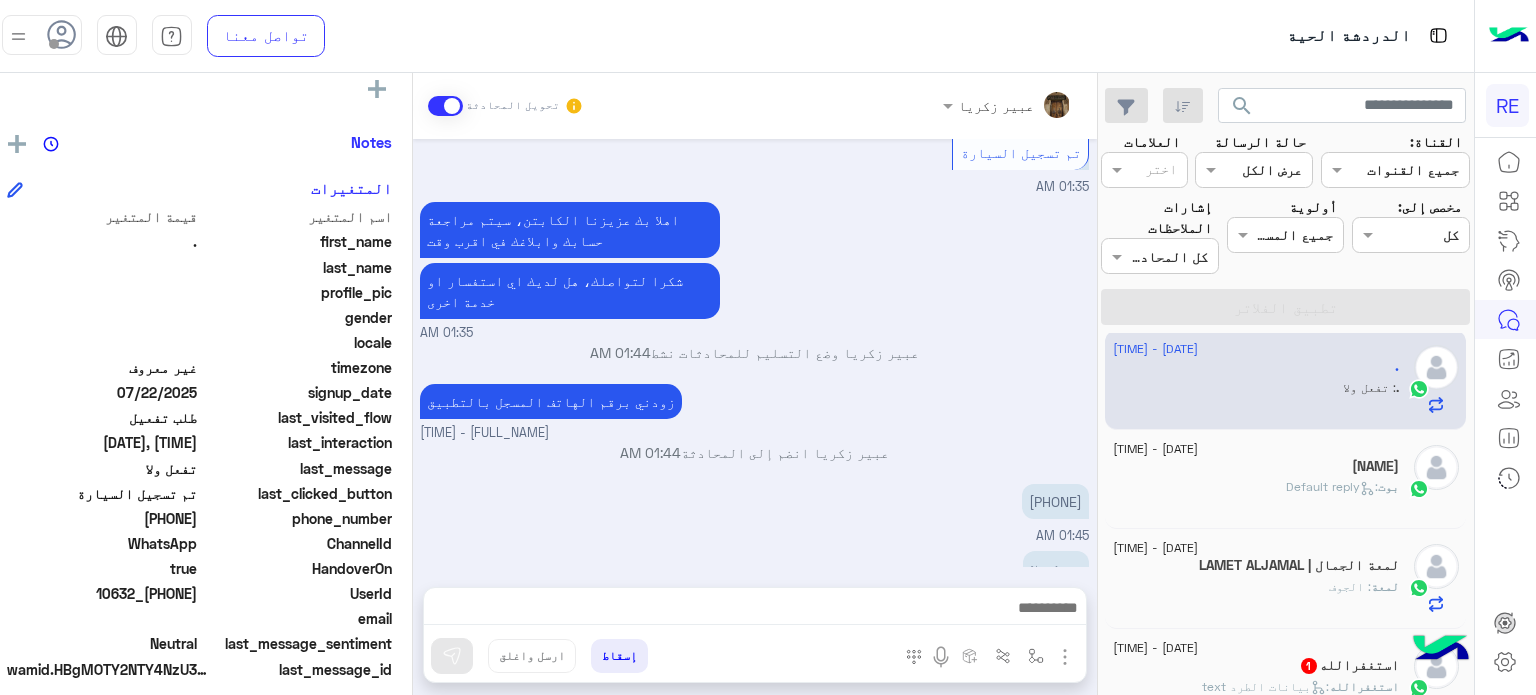 click on "استغفرالله   1" 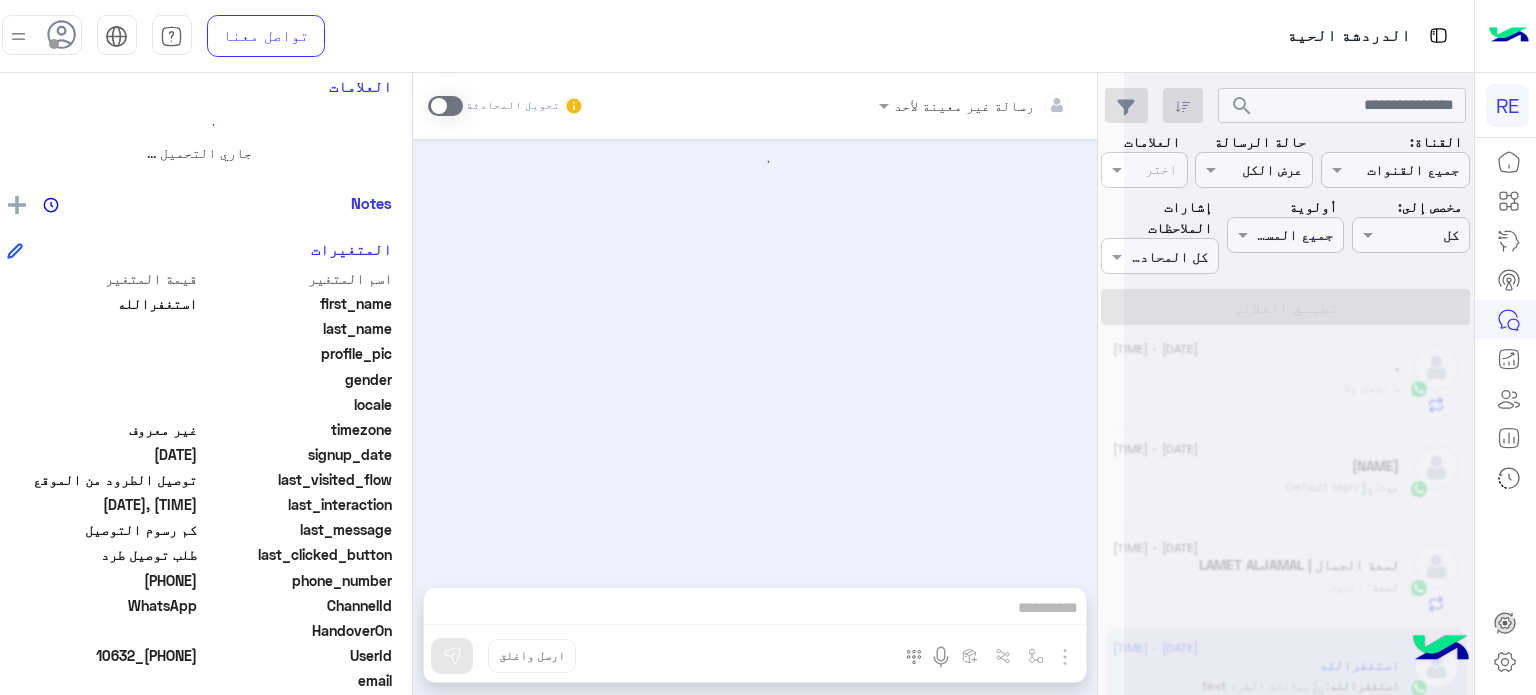 scroll, scrollTop: 909, scrollLeft: 0, axis: vertical 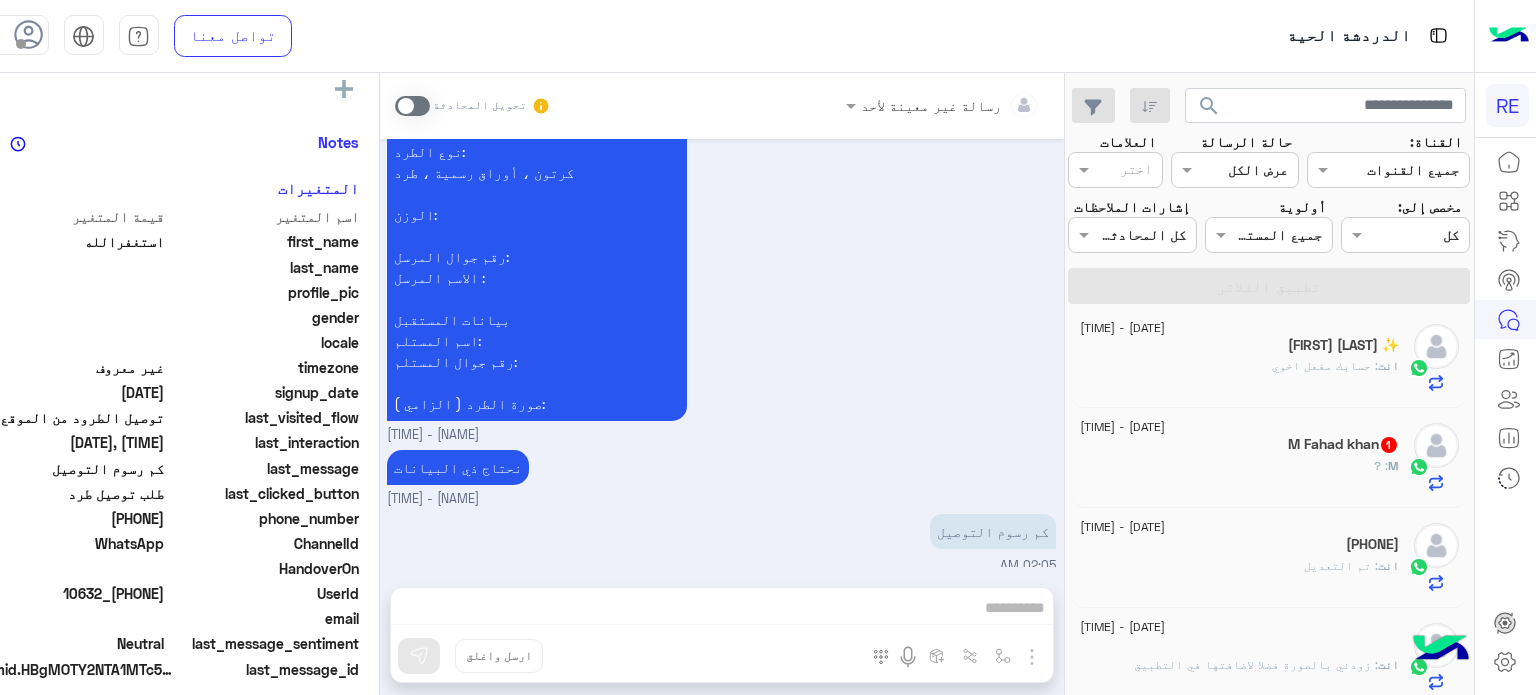 click on "رسالة غير معينة لأحد تحويل المحادثة     [DATE]  عبير زكريا انضم إلى المحادثة   [TIME]       [DATE]  اهلاً   [TIME]  عندي غرض بسيط جدا ابي اوصله للرياض ضروري بكرى واصل   [TIME]  مرحبا استاذي الكريم أحب أوضح لك بالتفصيل، سعر التوصيل 39 ريال إذا كان وزن الطرد من 1 إلى 5 كيلو، والتوصيل يتم خلال يوم إلى يومين عمل بإذن الله. الشحنة تكون بأمان تام من وقت استلامها إلى وقت تسليمها 🙏 * وإذا حاب التوصيل بنفس اليوم، نوفر لك خدمة خاصة مع أحد الكباتن مباشرة، لكن السعر بيكون مختلف حسب الموقع والمسافة. التوصيل والاستلام في كل الخيارات من الباب للباب شاكرين لك ثقتك  عبير زكريا -  [TIME]    [TIME]" at bounding box center [722, 388] 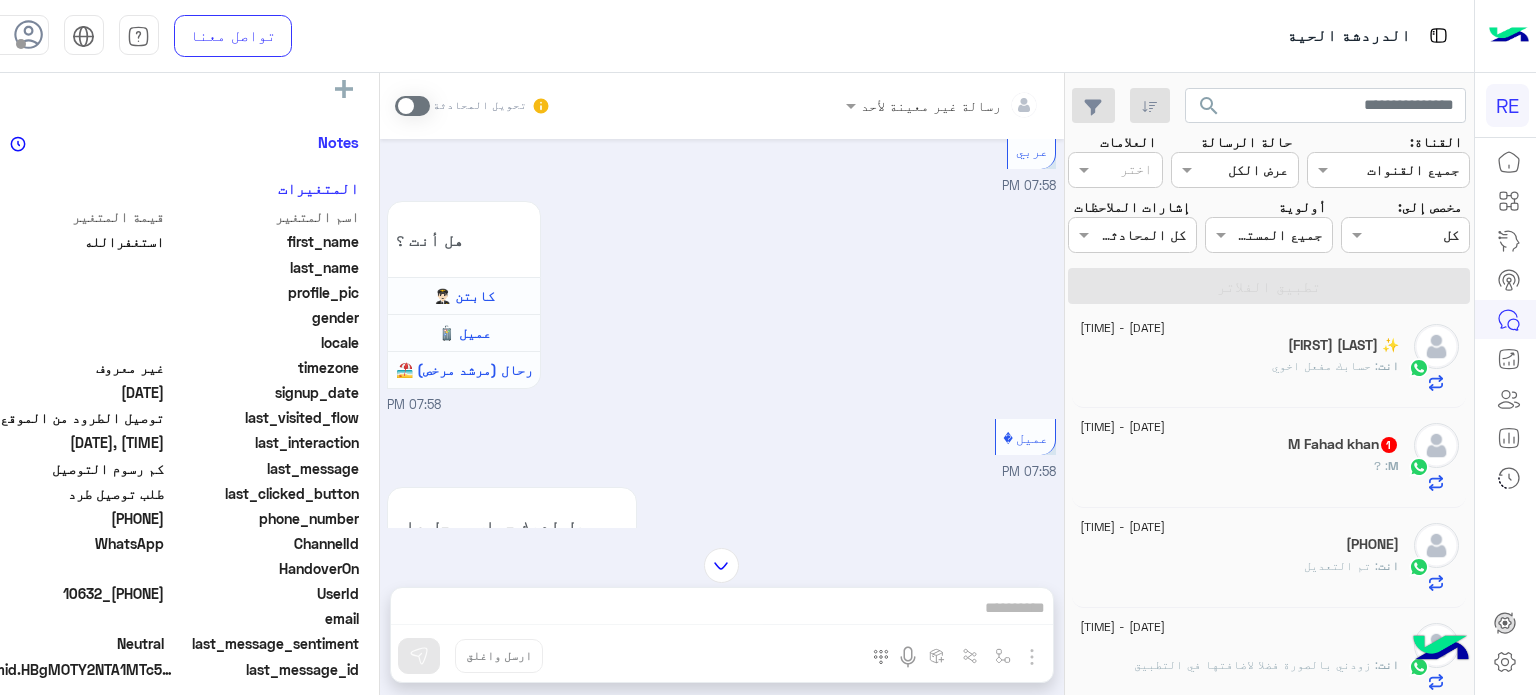 scroll, scrollTop: 36, scrollLeft: 0, axis: vertical 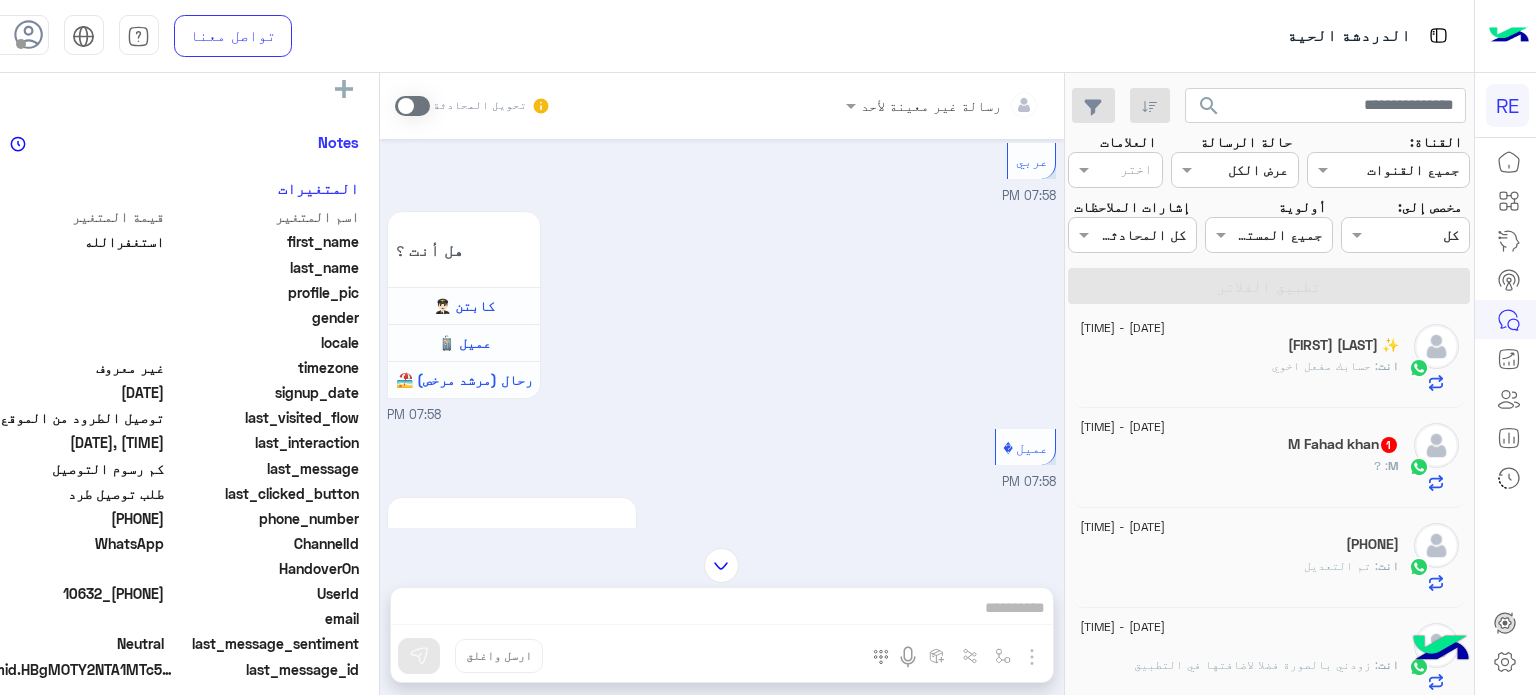 click at bounding box center [412, 106] 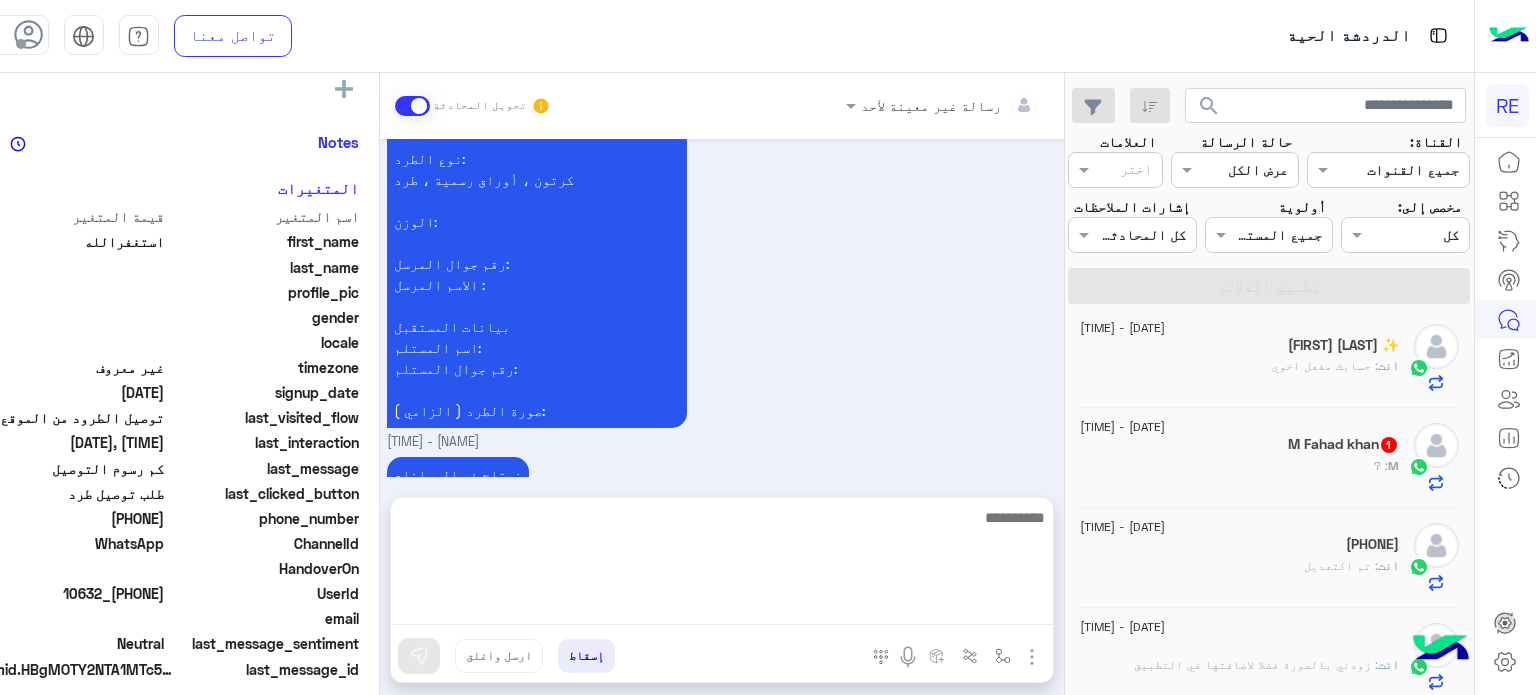 click at bounding box center (722, 565) 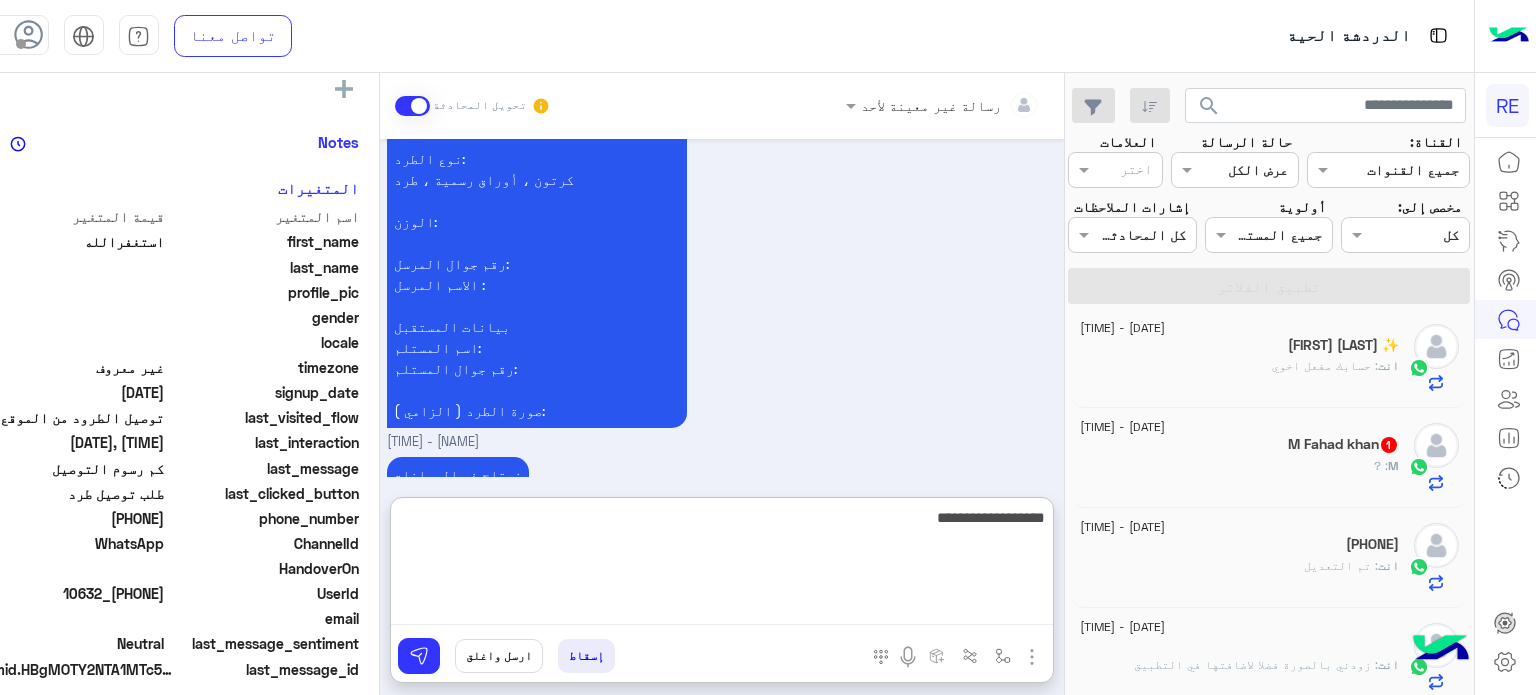 type on "**********" 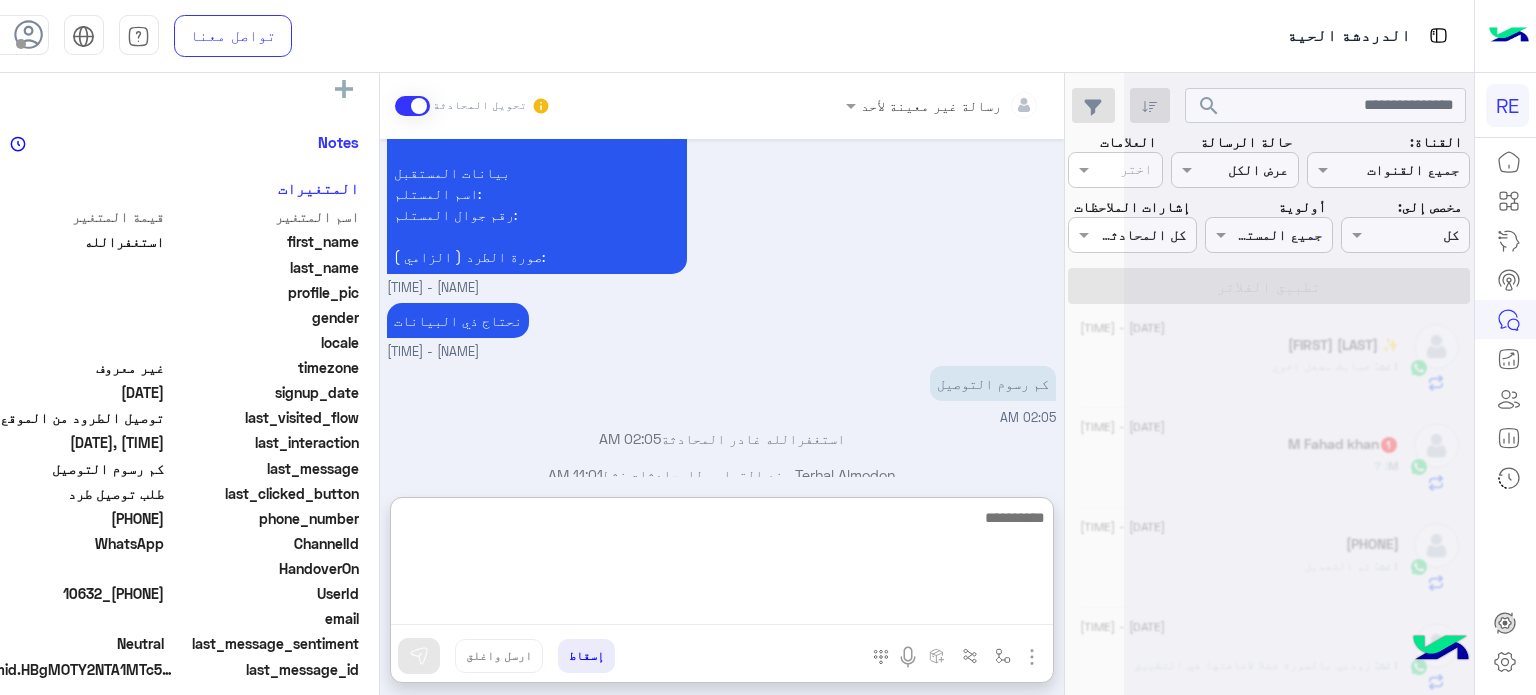 scroll, scrollTop: 2317, scrollLeft: 0, axis: vertical 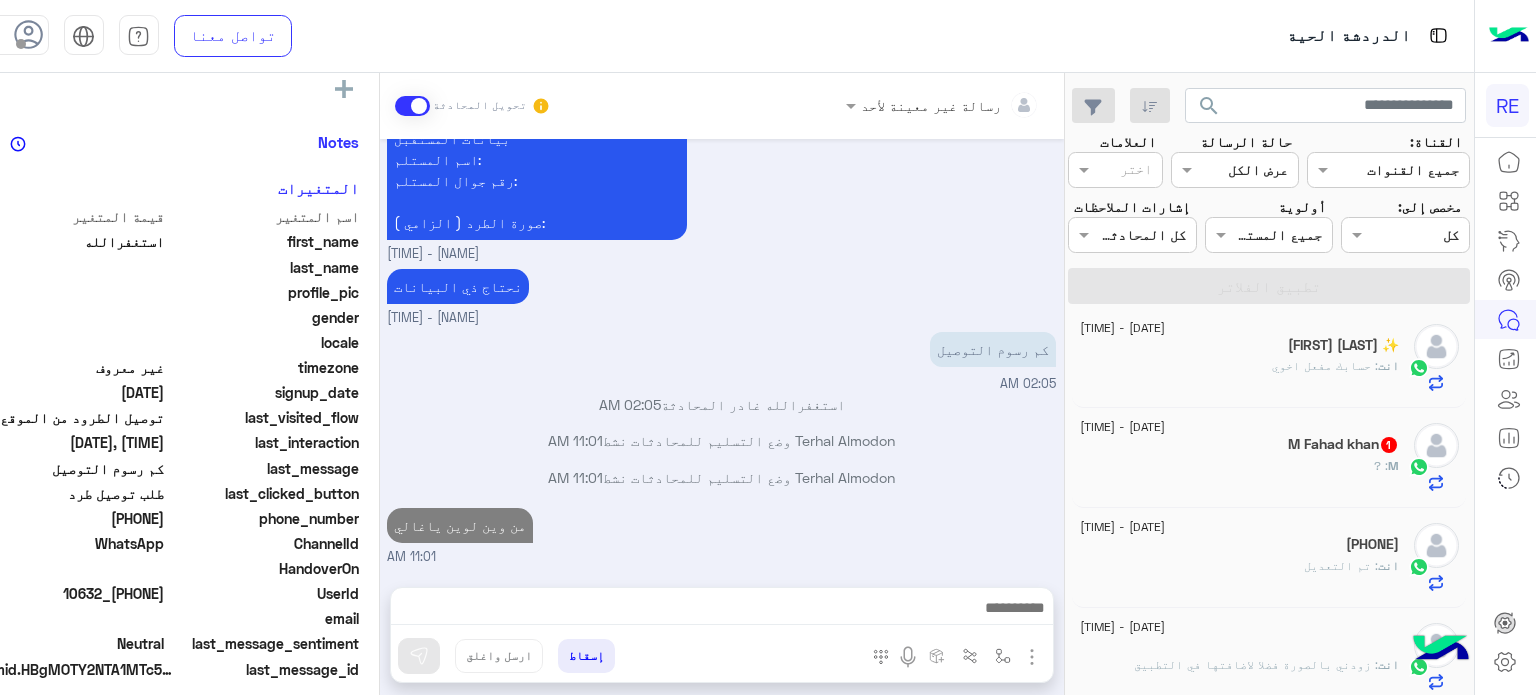 click on "M : ?" 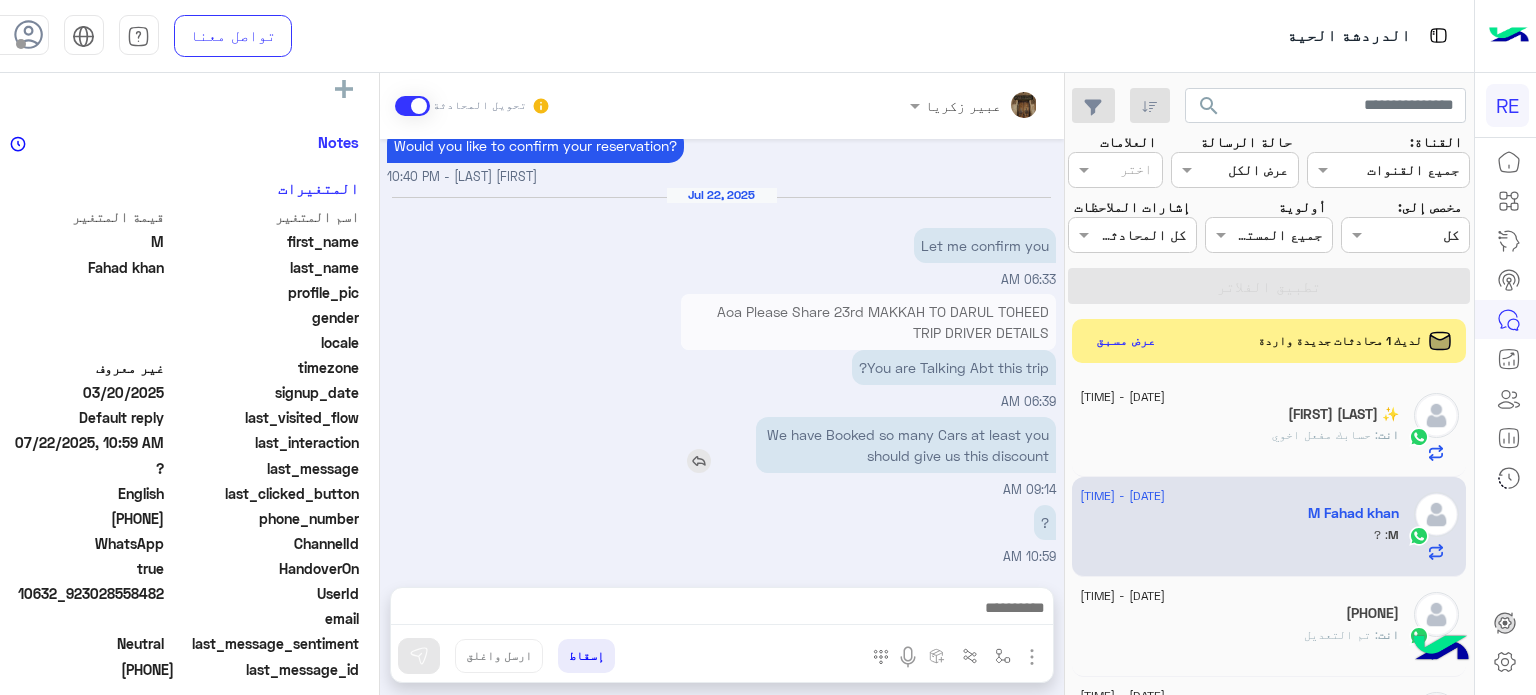 click on "We have Booked so many Cars at least you should give us this discount" at bounding box center [906, 445] 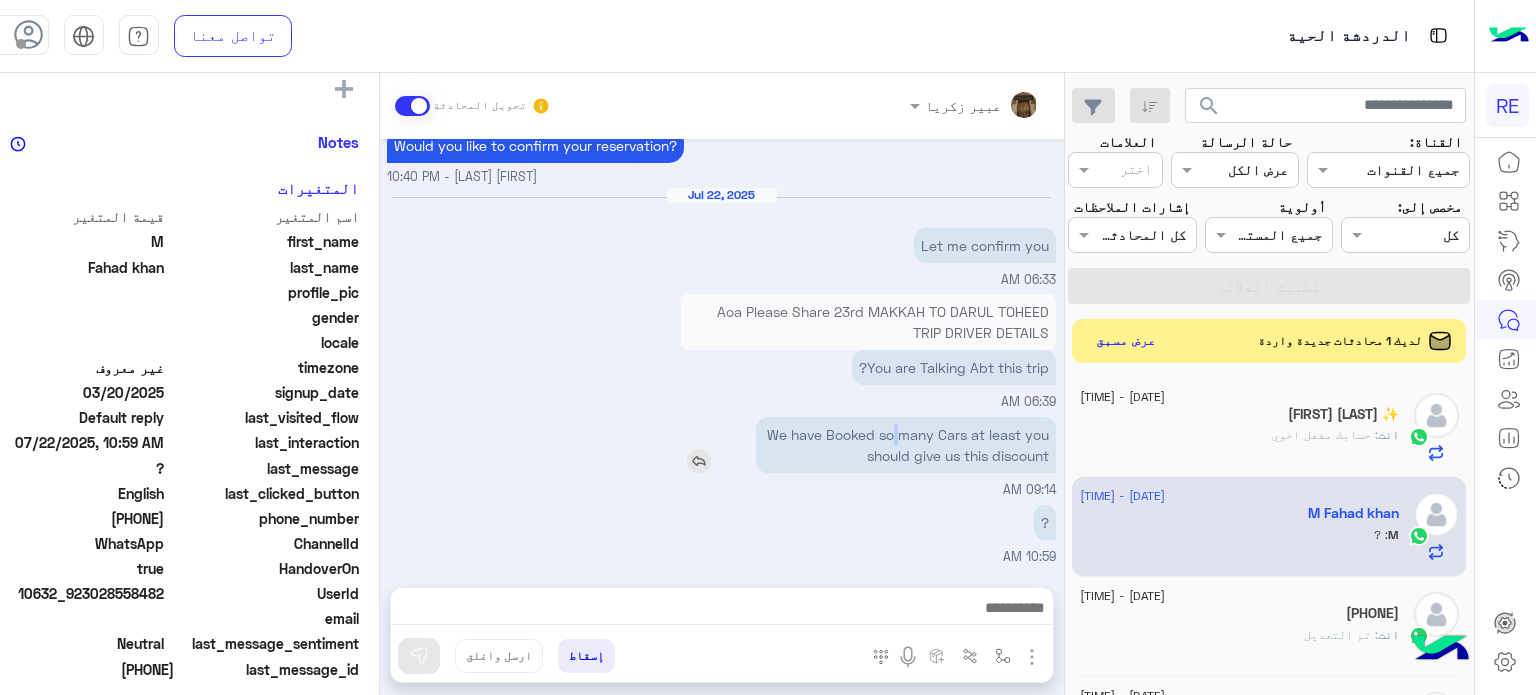 click on "We have Booked so many Cars at least you should give us this discount" at bounding box center [906, 445] 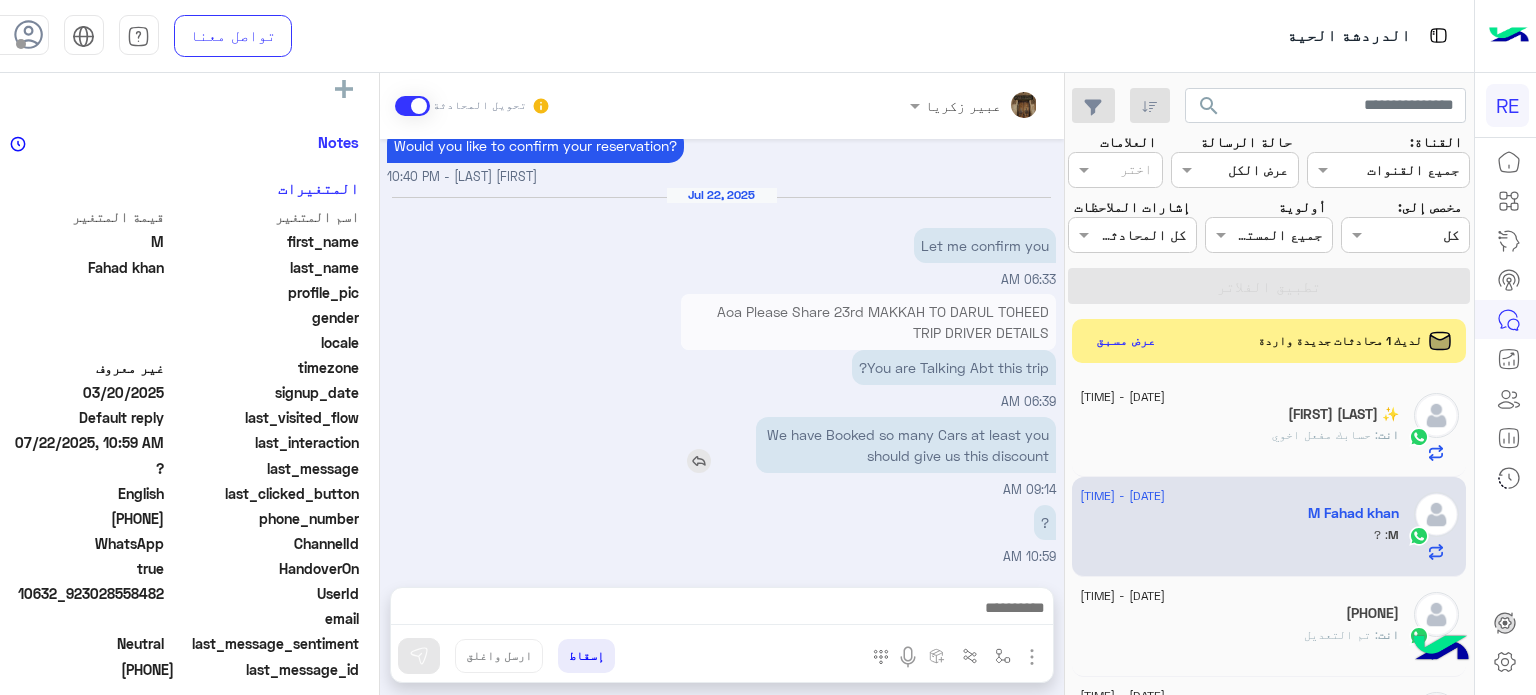 click on "We have Booked so many Cars at least you should give us this discount" at bounding box center (906, 445) 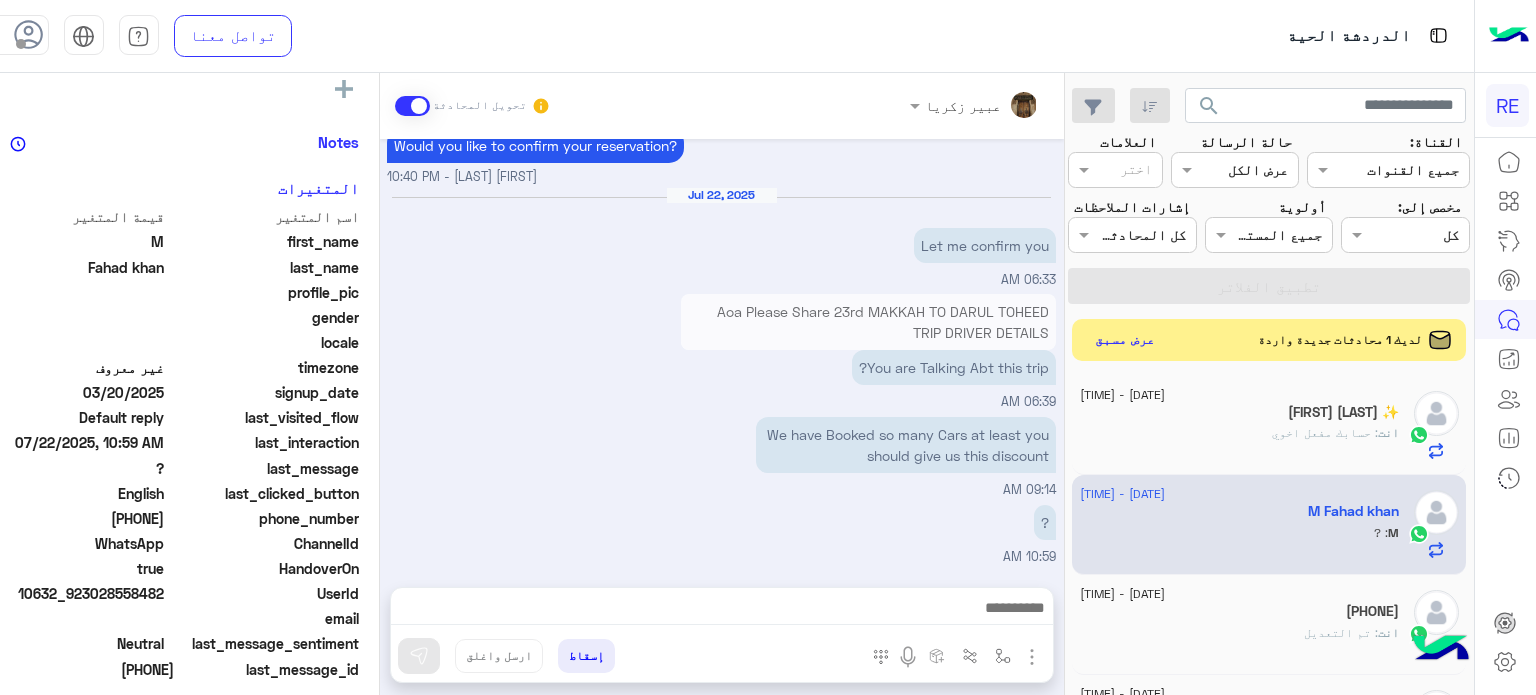 click on "عرض مسبق" 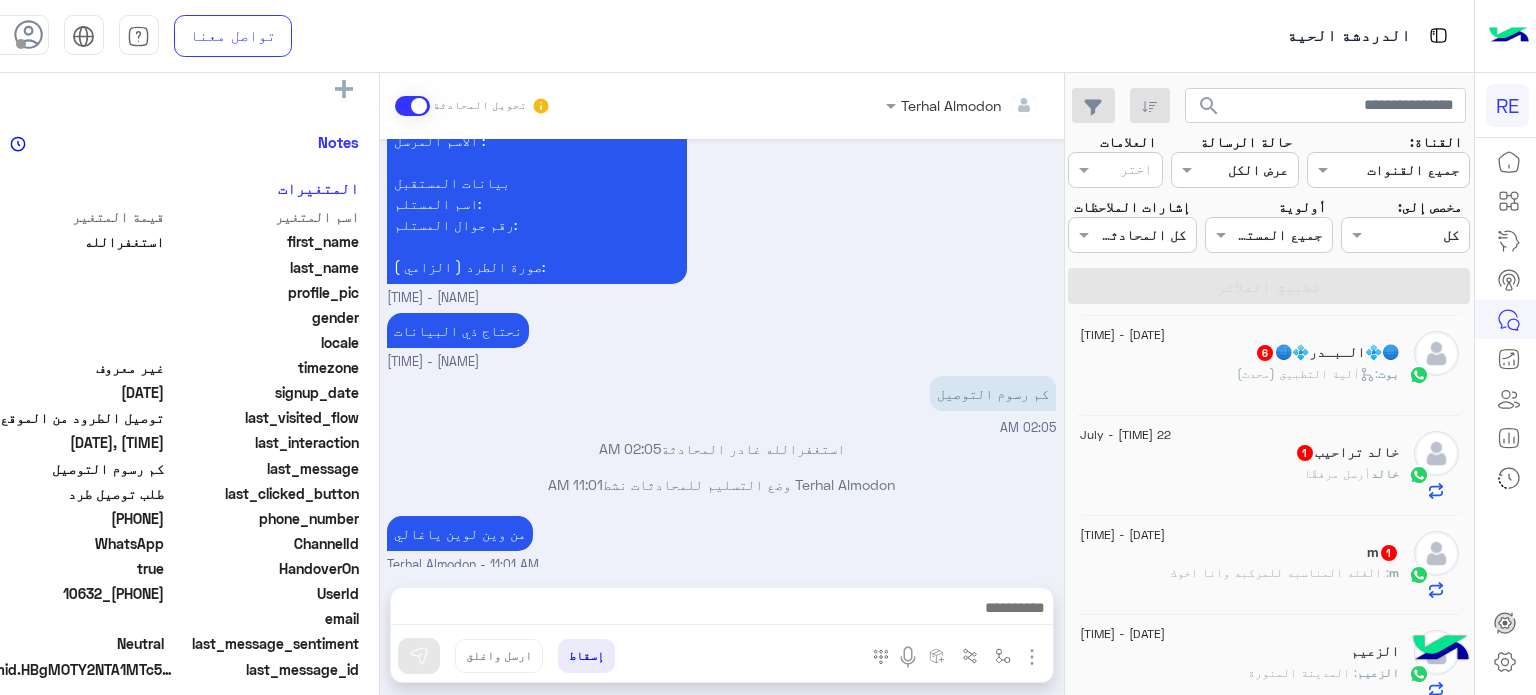 click on "[DATE] - [TIME]" 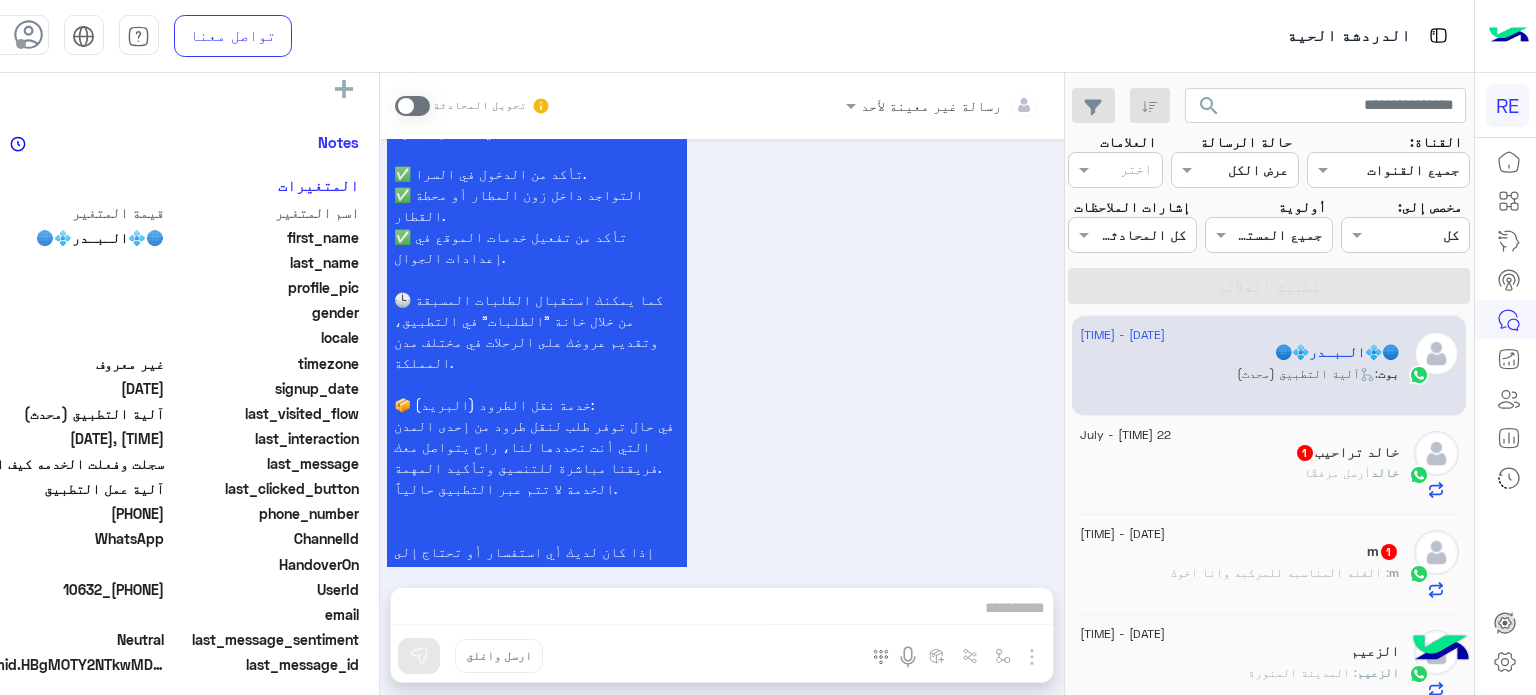 click on "[FIRST]  أرسل مرفقًا" 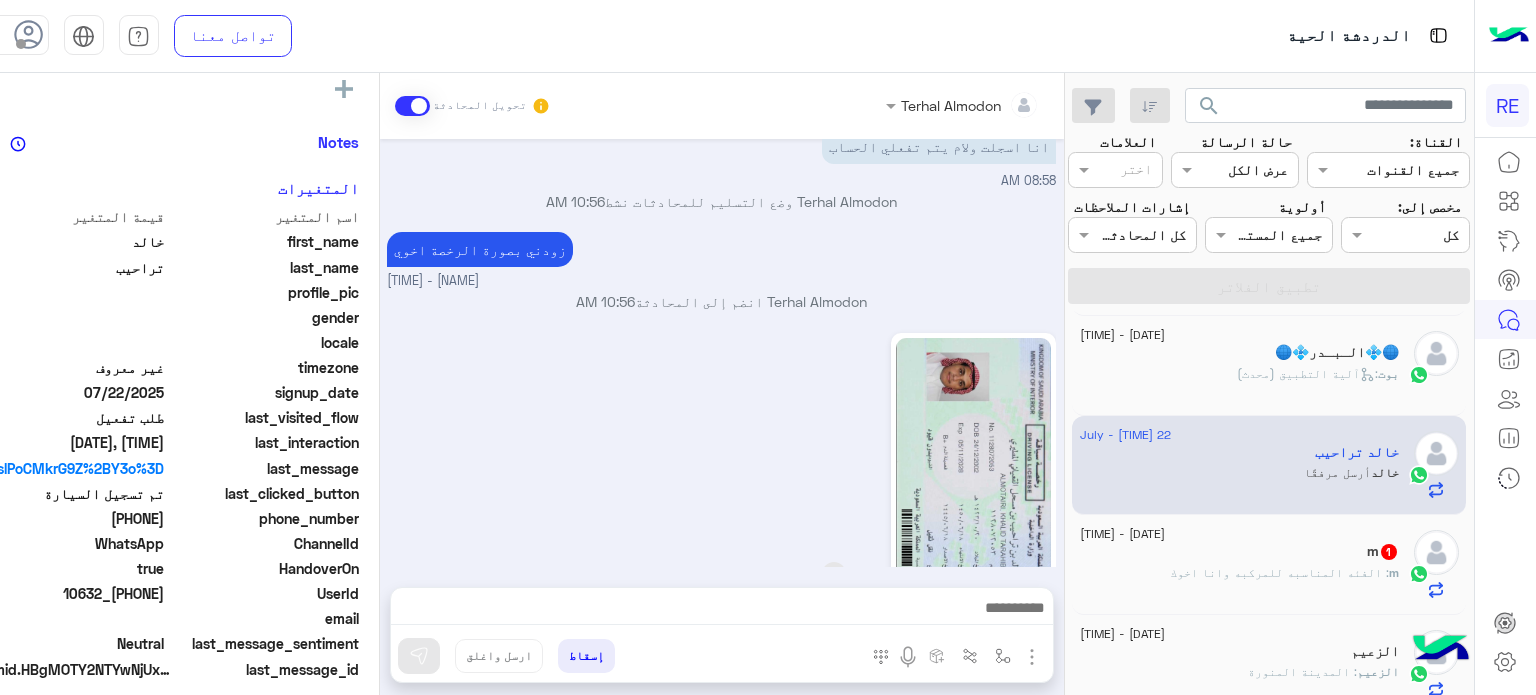 click 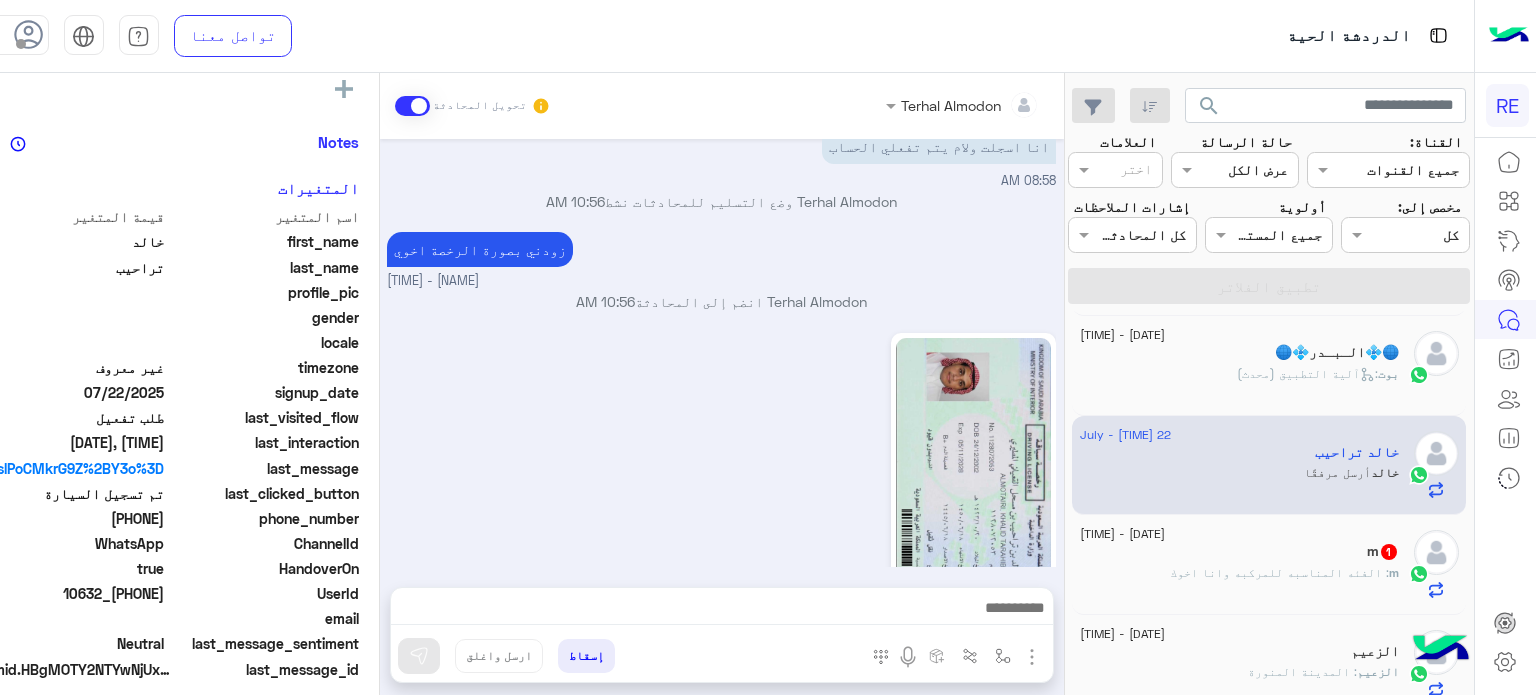 drag, startPoint x: 153, startPoint y: 517, endPoint x: 84, endPoint y: 515, distance: 69.02898 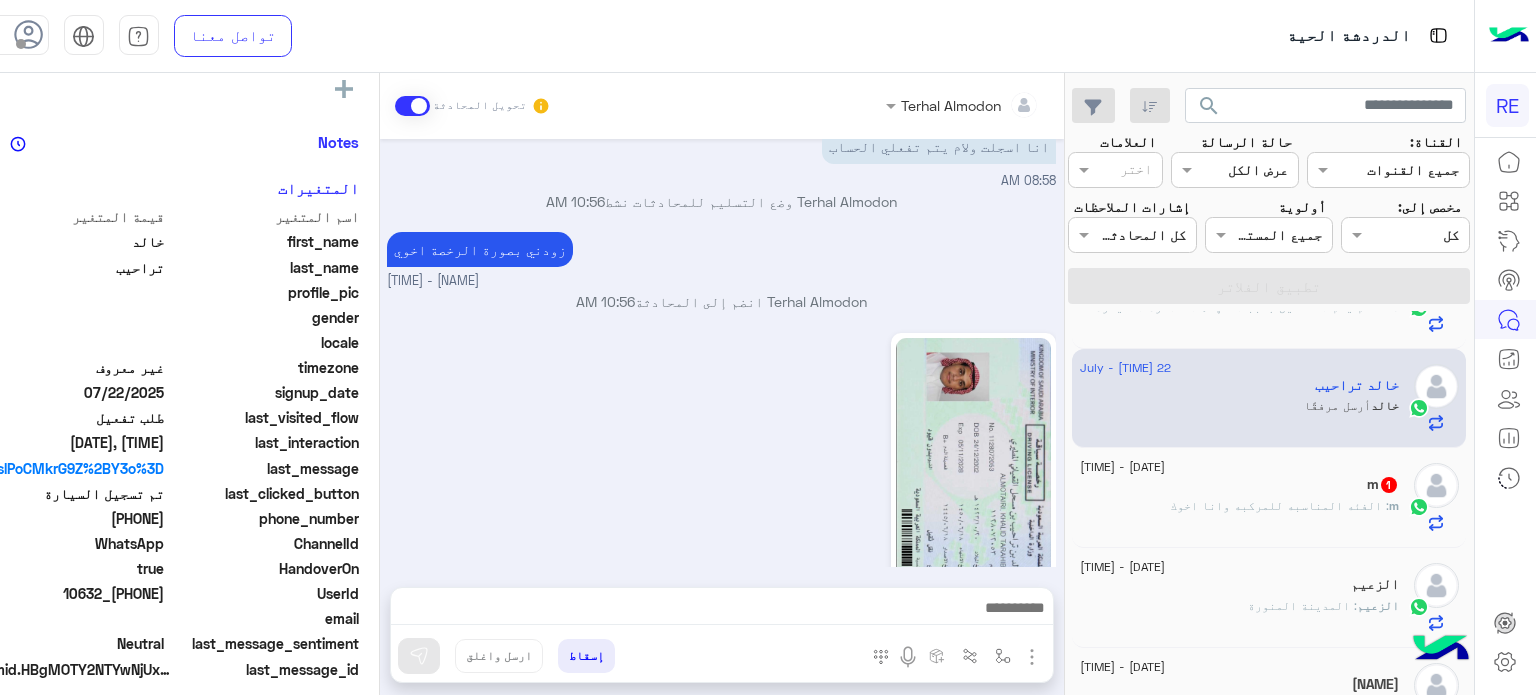 scroll, scrollTop: 700, scrollLeft: 0, axis: vertical 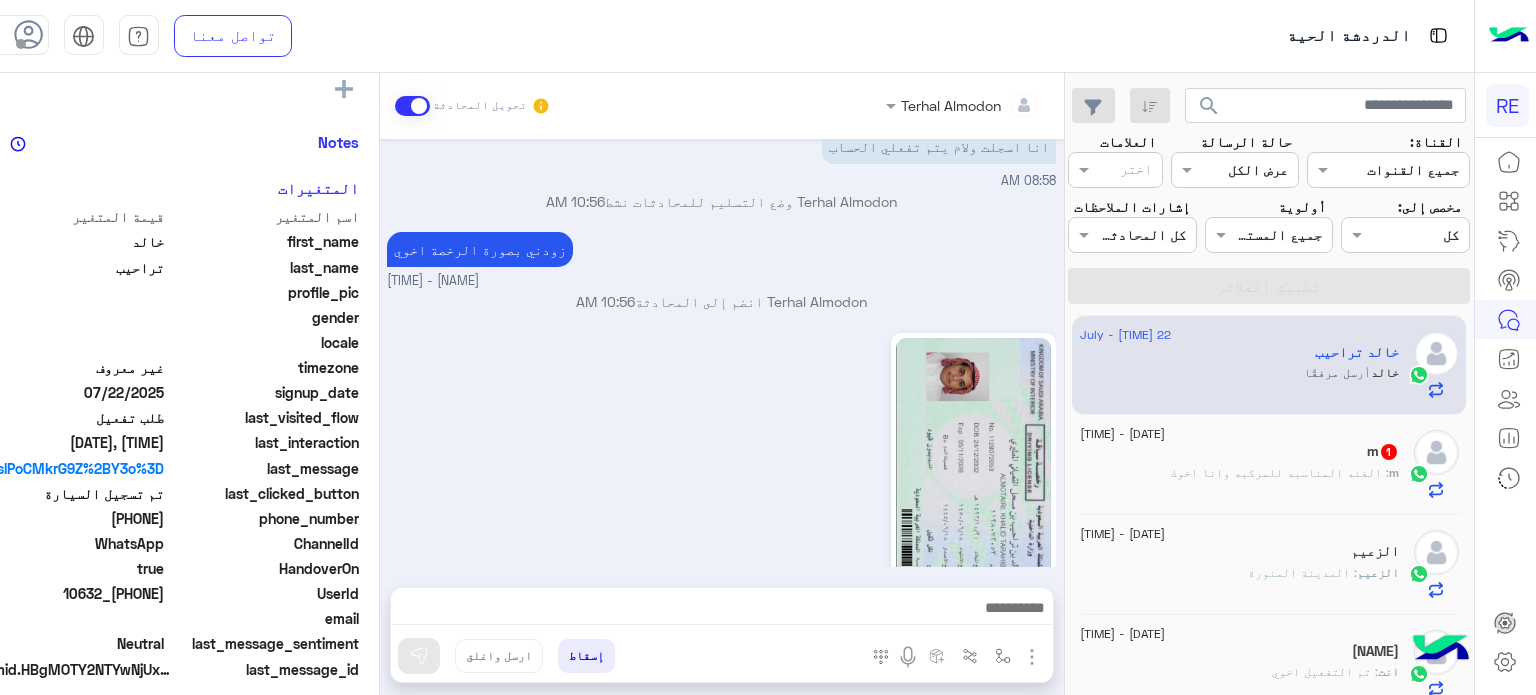 click on ": الفئه المناسبه للمركبه وانا اخوك" 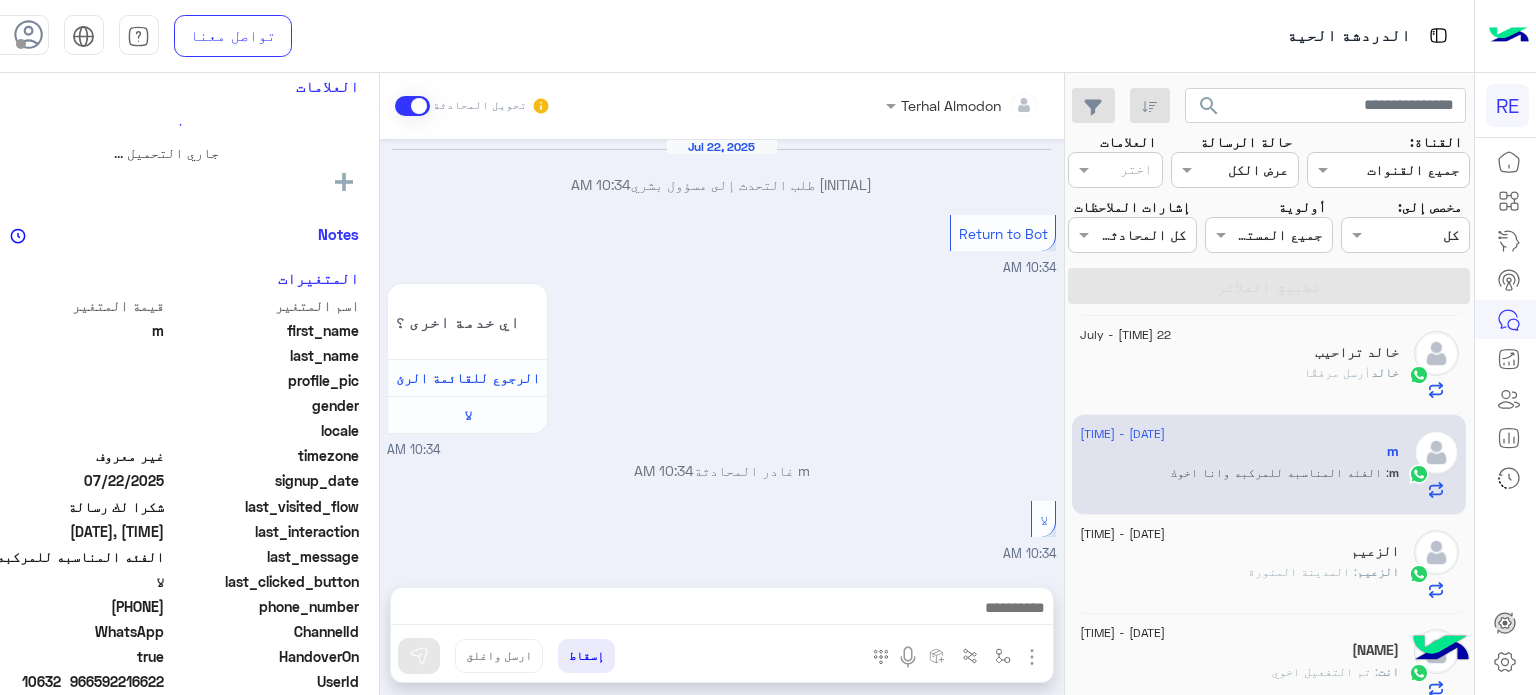 scroll, scrollTop: 344, scrollLeft: 0, axis: vertical 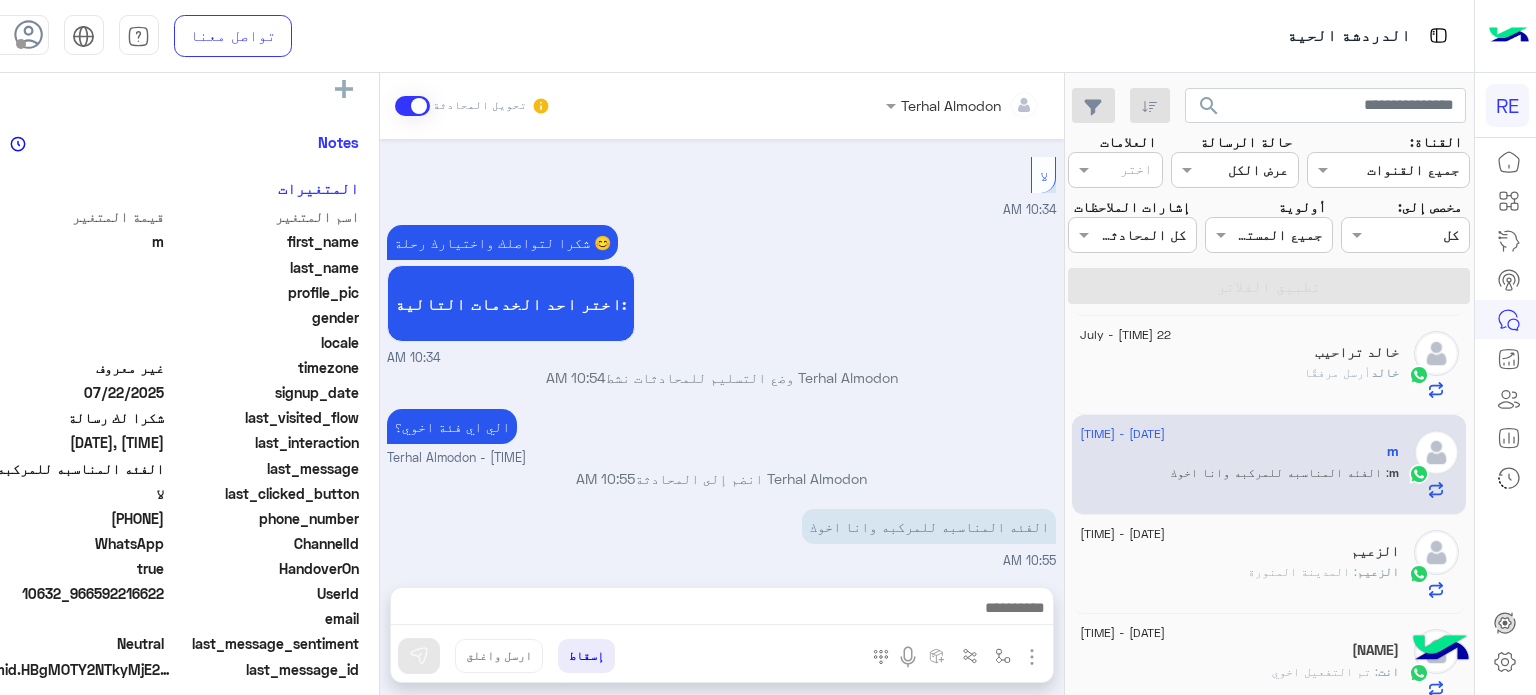 drag, startPoint x: 152, startPoint y: 591, endPoint x: 82, endPoint y: 601, distance: 70.71068 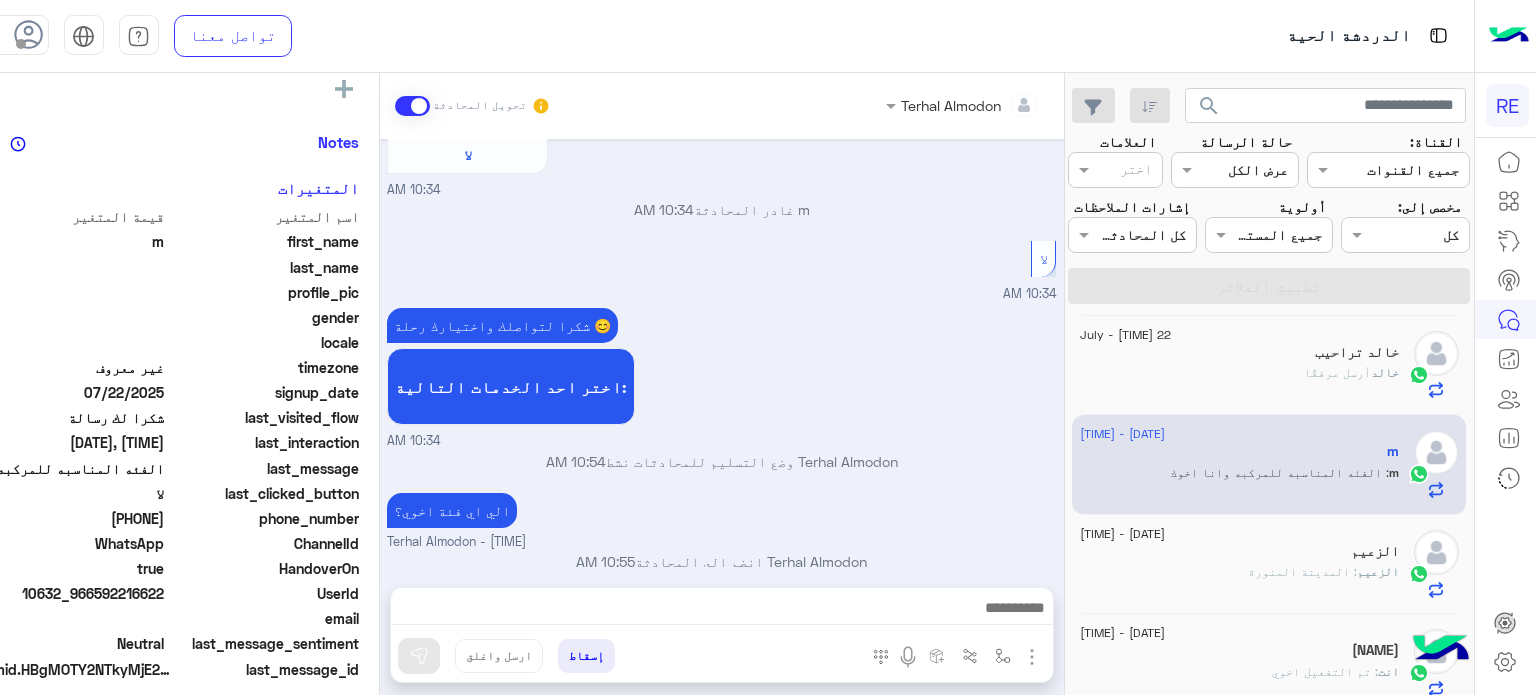 scroll, scrollTop: 1464, scrollLeft: 0, axis: vertical 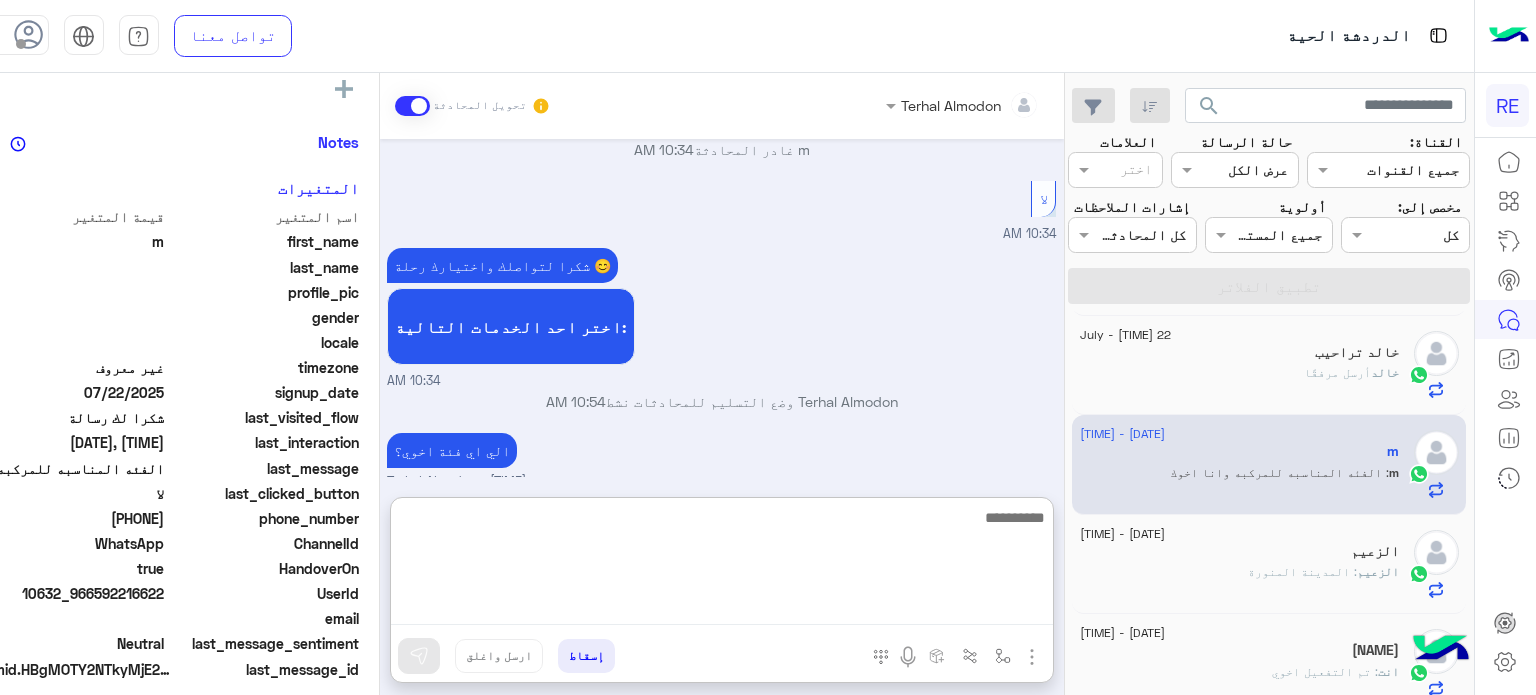 click at bounding box center [722, 565] 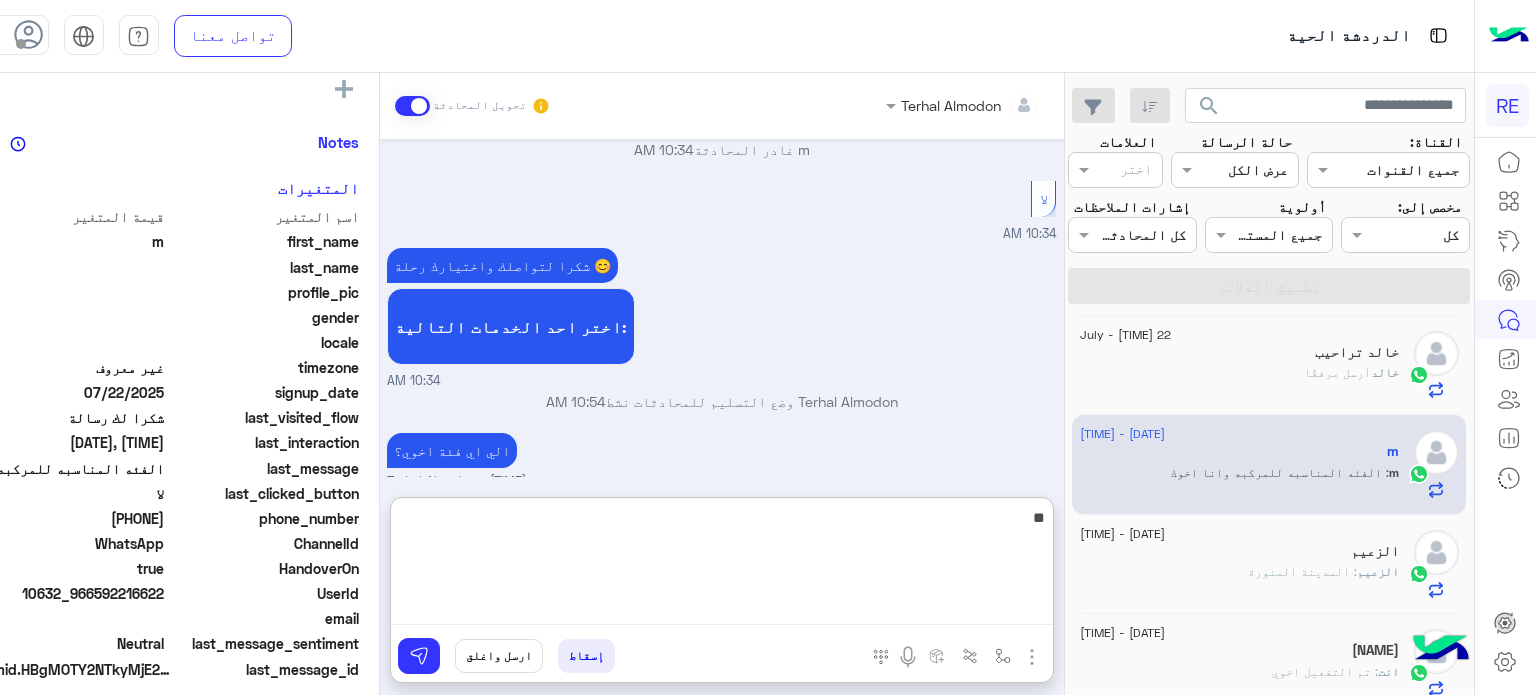 type on "**" 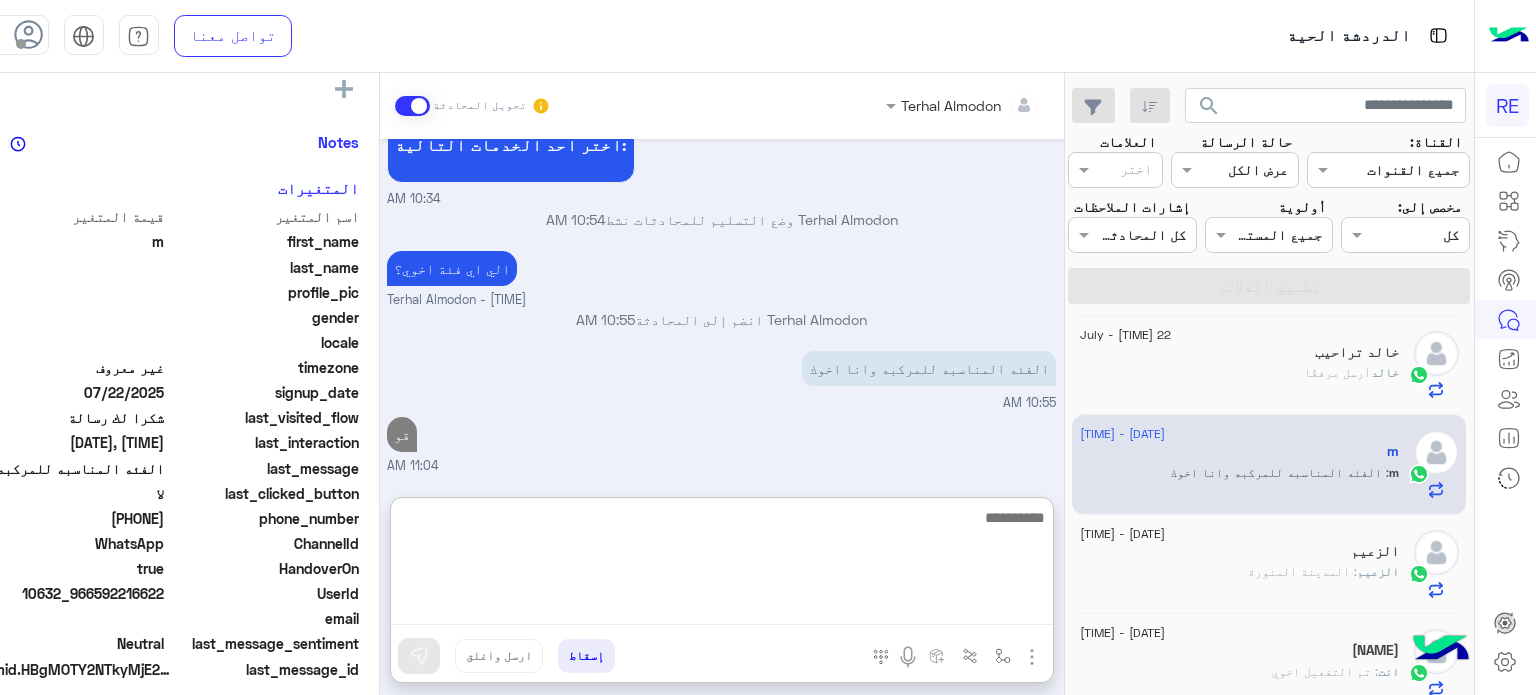 scroll, scrollTop: 1618, scrollLeft: 0, axis: vertical 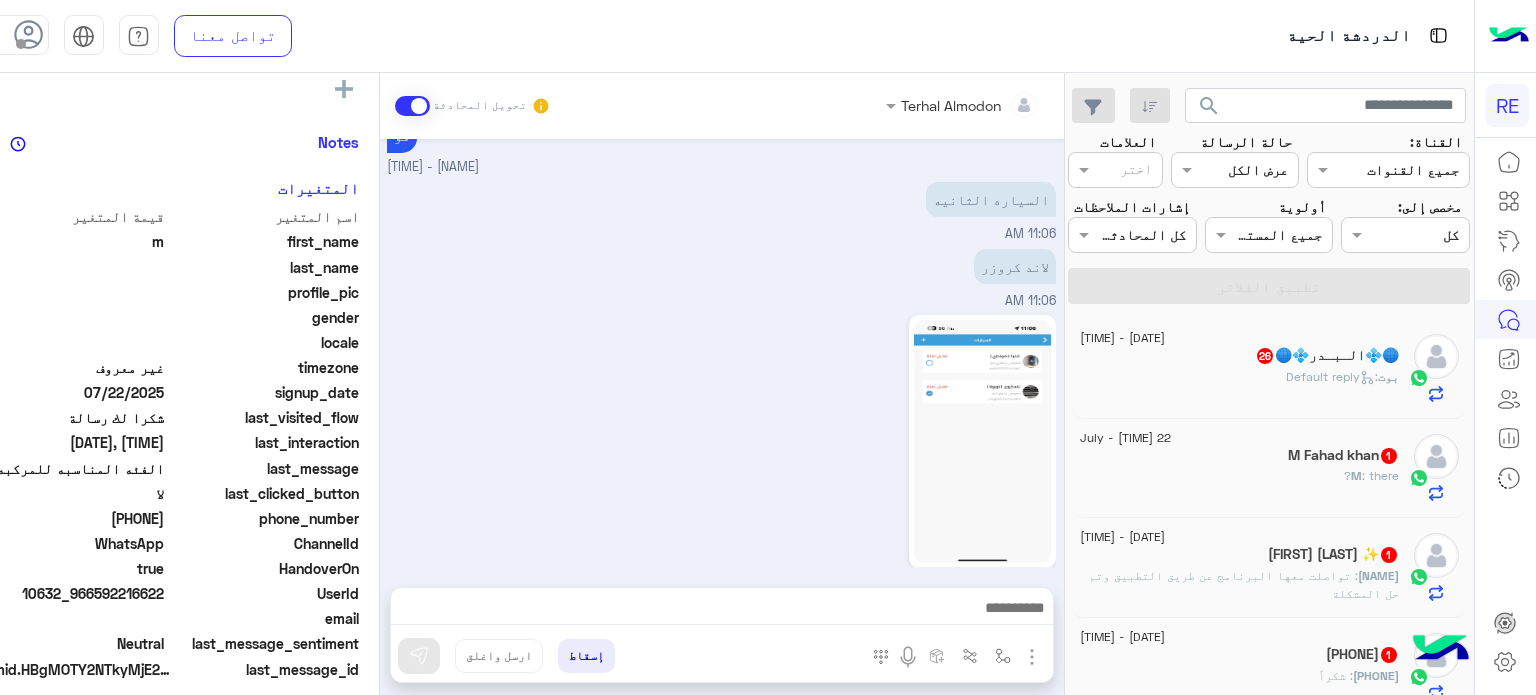 click on "بوت :   Default reply" 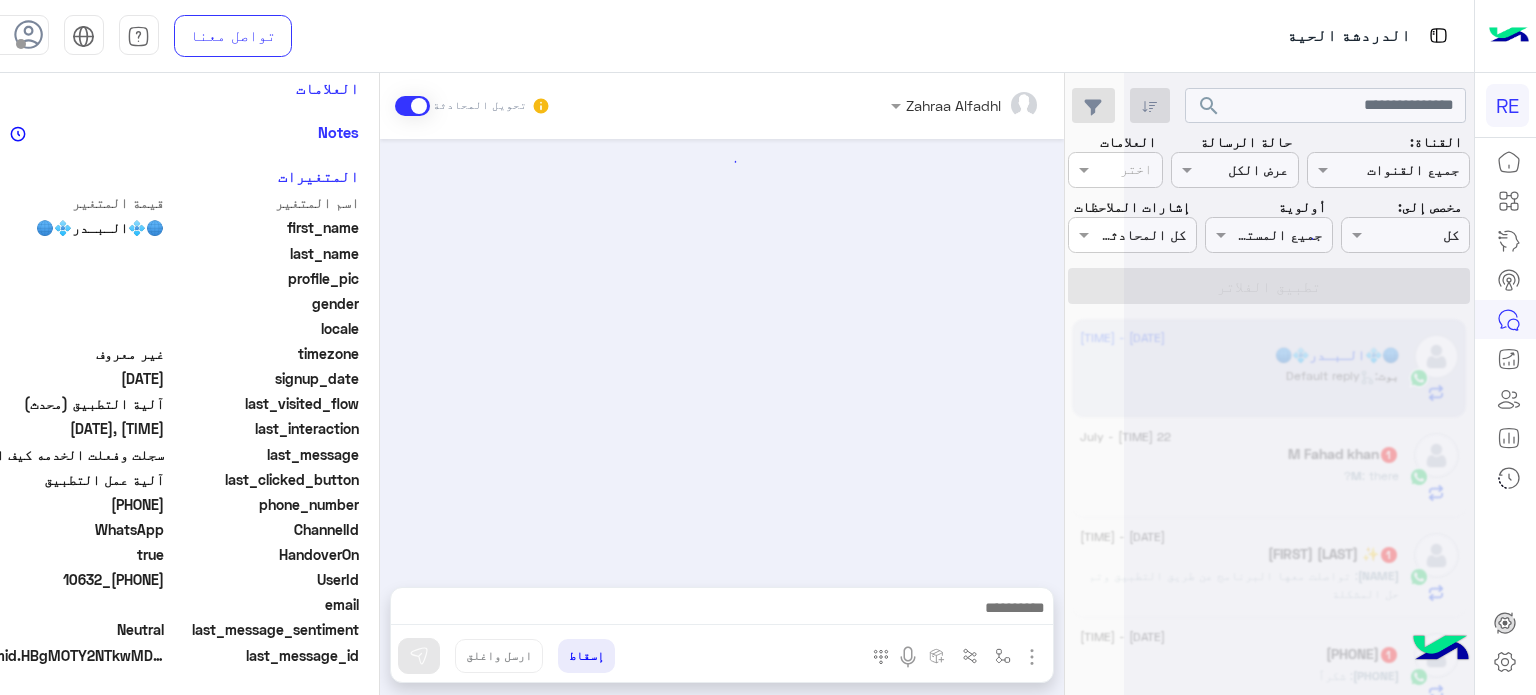 scroll, scrollTop: 366, scrollLeft: 0, axis: vertical 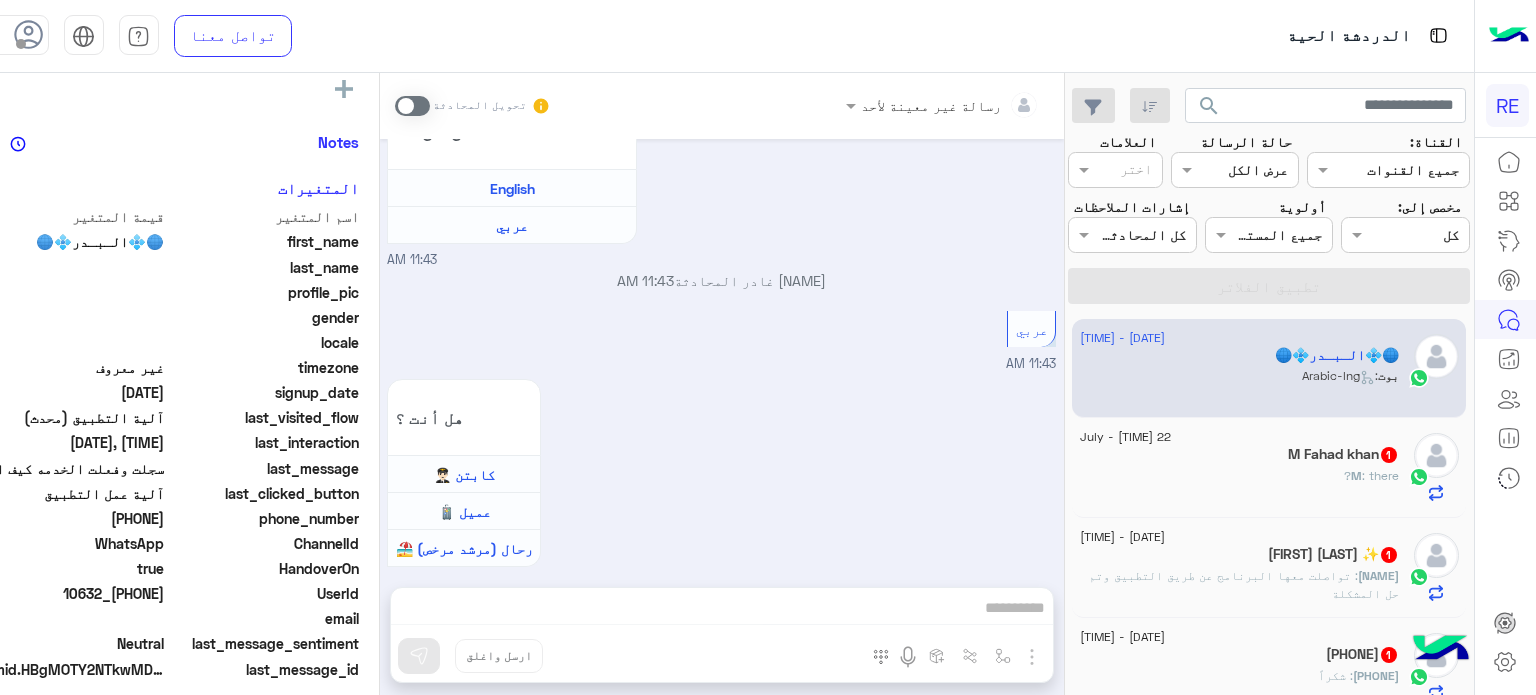 click on "رسالة غير معينة لأحد تحويل المحادثة     [DATE]   شكاوى    [TIME]  فضلا اختر نوع الشكوى  ماليه   تقنية   اخرى     [TIME]  تقنية    [TIME]  سعداء بتواصلك معنا، لنتمكن من مساعدتك نأمل توضيح استفسارك ونوع جوالك و تزويدنا بصورة من المشكلة. عزيزي العميل سعدنا بتواصلك معنا ، نأمل ان يكون تم توضيح جميع التفاصيل وارفاق الصور الخاصة بالمشكلة  ليتم مباشرة المعالجة مع القسم التقني باسرع وقت اي خدمة اخرى ؟  الرجوع للقائمة الرئ   لا     [TIME]  سددت الرسوم ٢٣٠ ﷼ رسوم و ٦٠ ﷼ اشتراك ويضهر لي الملاحضه التاليه   [TIME]  سعدنا بتواصلك، نأمل منك توضيح استفسارك أكثر    [TIME]    [TIME]   عودة الى البوت   [TIME]" at bounding box center [722, 388] 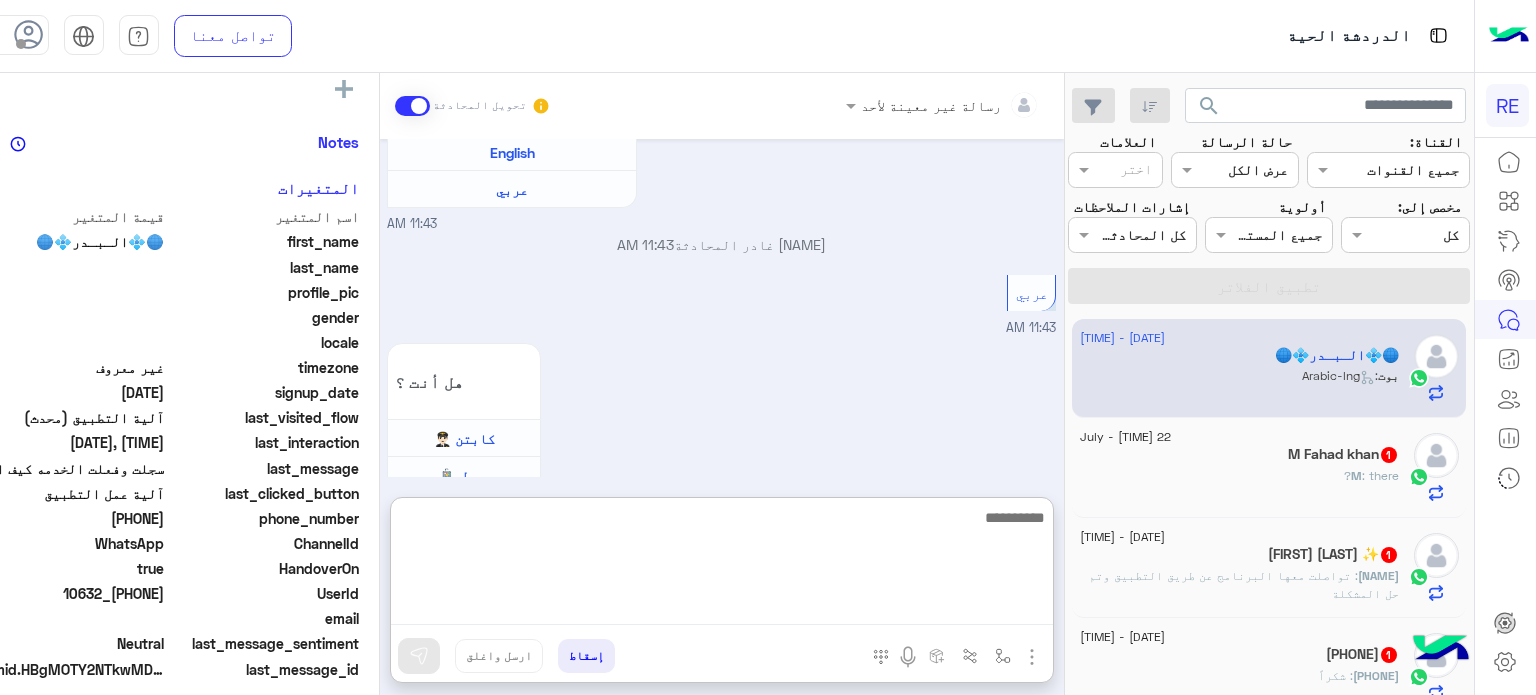 drag, startPoint x: 896, startPoint y: 622, endPoint x: 898, endPoint y: 609, distance: 13.152946 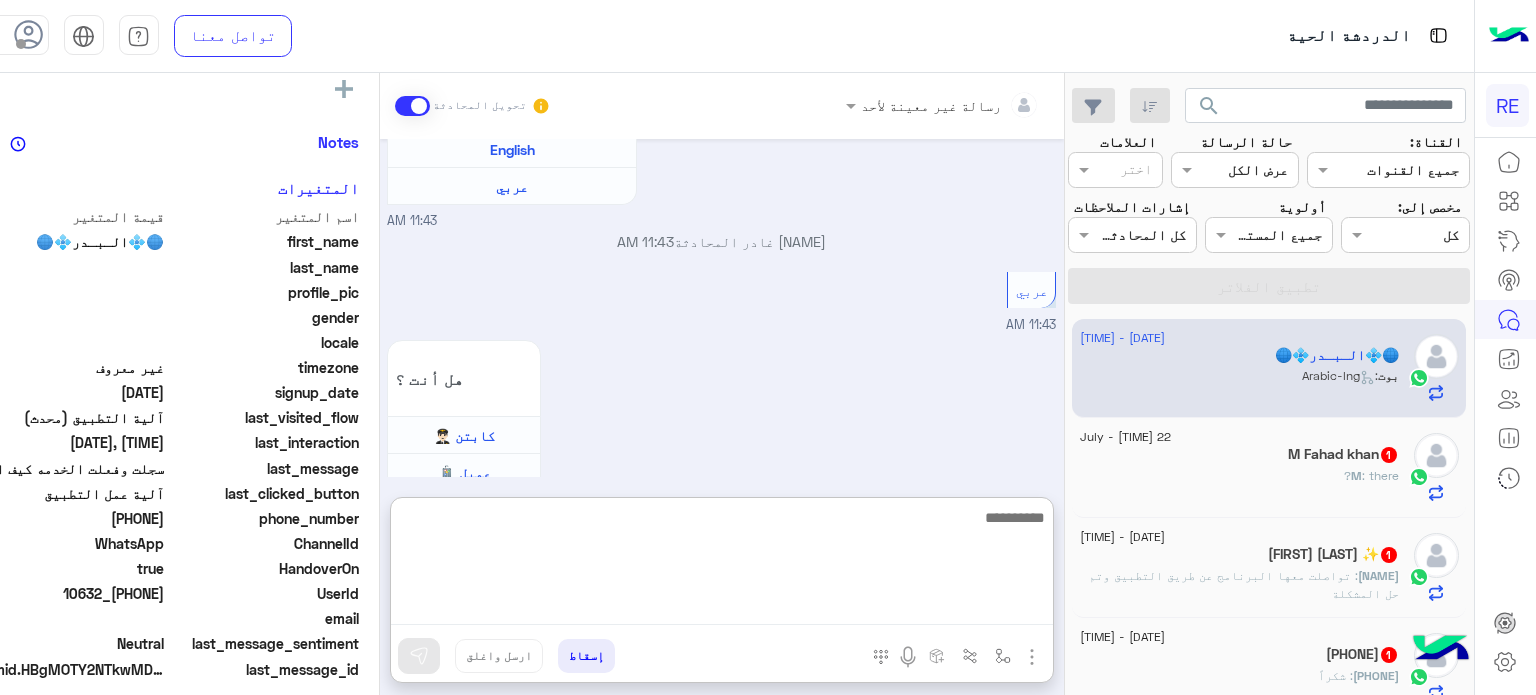 scroll, scrollTop: 2137, scrollLeft: 0, axis: vertical 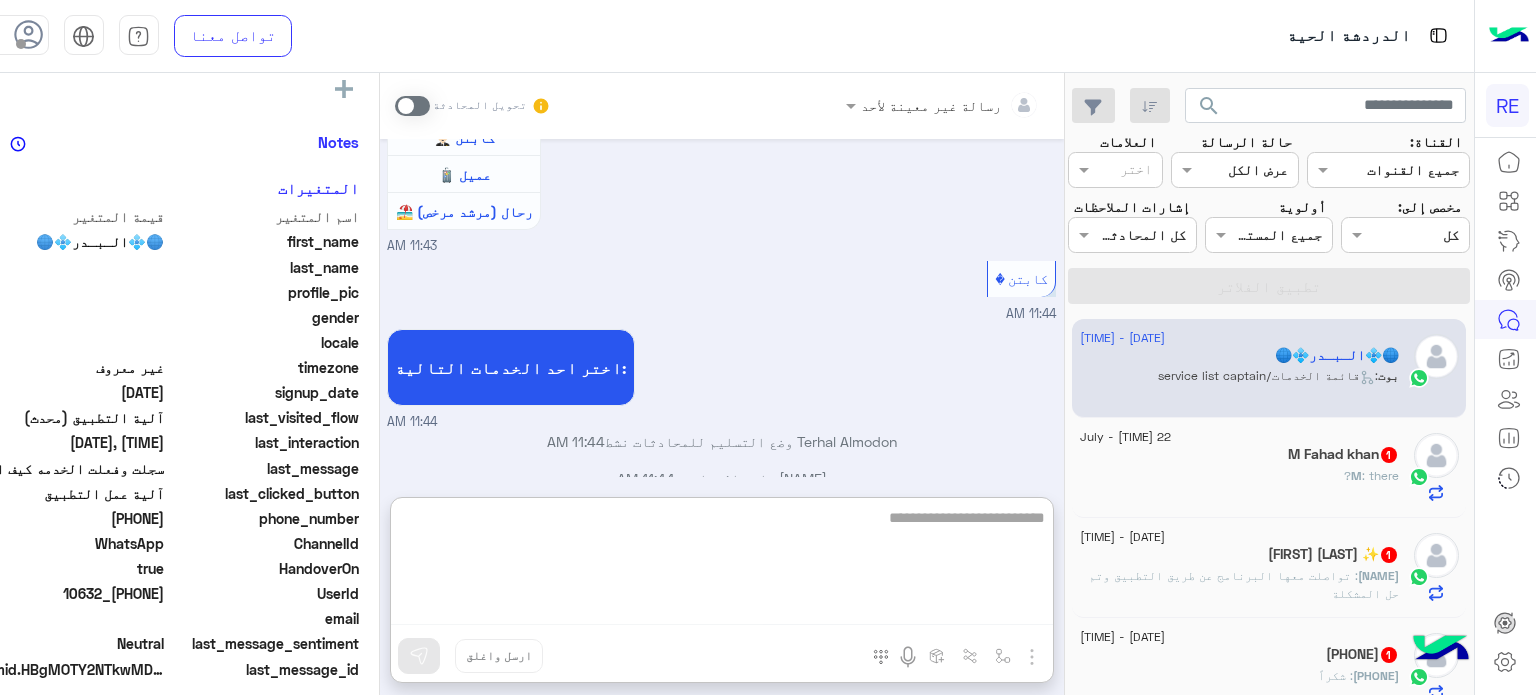 type on "**********" 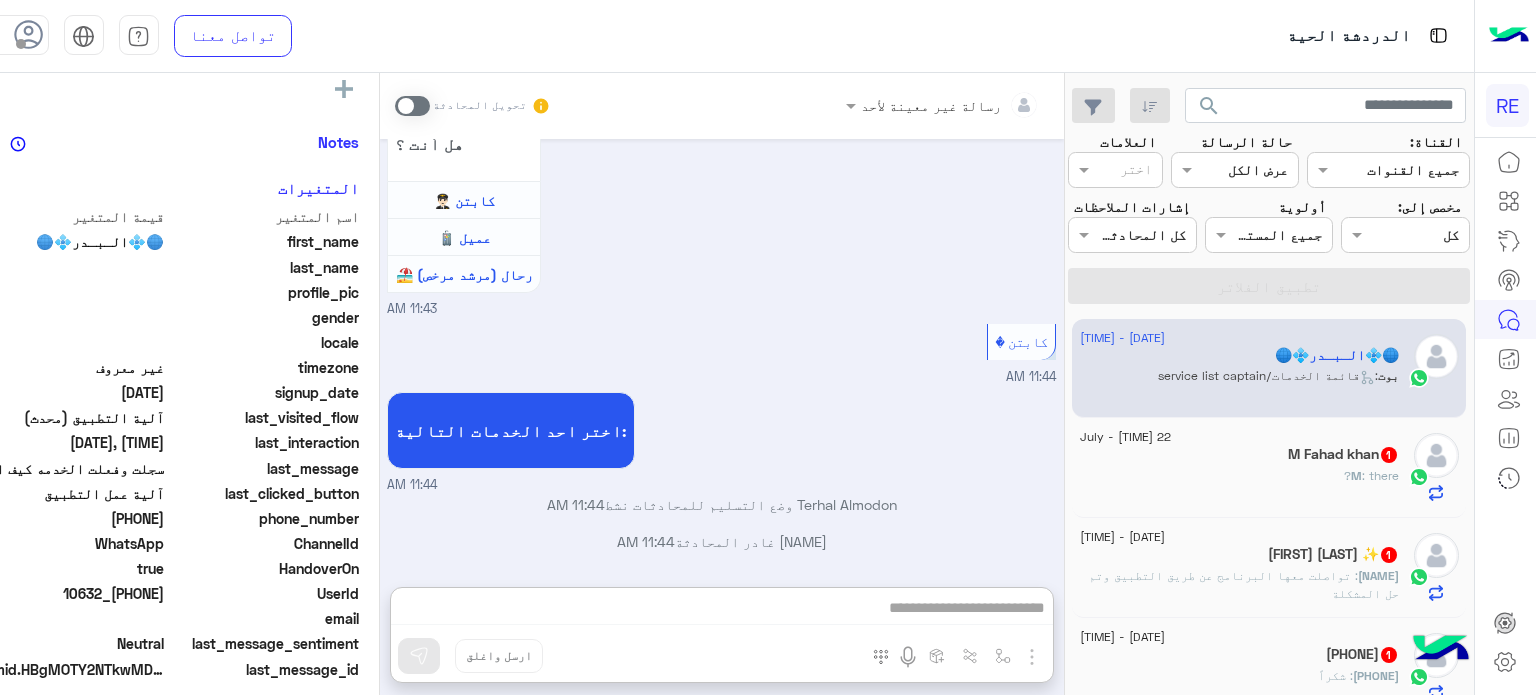 click on "رسالة غير معينة لأحد تحويل المحادثة     [DATE]   شكاوى    [TIME]  فضلا اختر نوع الشكوى  ماليه   تقنية   اخرى     [TIME]  تقنية    [TIME]  سعداء بتواصلك معنا، لنتمكن من مساعدتك نأمل توضيح استفسارك ونوع جوالك و تزويدنا بصورة من المشكلة. عزيزي العميل سعدنا بتواصلك معنا ، نأمل ان يكون تم توضيح جميع التفاصيل وارفاق الصور الخاصة بالمشكلة  ليتم مباشرة المعالجة مع القسم التقني باسرع وقت اي خدمة اخرى ؟  الرجوع للقائمة الرئ   لا     [TIME]  سددت الرسوم ٢٣٠ ﷼ رسوم و ٦٠ ﷼ اشتراك ويضهر لي الملاحضه التاليه   [TIME]  سعدنا بتواصلك، نأمل منك توضيح استفسارك أكثر    [TIME]    [TIME]   عودة الى البوت   [TIME]" at bounding box center [722, 388] 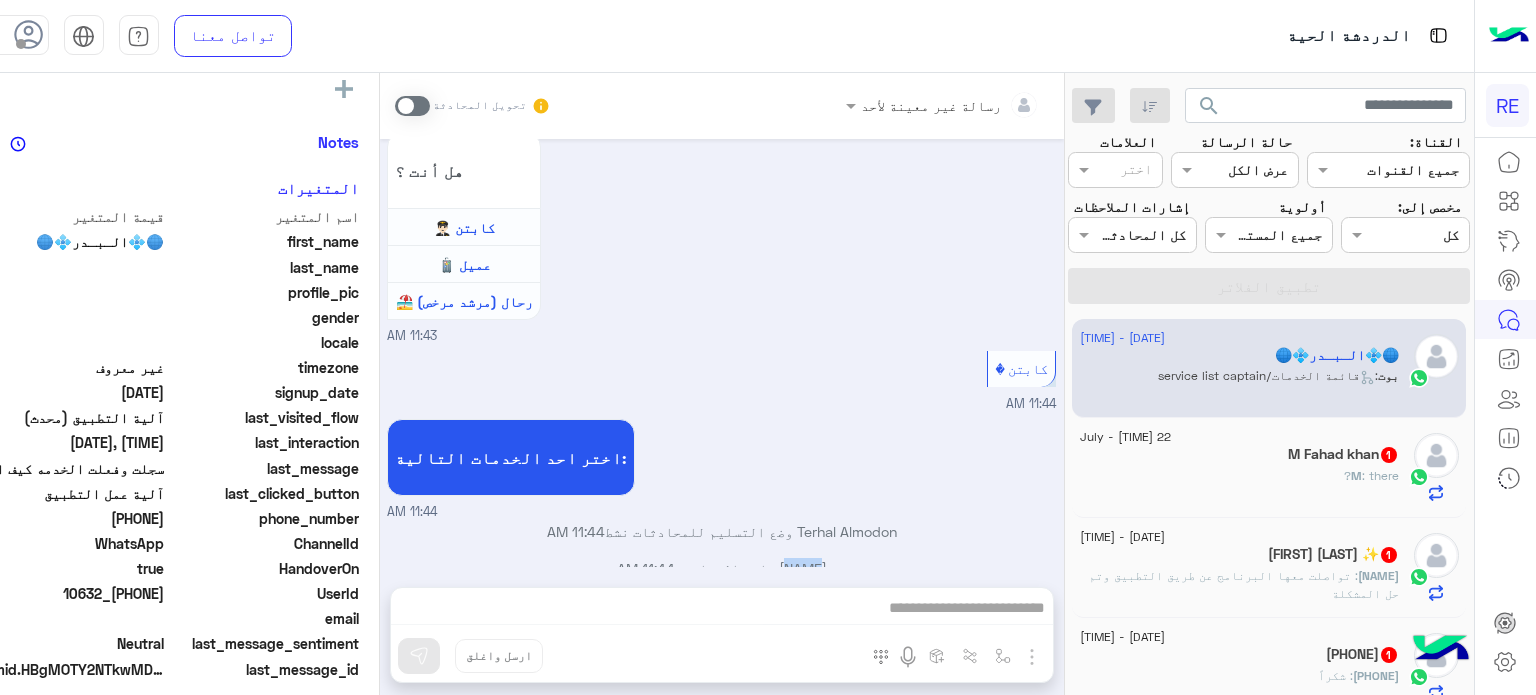 click on "Jul 22, 2025   شكاوى    11:41 AM  فضلا اختر نوع الشكوى  ماليه   تقنية   اخرى     11:41 AM   تقنية    11:41 AM  سعداء بتواصلك معنا، لنتمكن من مساعدتك نأمل توضيح استفسارك ونوع جوالك و تزويدنا بصورة من المشكلة. عزيزي العميل سعدنا بتواصلك معنا ، نأمل ان يكون تم توضيح جميع التفاصيل وارفاق الصور الخاصة بالمشكلة  ليتم مباشرة المعالجة مع القسم التقني باسرع وقت اي خدمة اخرى ؟  الرجوع للقائمة الرئ   لا     11:41 AM  سددت الرسوم ٢٣٠ ﷼ رسوم و ٦٠ ﷼ اشتراك ويضهر لي الملاحضه التاليه   11:43 AM  سعدنا بتواصلك، نأمل منك توضيح استفسارك أكثر    11:43 AM    11:43 AM   عودة الى البوت     11:43 AM   11:43 AM       11:43 AM       عودة الى البوت" at bounding box center [722, 353] 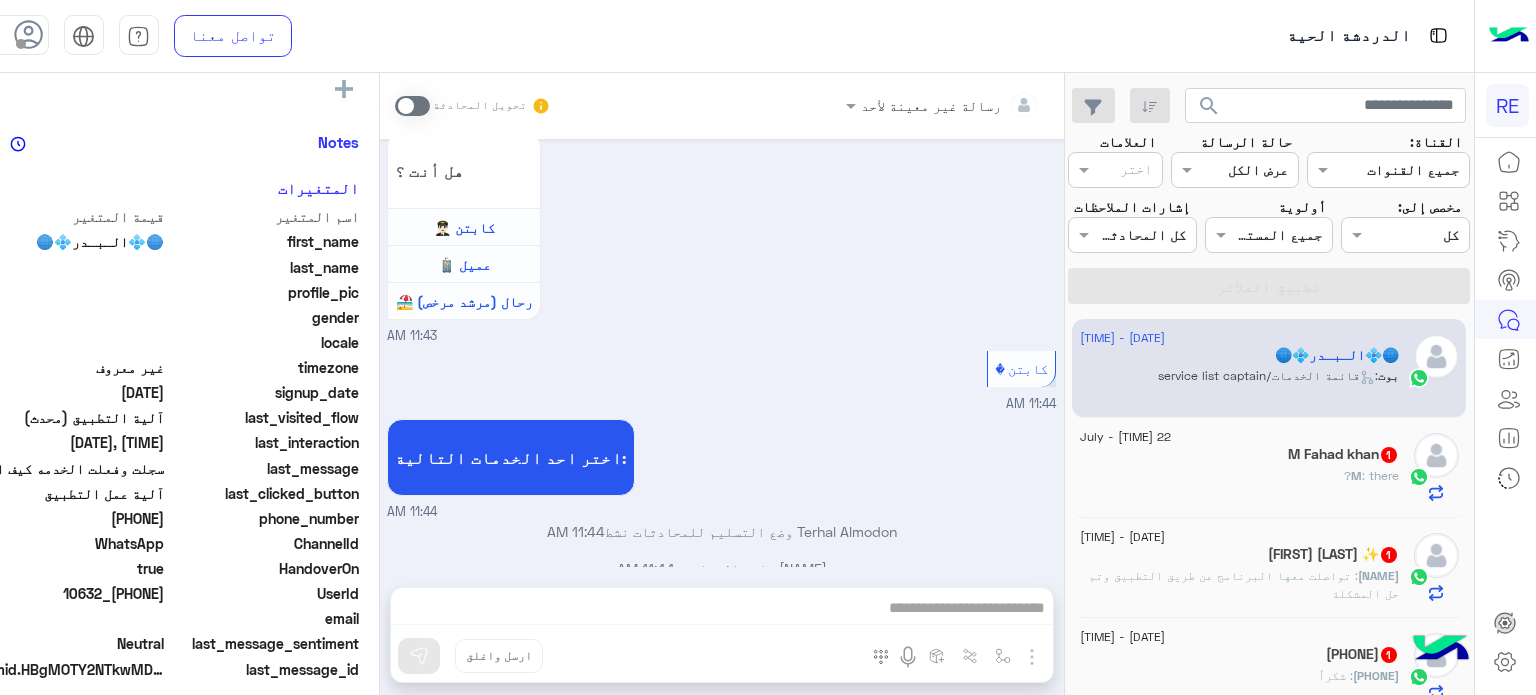 click on "رسالة غير معينة لأحد تحويل المحادثة     [DATE]   شكاوى    [TIME]  فضلا اختر نوع الشكوى  ماليه   تقنية   اخرى     [TIME]  تقنية    [TIME]  سعداء بتواصلك معنا، لنتمكن من مساعدتك نأمل توضيح استفسارك ونوع جوالك و تزويدنا بصورة من المشكلة. عزيزي العميل سعدنا بتواصلك معنا ، نأمل ان يكون تم توضيح جميع التفاصيل وارفاق الصور الخاصة بالمشكلة  ليتم مباشرة المعالجة مع القسم التقني باسرع وقت اي خدمة اخرى ؟  الرجوع للقائمة الرئ   لا     [TIME]  سددت الرسوم ٢٣٠ ﷼ رسوم و ٦٠ ﷼ اشتراك ويضهر لي الملاحضه التاليه   [TIME]  سعدنا بتواصلك، نأمل منك توضيح استفسارك أكثر    [TIME]    [TIME]   عودة الى البوت   [TIME]" at bounding box center (722, 388) 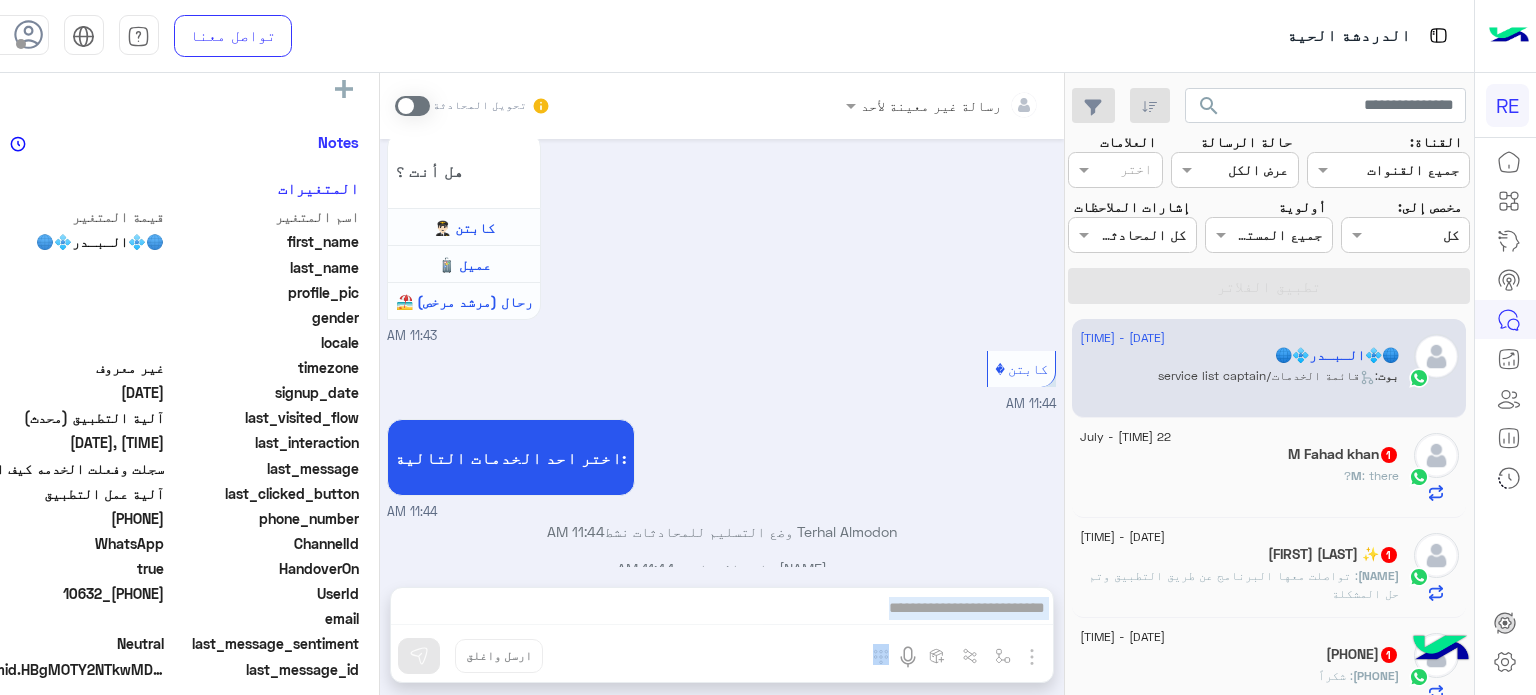 click on "رسالة غير معينة لأحد تحويل المحادثة     [DATE]   شكاوى    [TIME]  فضلا اختر نوع الشكوى  ماليه   تقنية   اخرى     [TIME]  تقنية    [TIME]  سعداء بتواصلك معنا، لنتمكن من مساعدتك نأمل توضيح استفسارك ونوع جوالك و تزويدنا بصورة من المشكلة. عزيزي العميل سعدنا بتواصلك معنا ، نأمل ان يكون تم توضيح جميع التفاصيل وارفاق الصور الخاصة بالمشكلة  ليتم مباشرة المعالجة مع القسم التقني باسرع وقت اي خدمة اخرى ؟  الرجوع للقائمة الرئ   لا     [TIME]  سددت الرسوم ٢٣٠ ﷼ رسوم و ٦٠ ﷼ اشتراك ويضهر لي الملاحضه التاليه   [TIME]  سعدنا بتواصلك، نأمل منك توضيح استفسارك أكثر    [TIME]    [TIME]   عودة الى البوت   [TIME]" at bounding box center (722, 388) 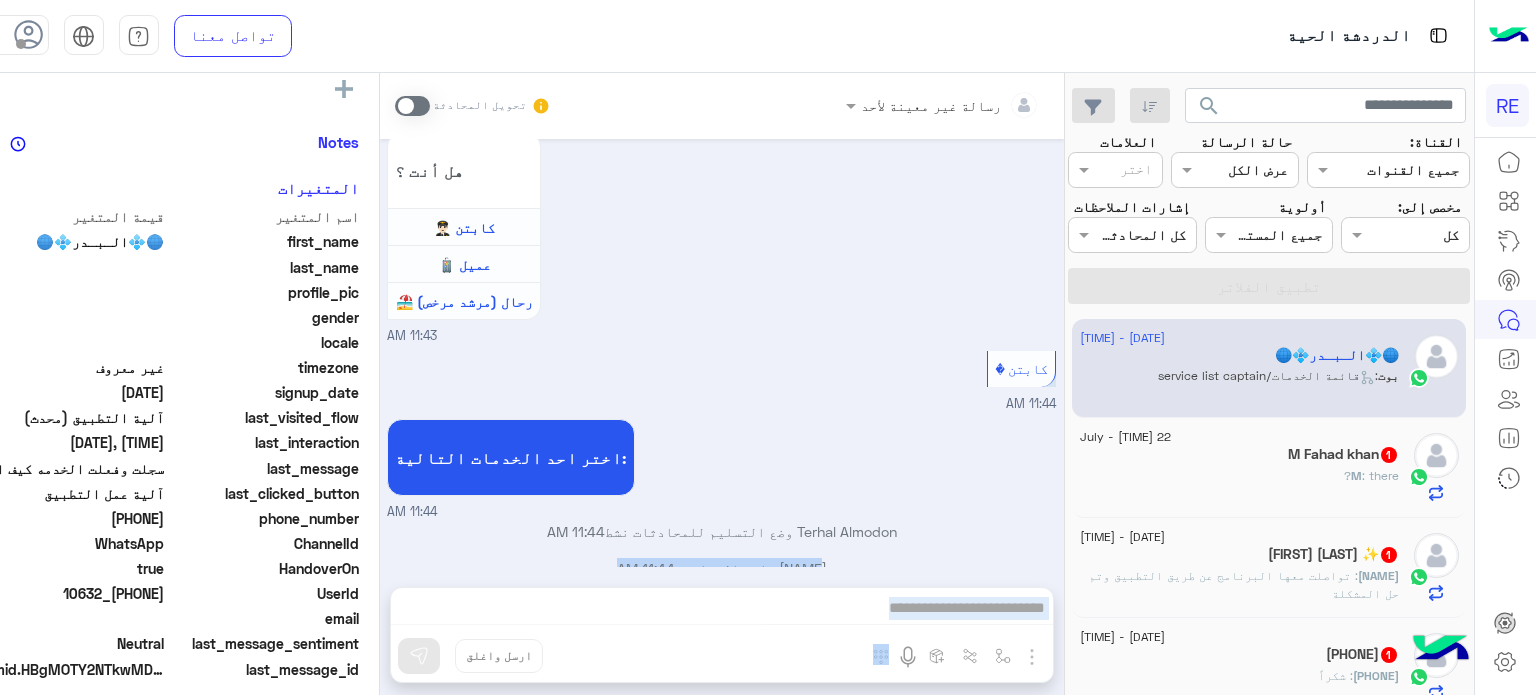 click on "رسالة غير معينة لأحد تحويل المحادثة     [DATE]   شكاوى    [TIME]  فضلا اختر نوع الشكوى  ماليه   تقنية   اخرى     [TIME]  تقنية    [TIME]  سعداء بتواصلك معنا، لنتمكن من مساعدتك نأمل توضيح استفسارك ونوع جوالك و تزويدنا بصورة من المشكلة. عزيزي العميل سعدنا بتواصلك معنا ، نأمل ان يكون تم توضيح جميع التفاصيل وارفاق الصور الخاصة بالمشكلة  ليتم مباشرة المعالجة مع القسم التقني باسرع وقت اي خدمة اخرى ؟  الرجوع للقائمة الرئ   لا     [TIME]  سددت الرسوم ٢٣٠ ﷼ رسوم و ٦٠ ﷼ اشتراك ويضهر لي الملاحضه التاليه   [TIME]  سعدنا بتواصلك، نأمل منك توضيح استفسارك أكثر    [TIME]    [TIME]   عودة الى البوت   [TIME]" at bounding box center (722, 388) 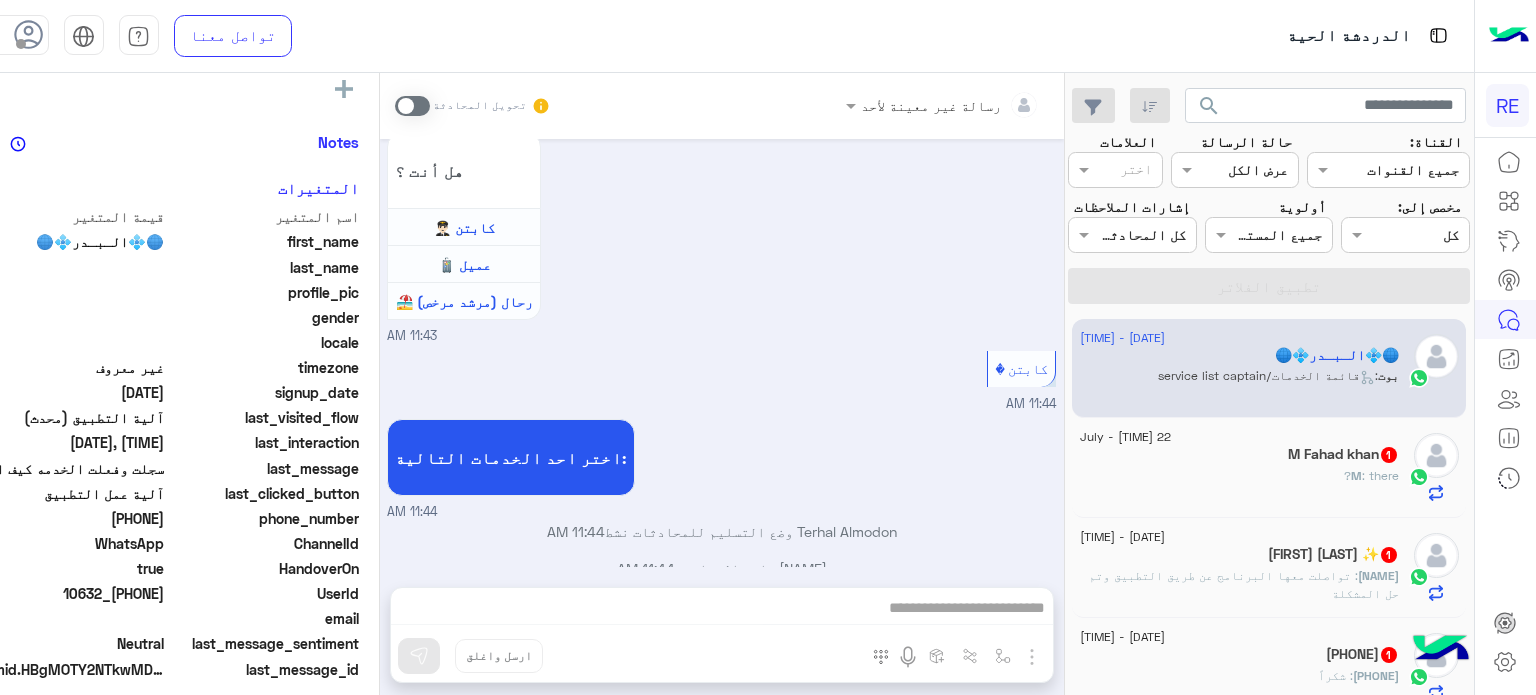 drag, startPoint x: 828, startPoint y: 340, endPoint x: 464, endPoint y: 173, distance: 400.48096 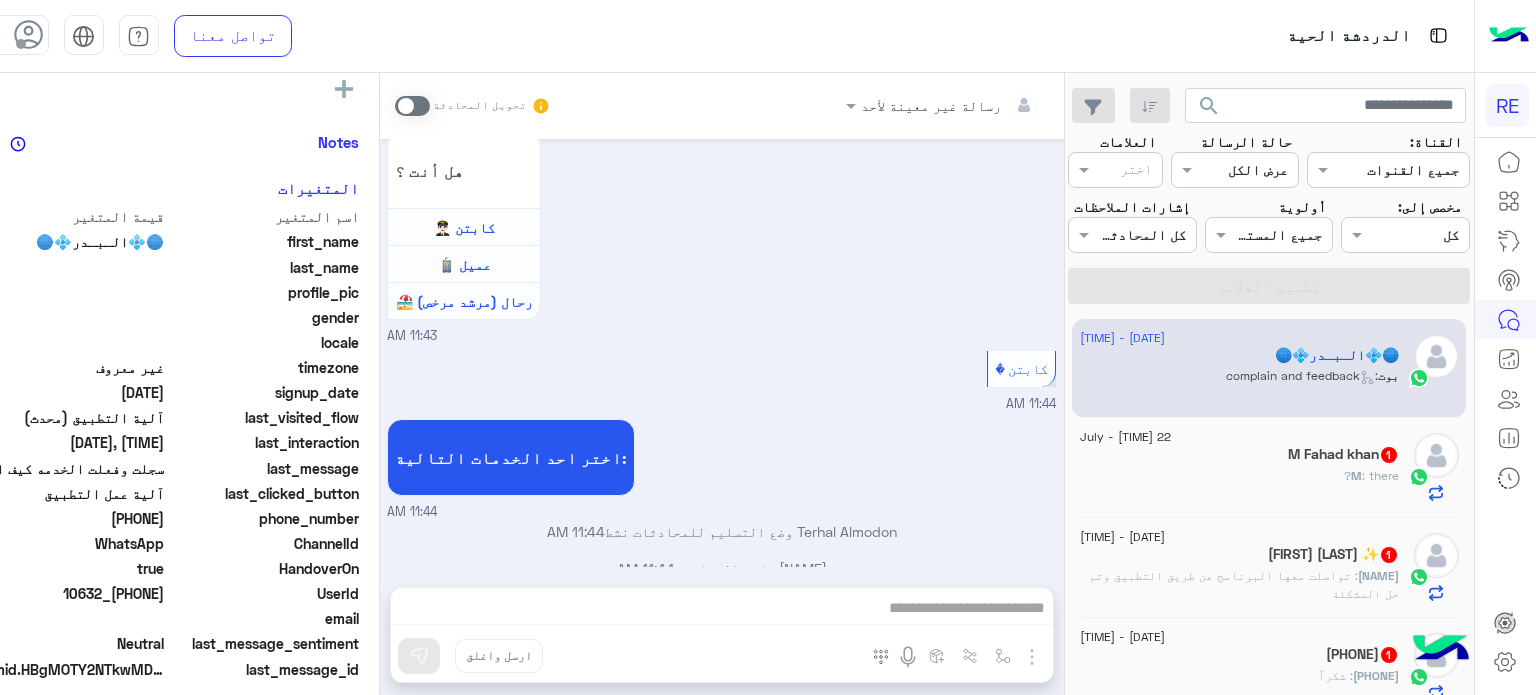 scroll, scrollTop: 2221, scrollLeft: 0, axis: vertical 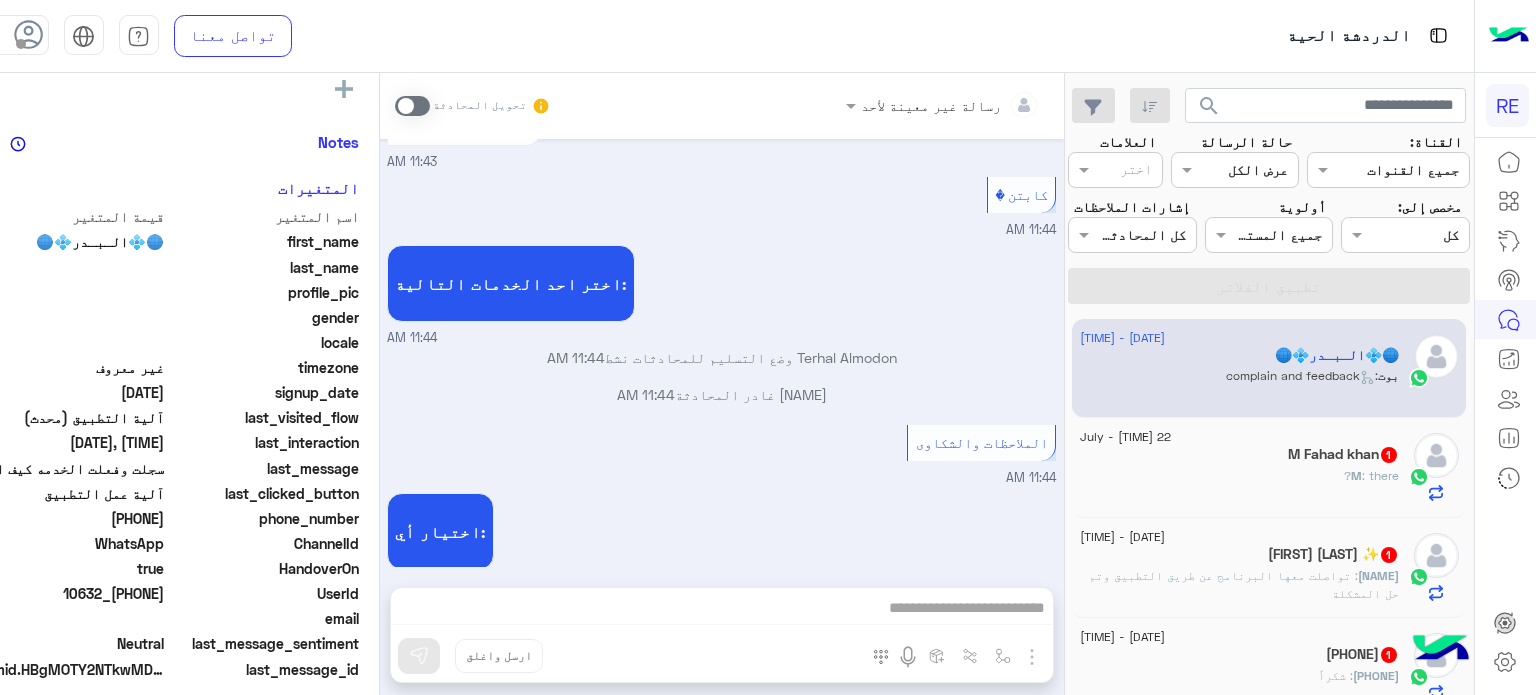 click on "رسالة غير معينة لأحد تحويل المحادثة" at bounding box center (722, 106) 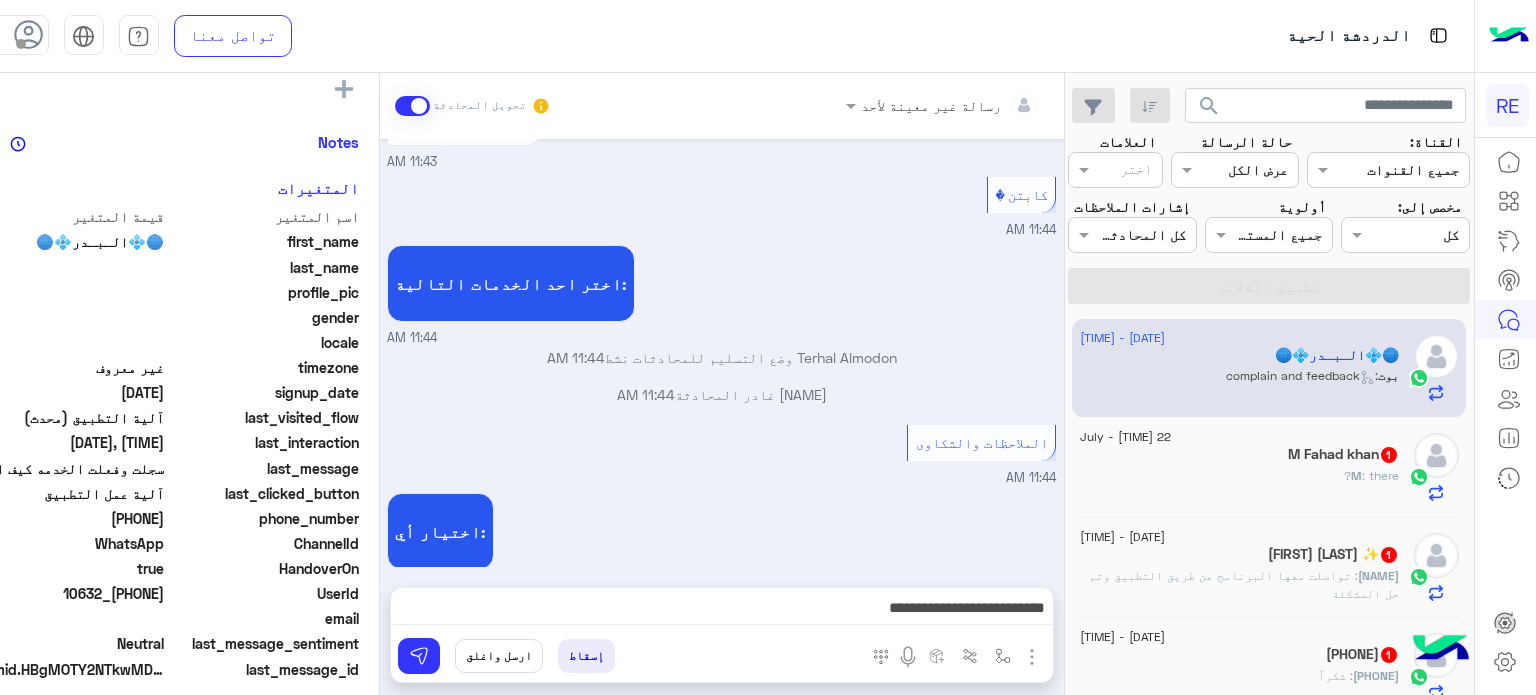 scroll, scrollTop: 2258, scrollLeft: 0, axis: vertical 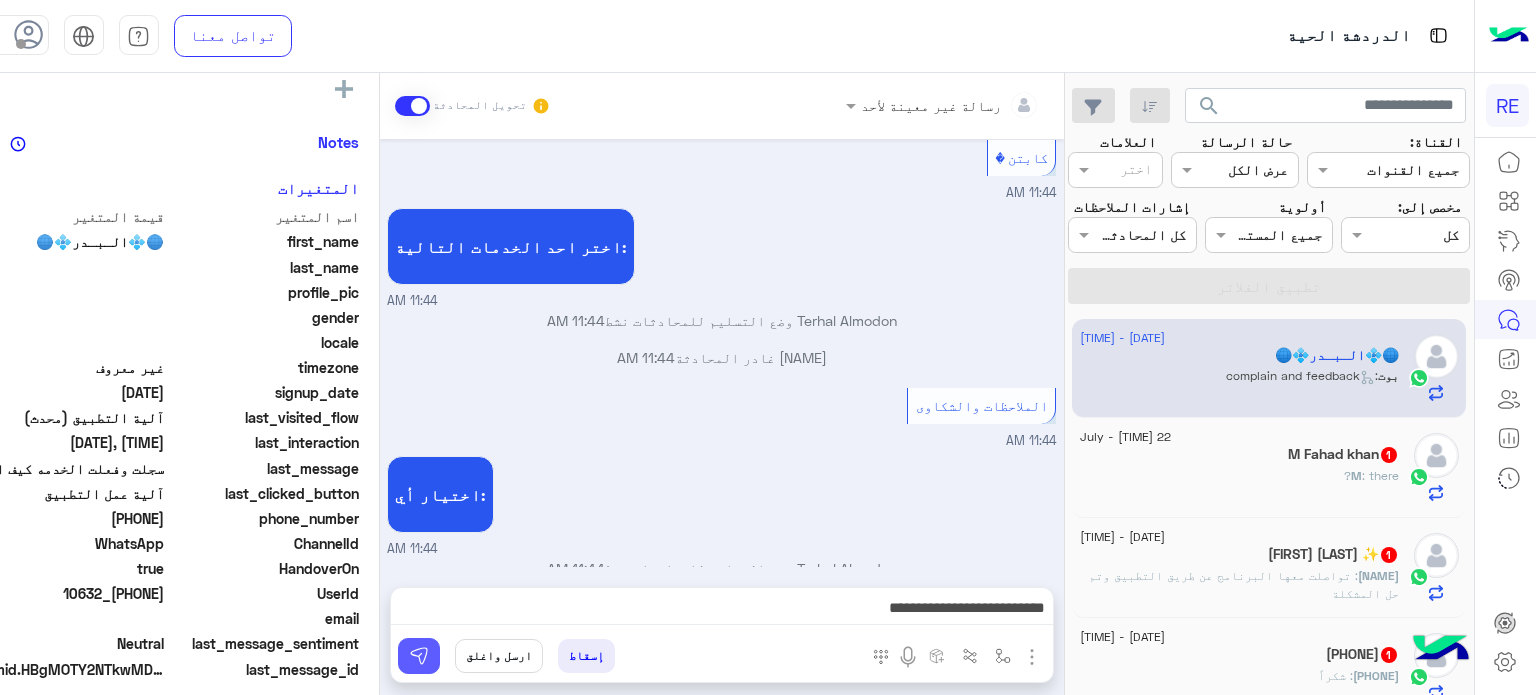 click at bounding box center [419, 656] 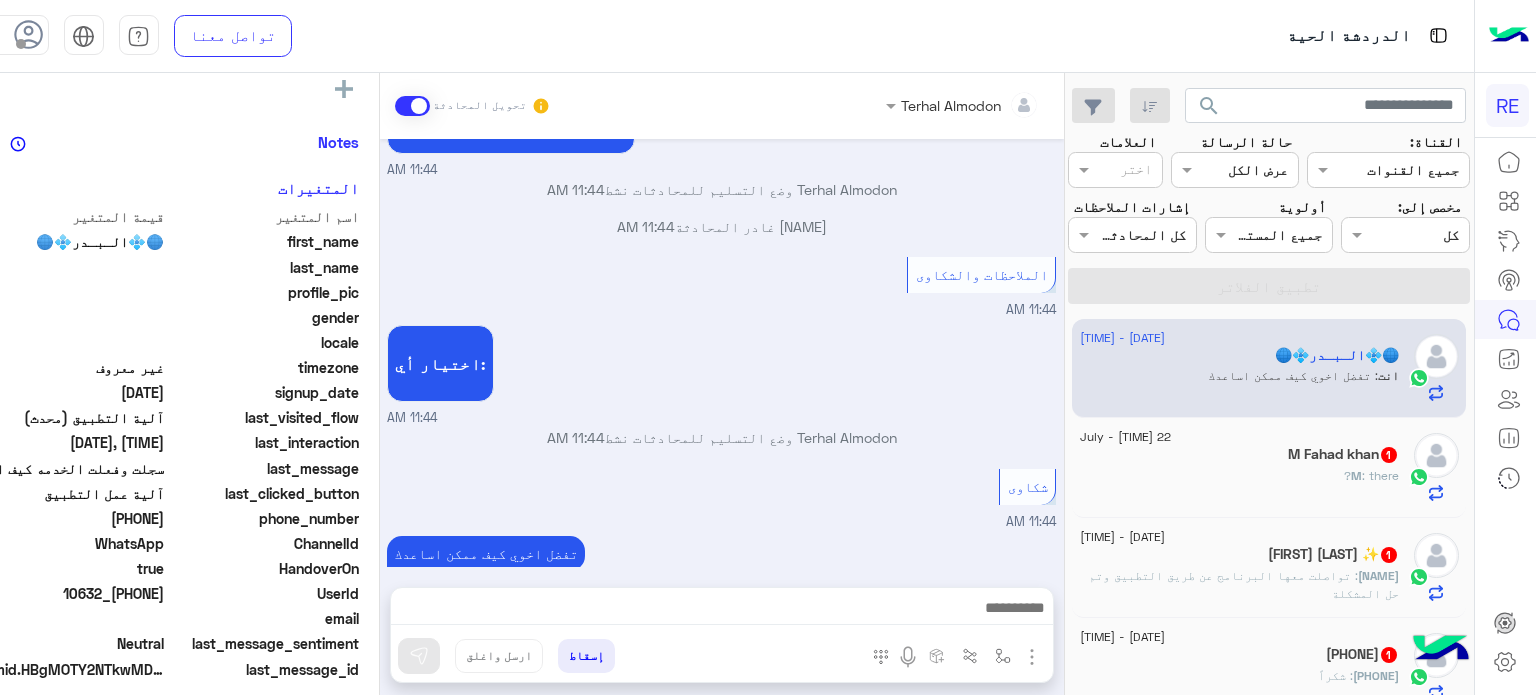scroll, scrollTop: 2425, scrollLeft: 0, axis: vertical 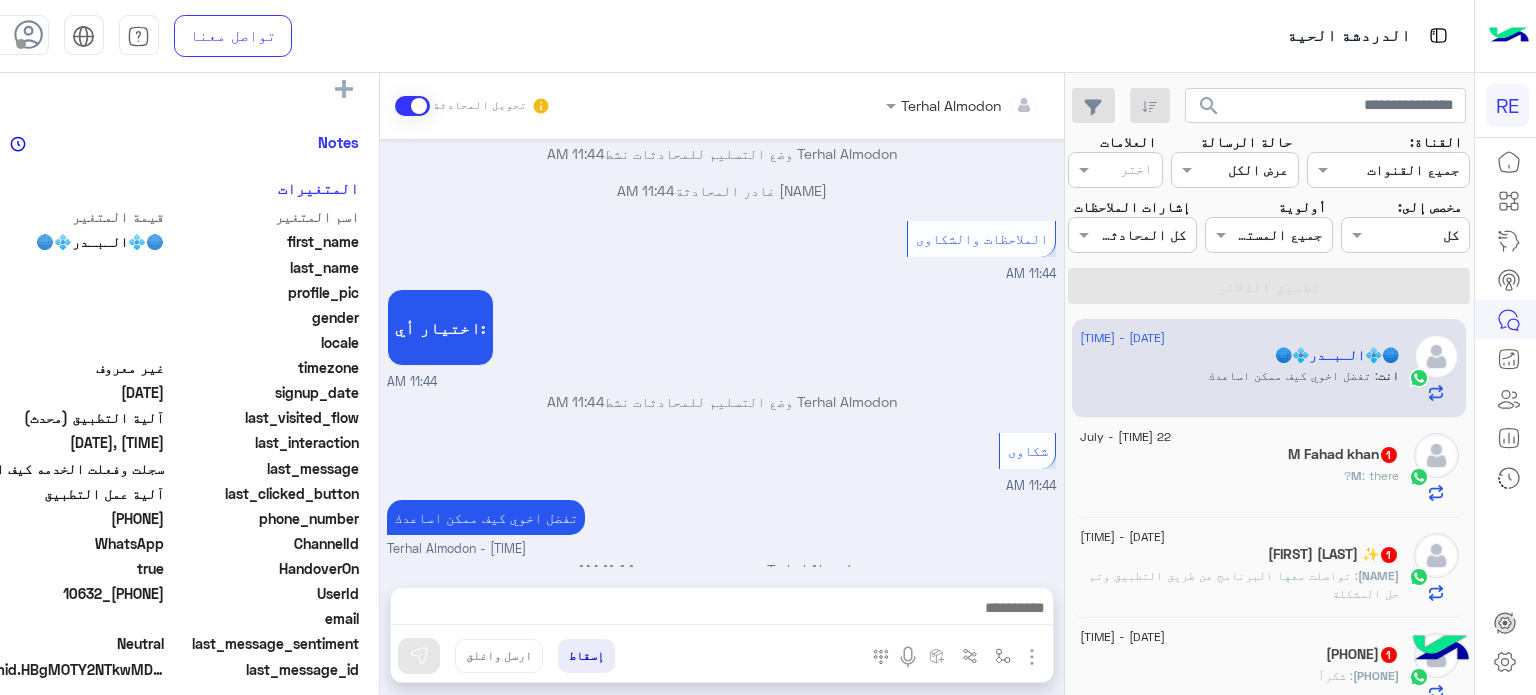 click on "[NAME] ✨  1" 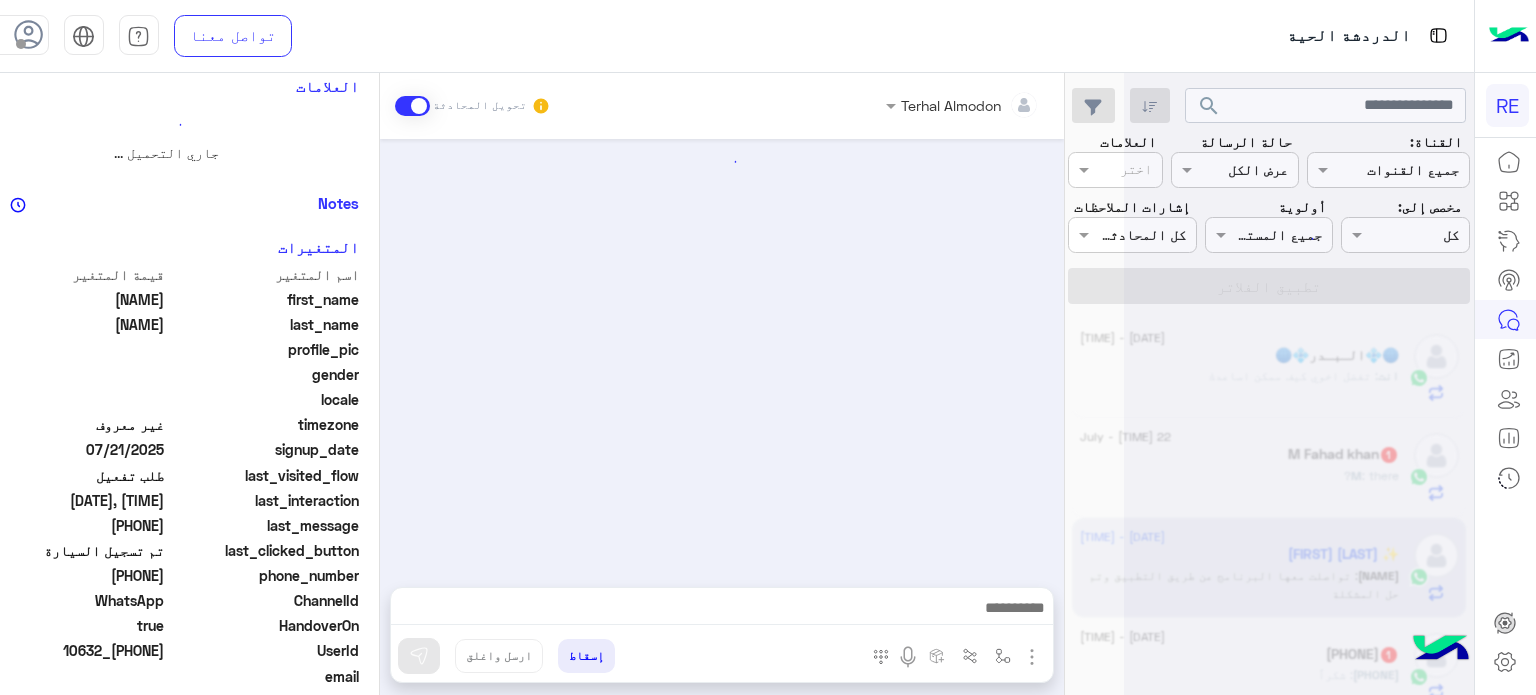scroll, scrollTop: 366, scrollLeft: 0, axis: vertical 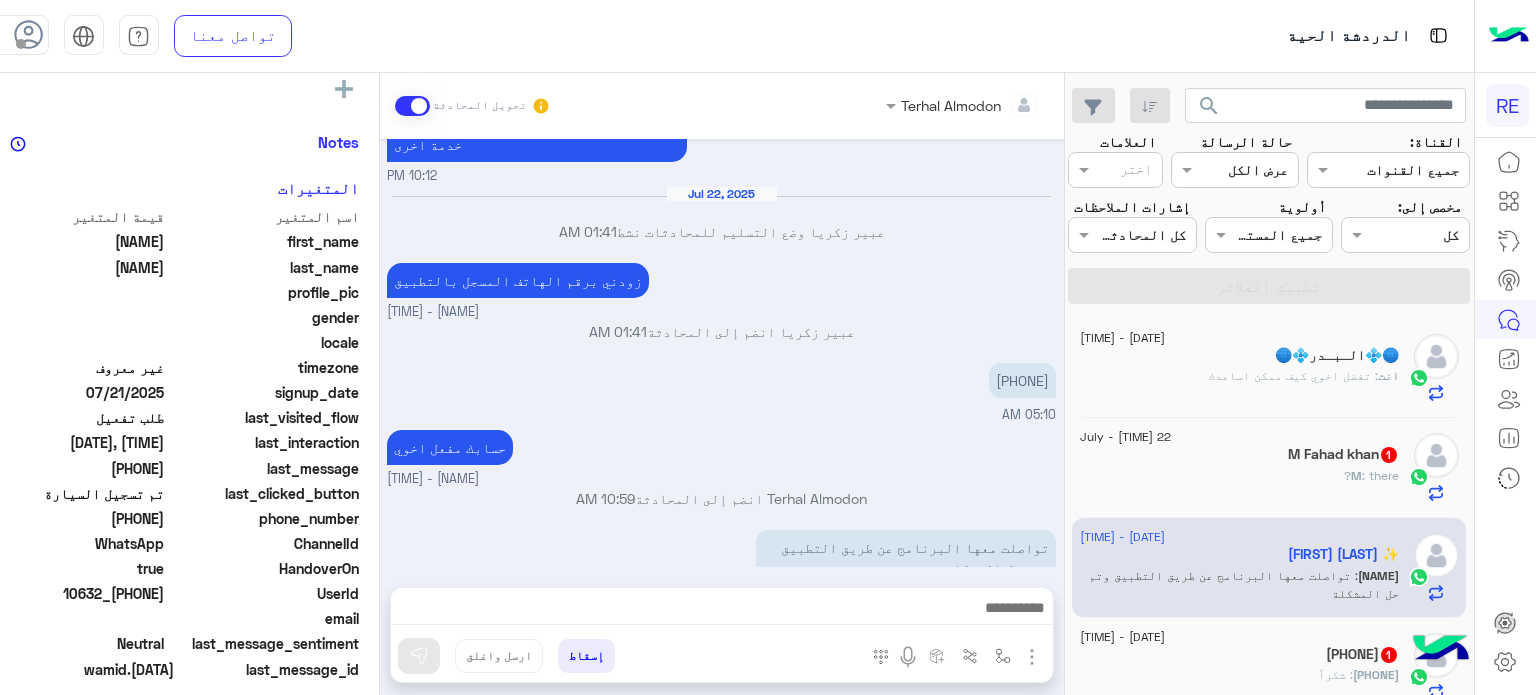 click on "[PHONE] : شكراً" 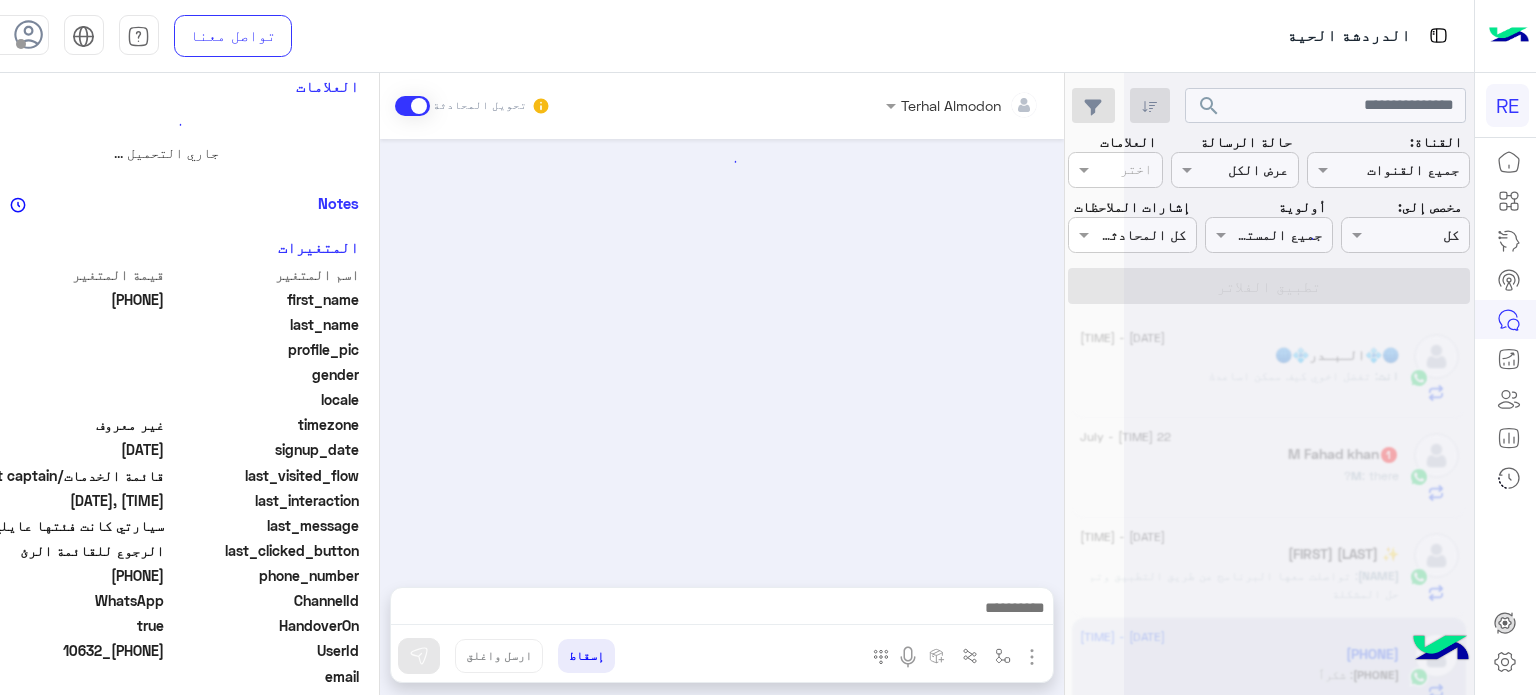 scroll, scrollTop: 0, scrollLeft: 0, axis: both 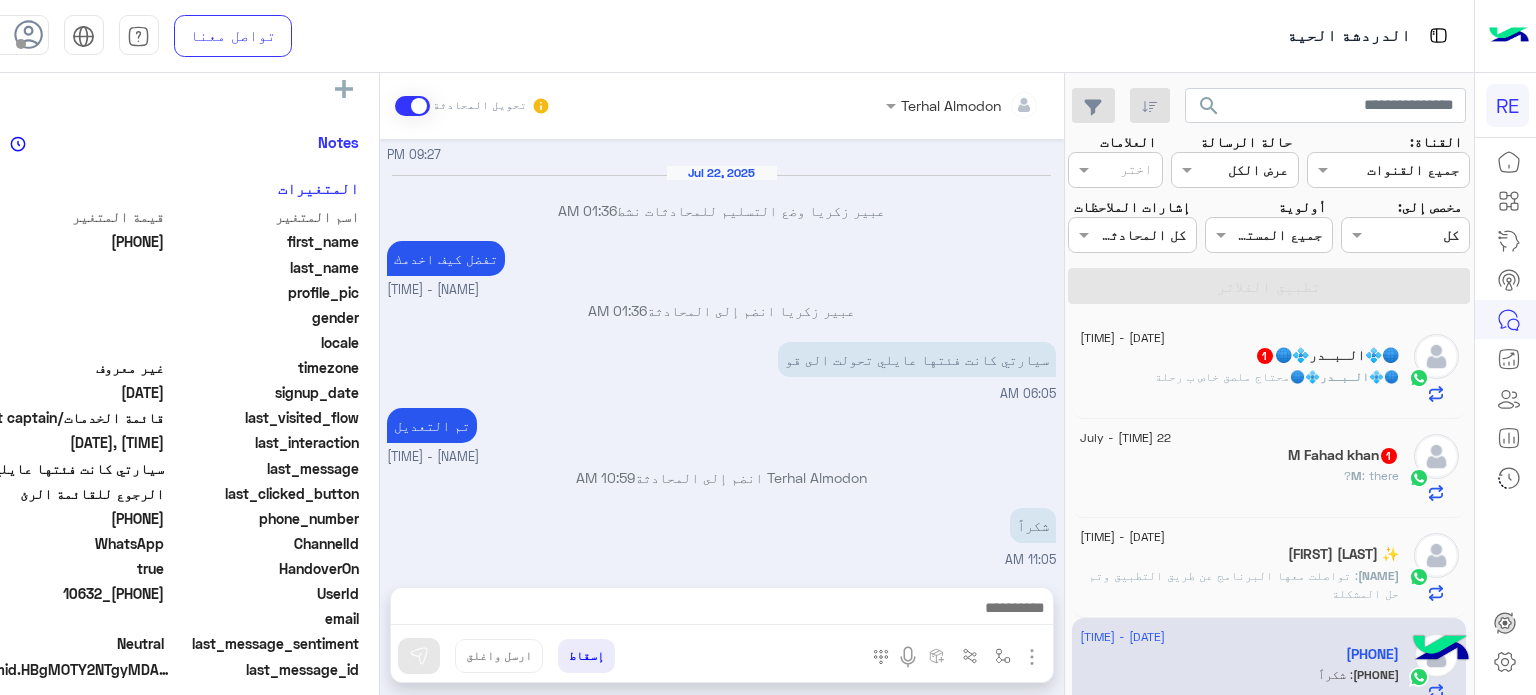 click on "[DATE] - [TIME]  [FIRST] [LAST]  1 M : there?" 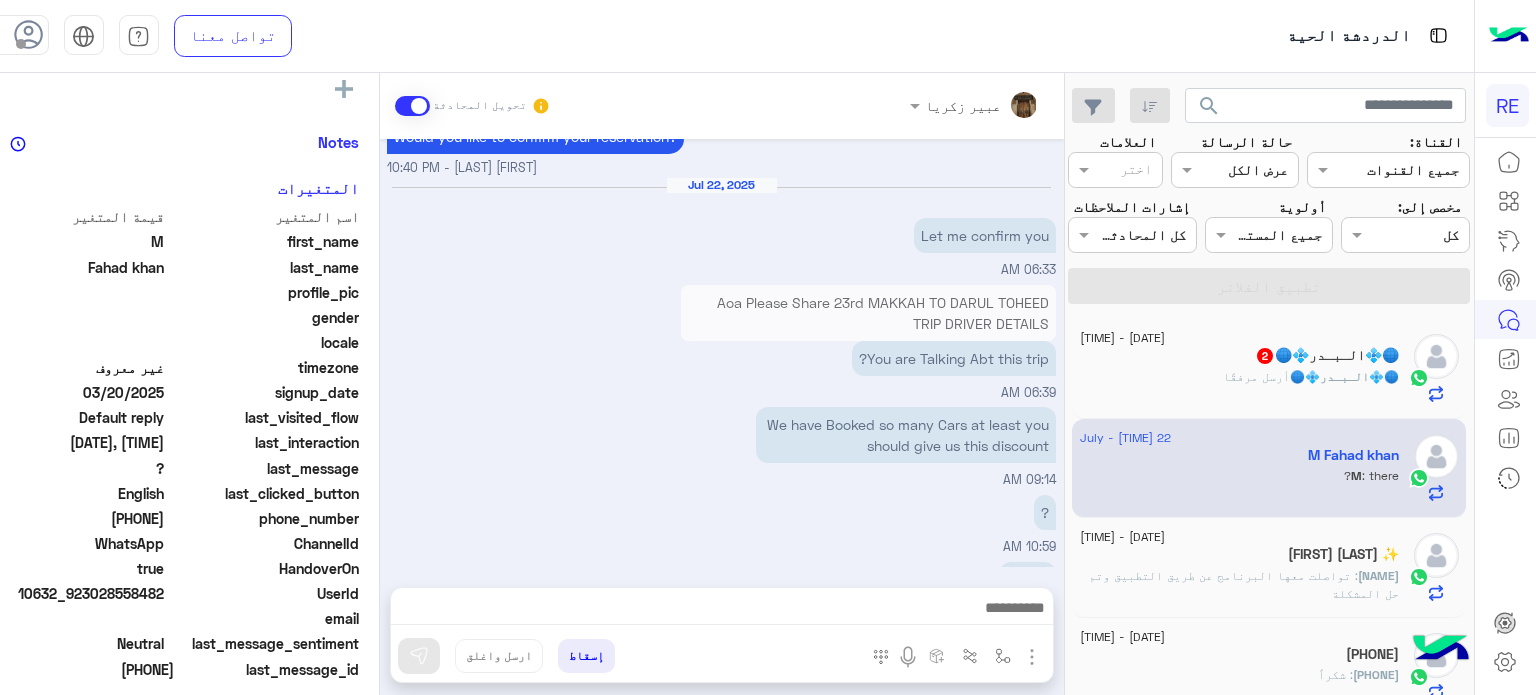 scroll, scrollTop: 518, scrollLeft: 0, axis: vertical 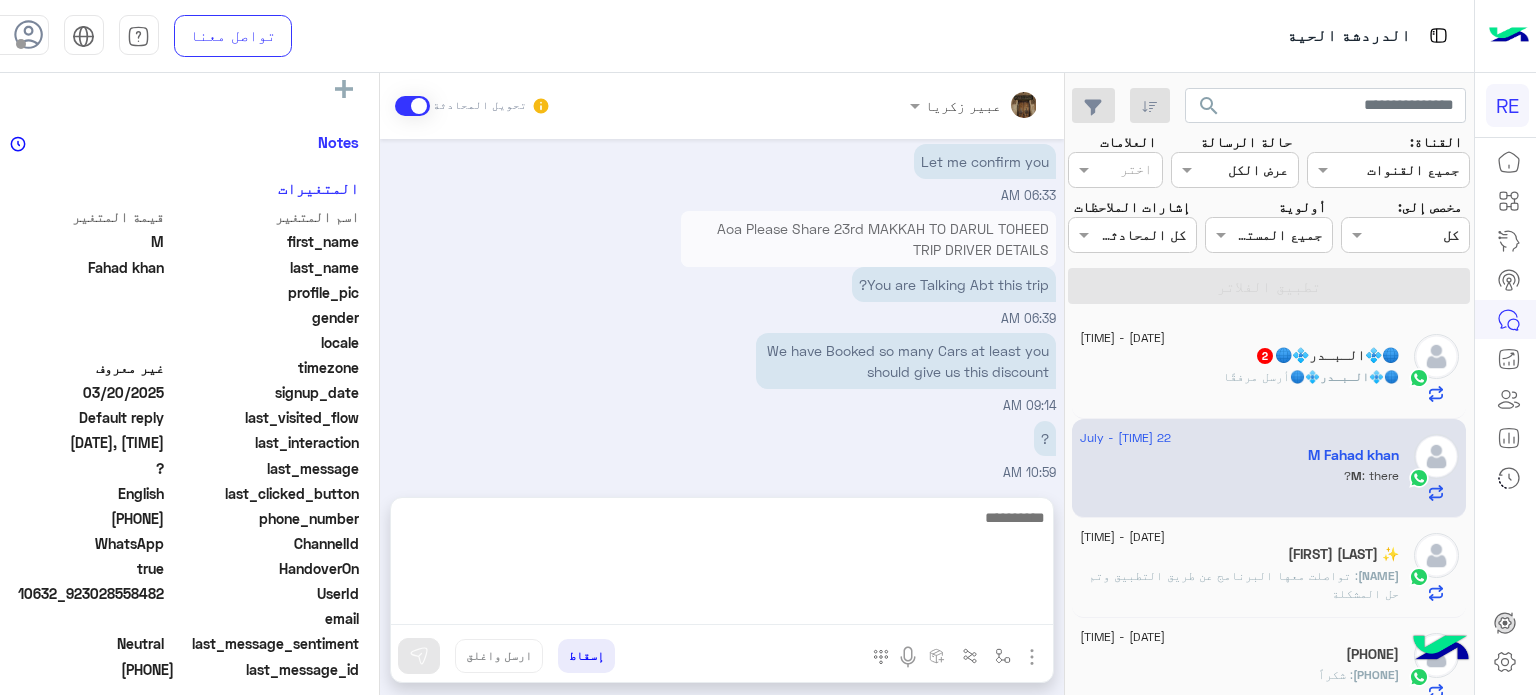 click at bounding box center (722, 565) 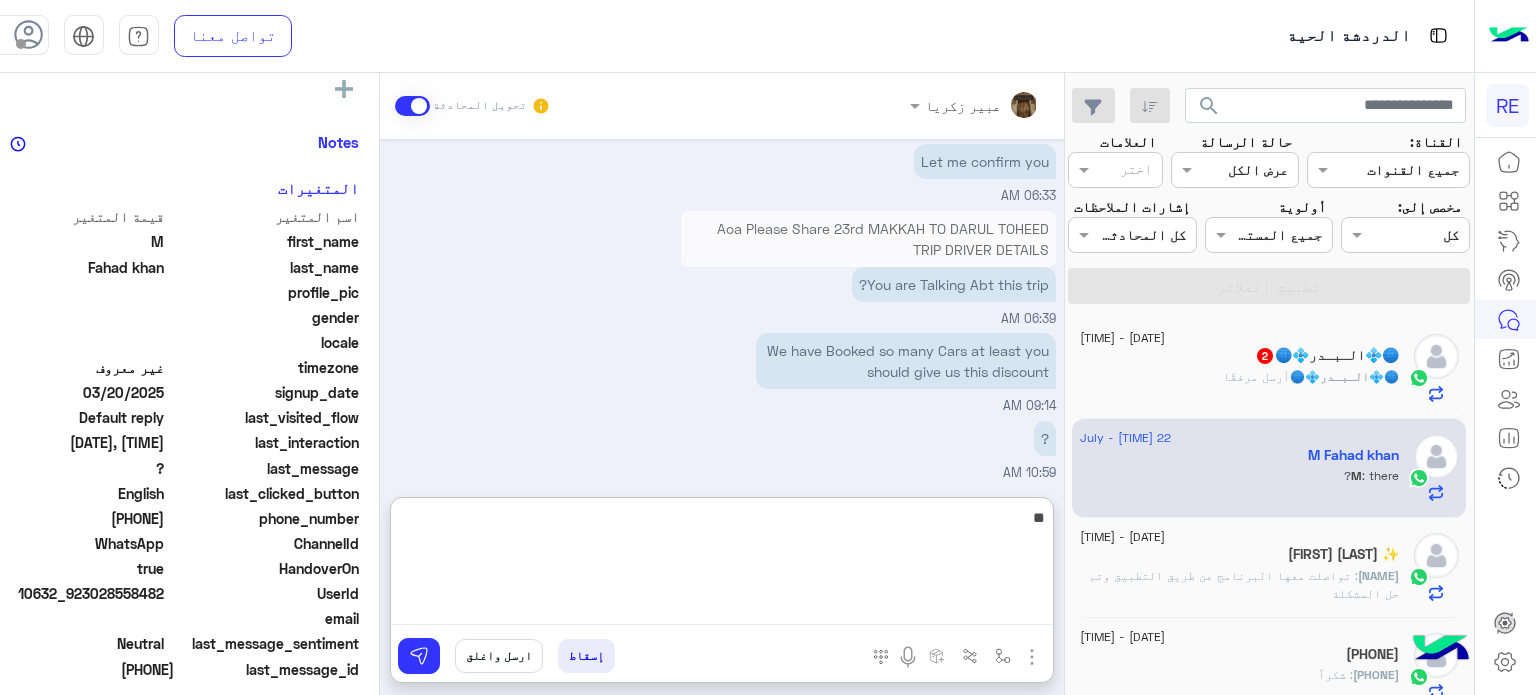 type on "*" 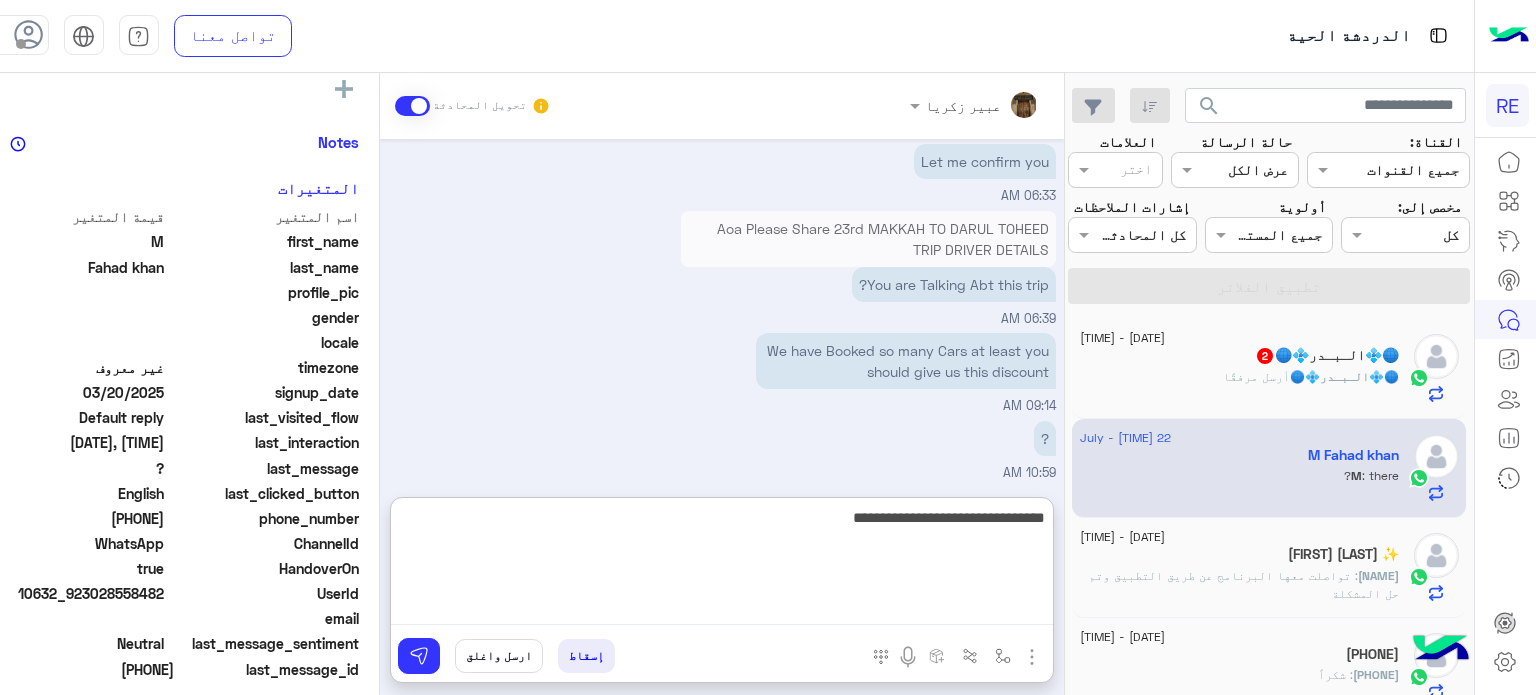 type on "**********" 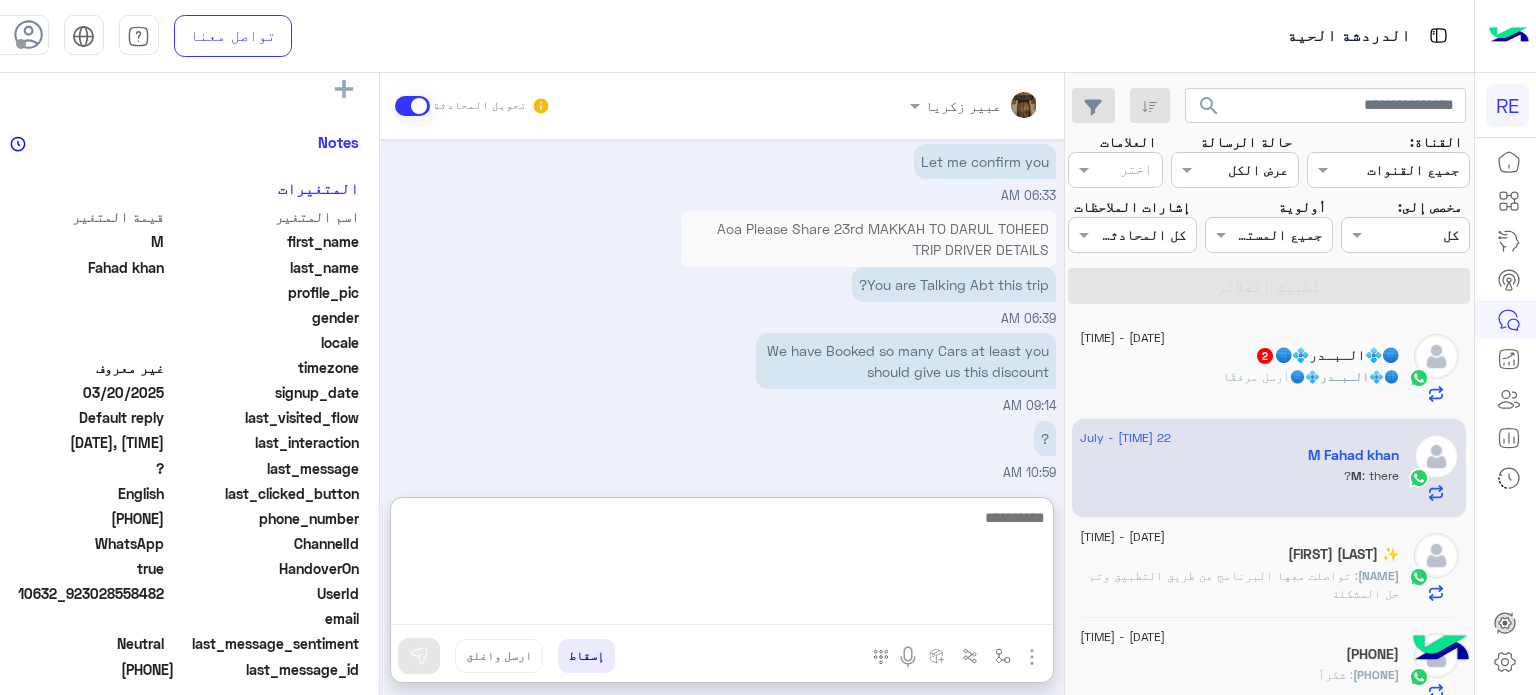 scroll, scrollTop: 672, scrollLeft: 0, axis: vertical 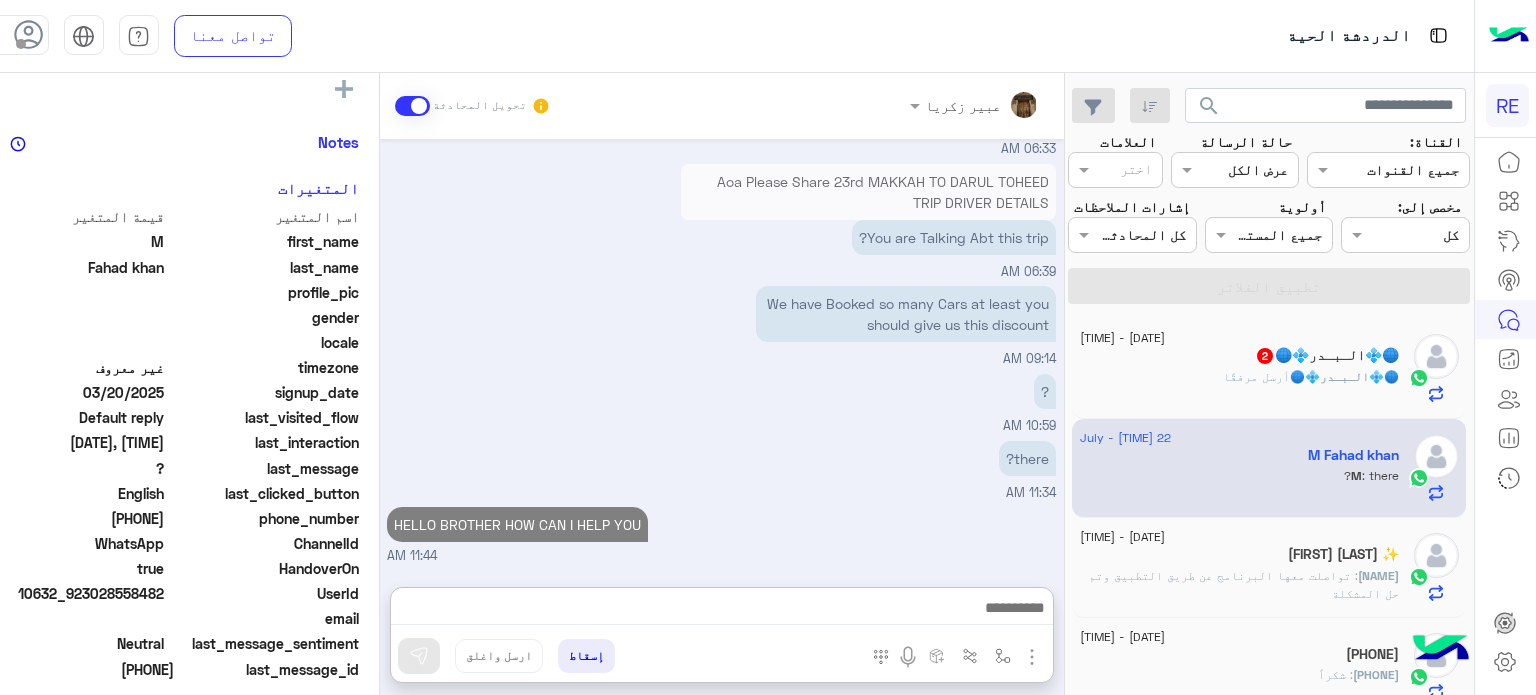 click on "🌐💠الـبـدر💠🌐   2" 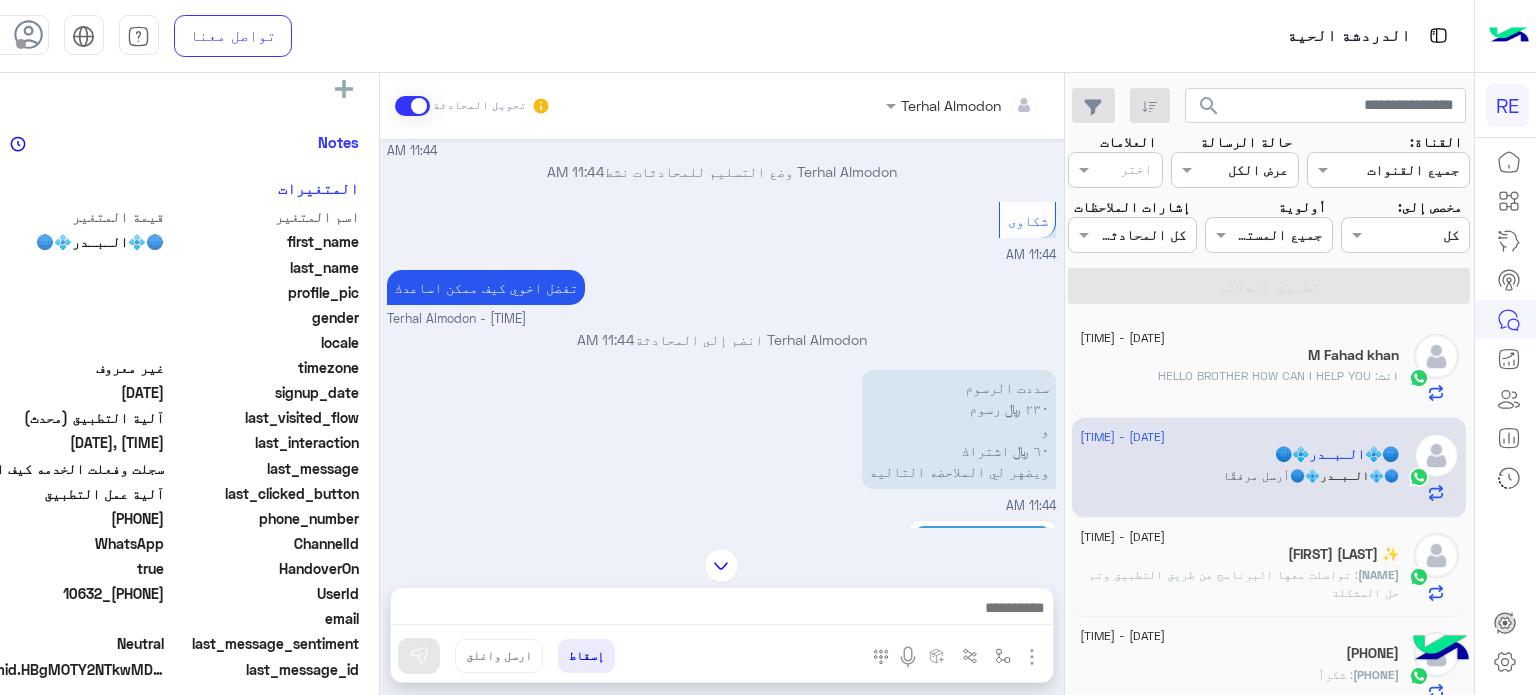 scroll, scrollTop: 492, scrollLeft: 0, axis: vertical 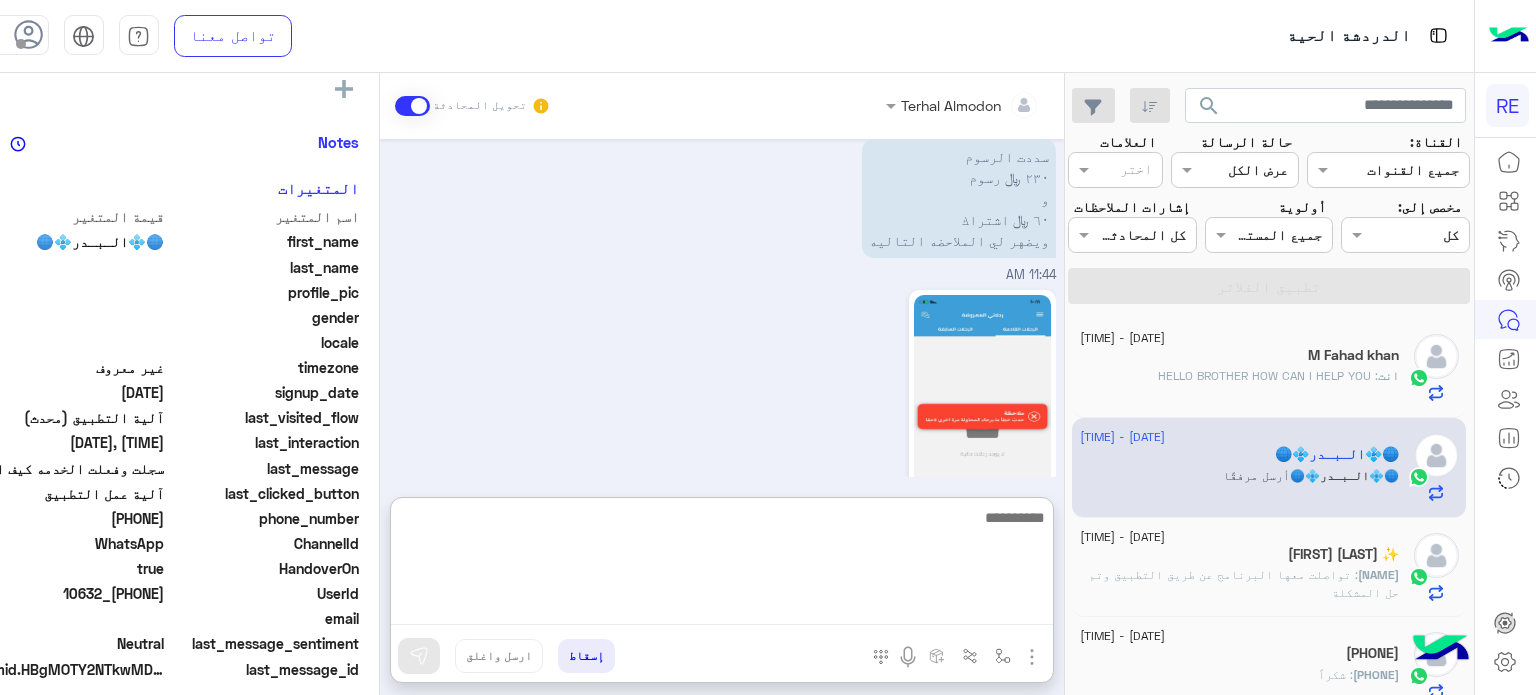 click at bounding box center [722, 565] 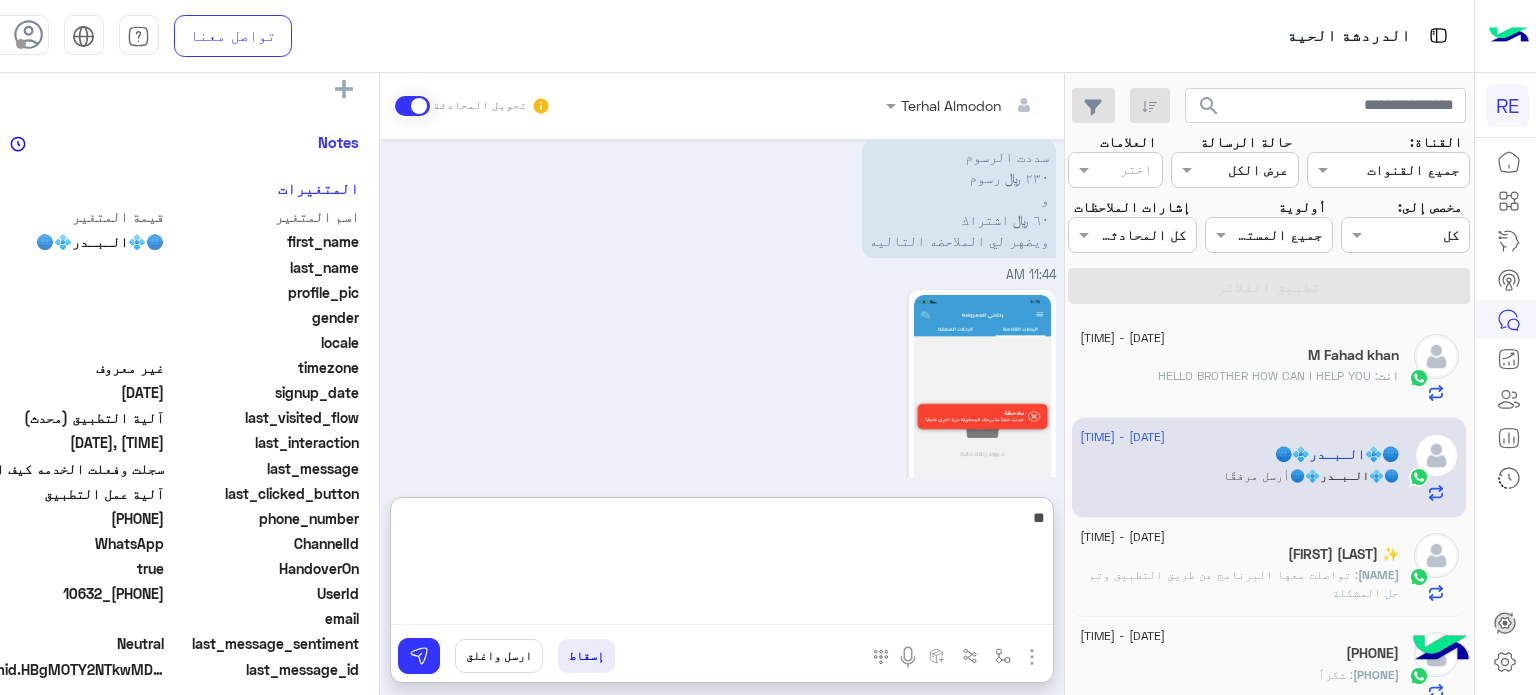 type on "*" 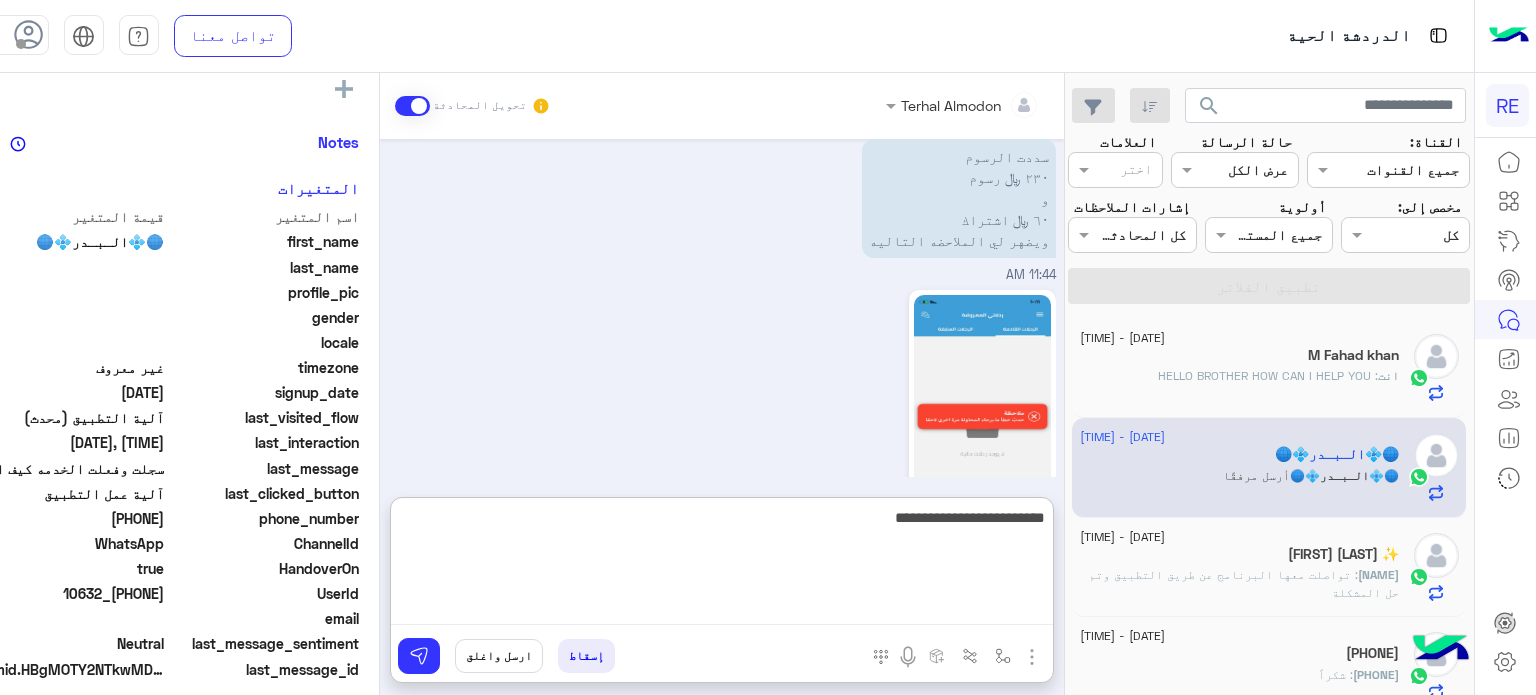 type on "**********" 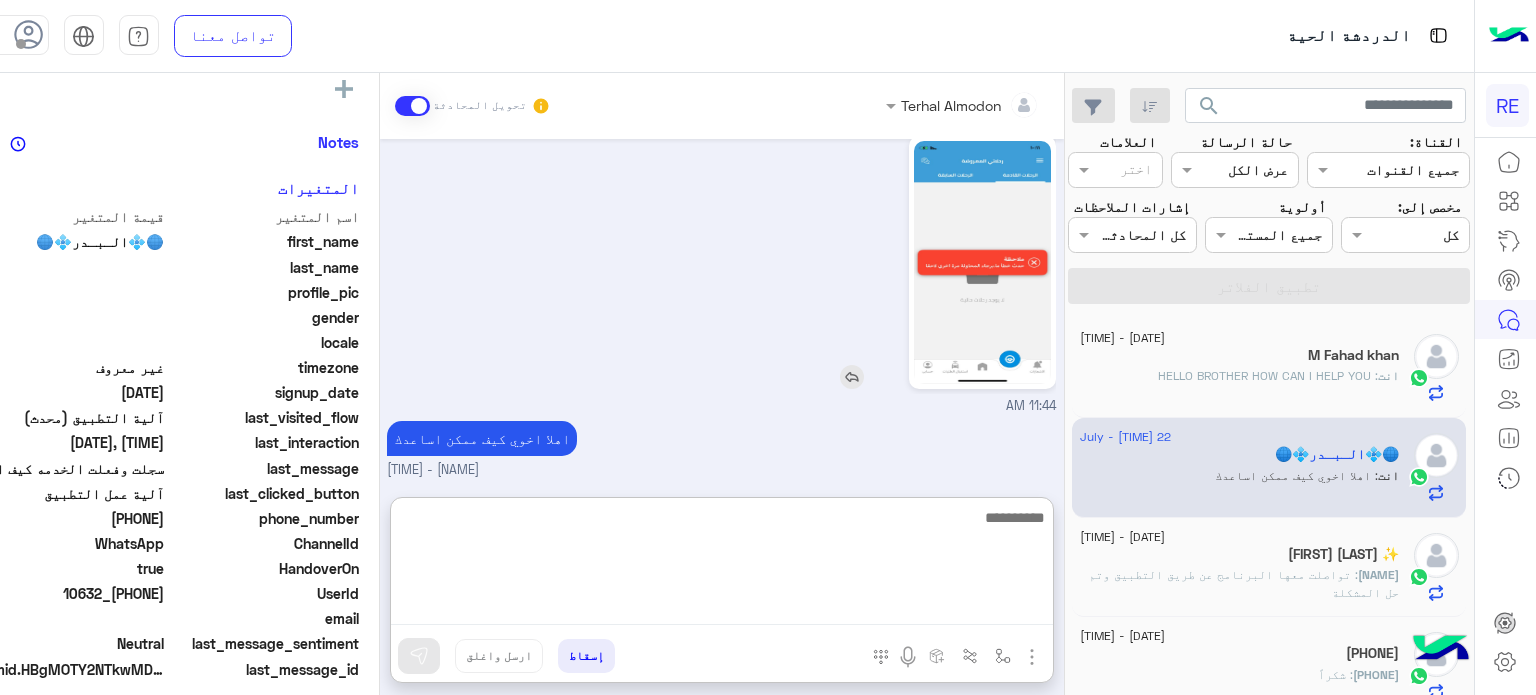 scroll, scrollTop: 598, scrollLeft: 0, axis: vertical 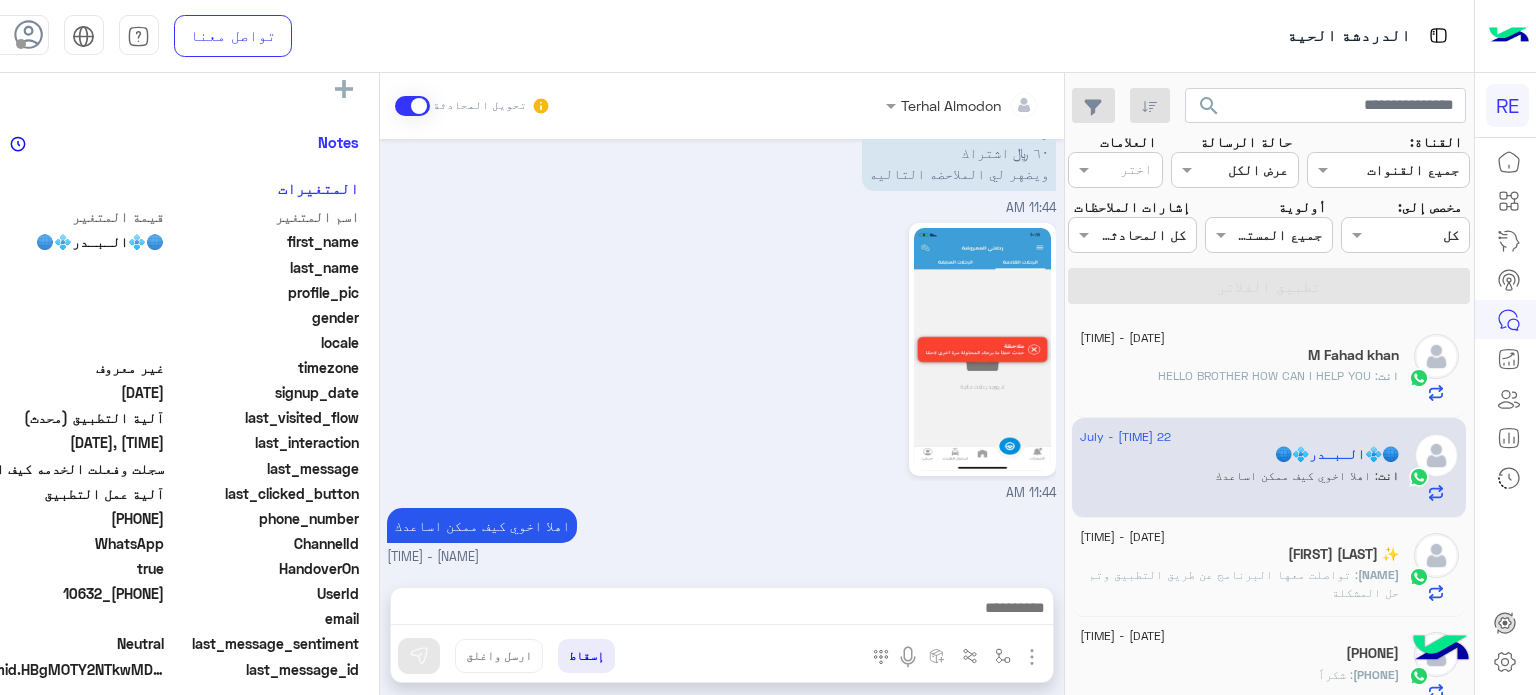 click on "انت  : HELLO BROTHER HOW CAN I HELP YOU" 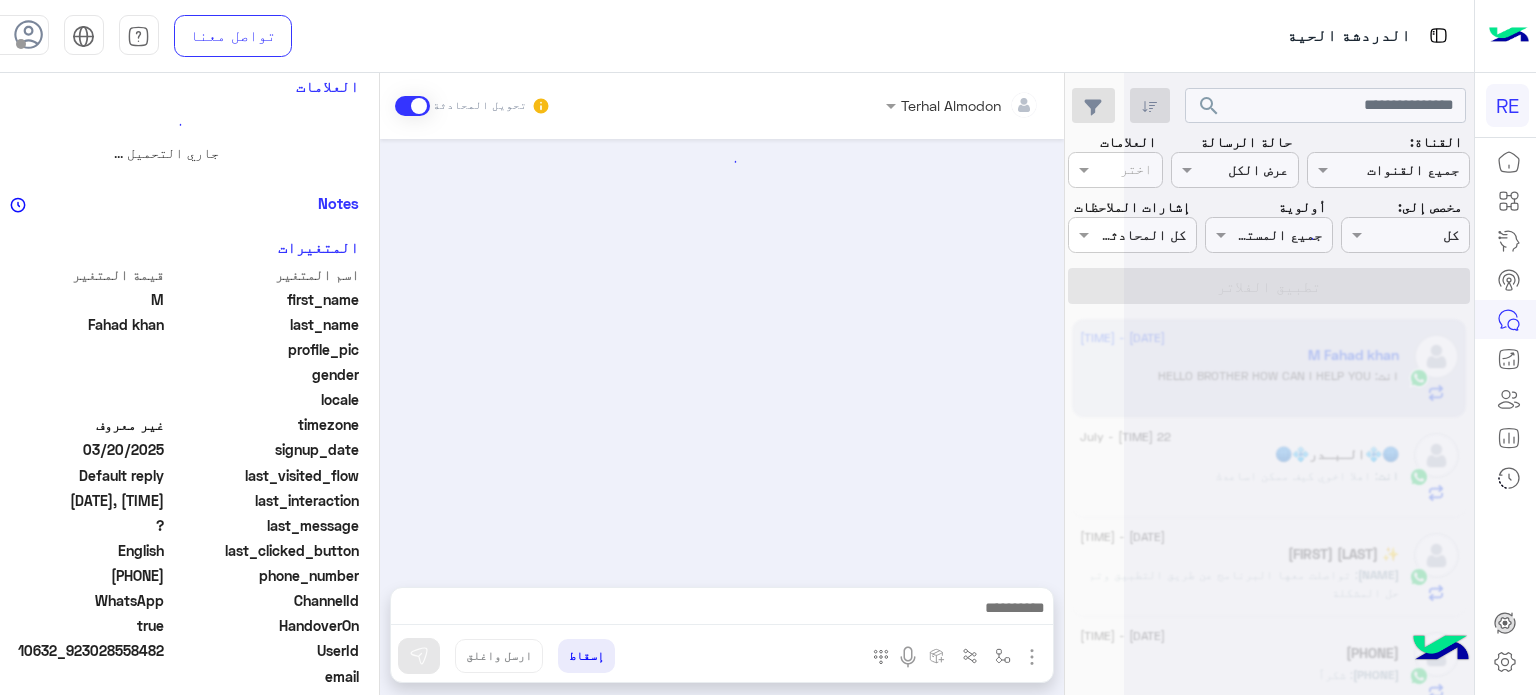 scroll, scrollTop: 456, scrollLeft: 0, axis: vertical 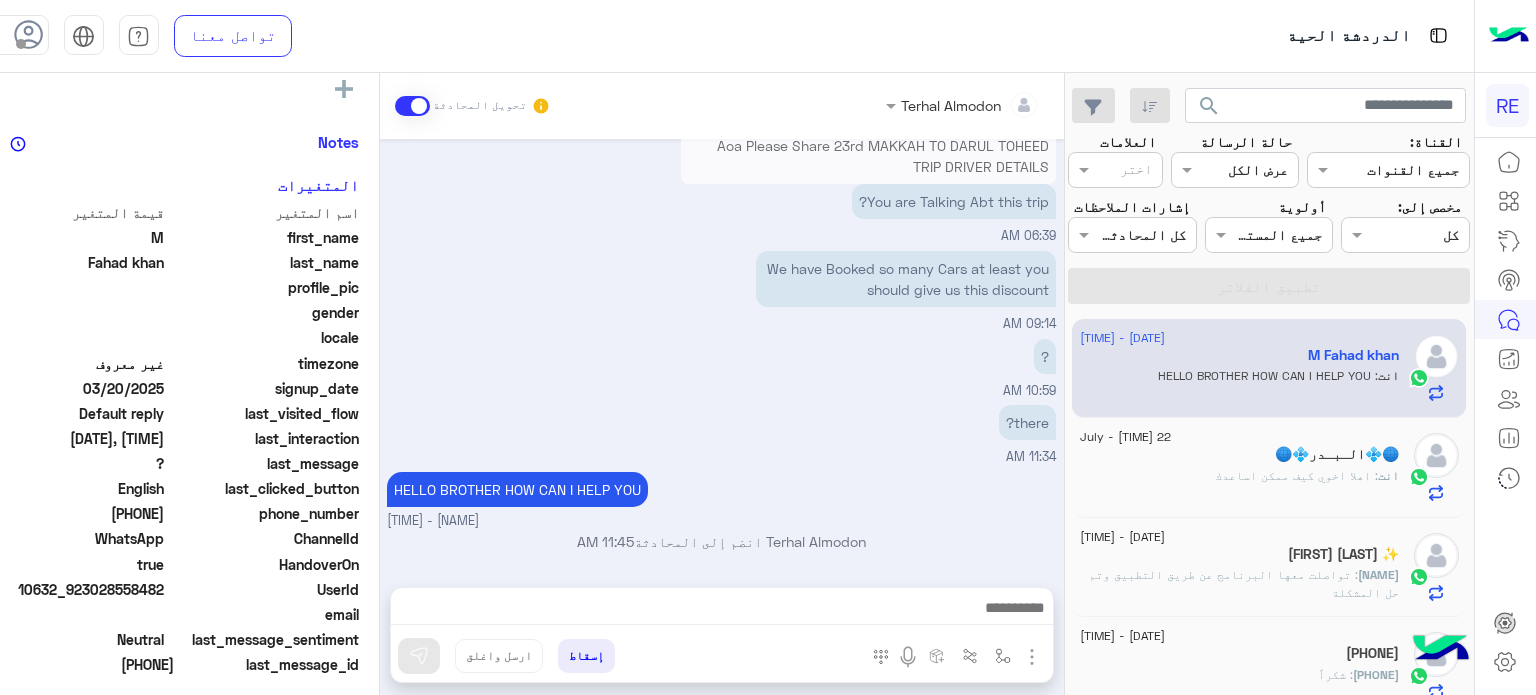 click on "[FIRST] [LAST] ✨" 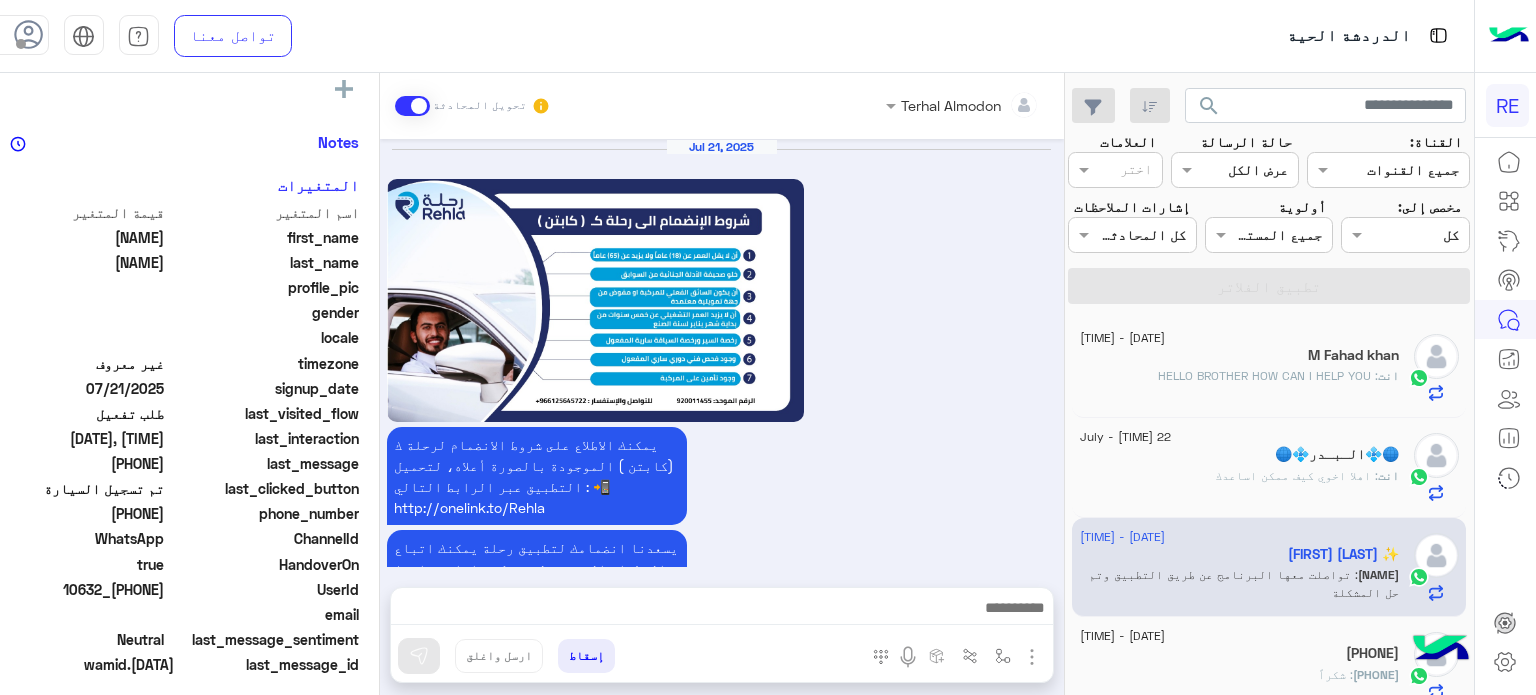 scroll, scrollTop: 1125, scrollLeft: 0, axis: vertical 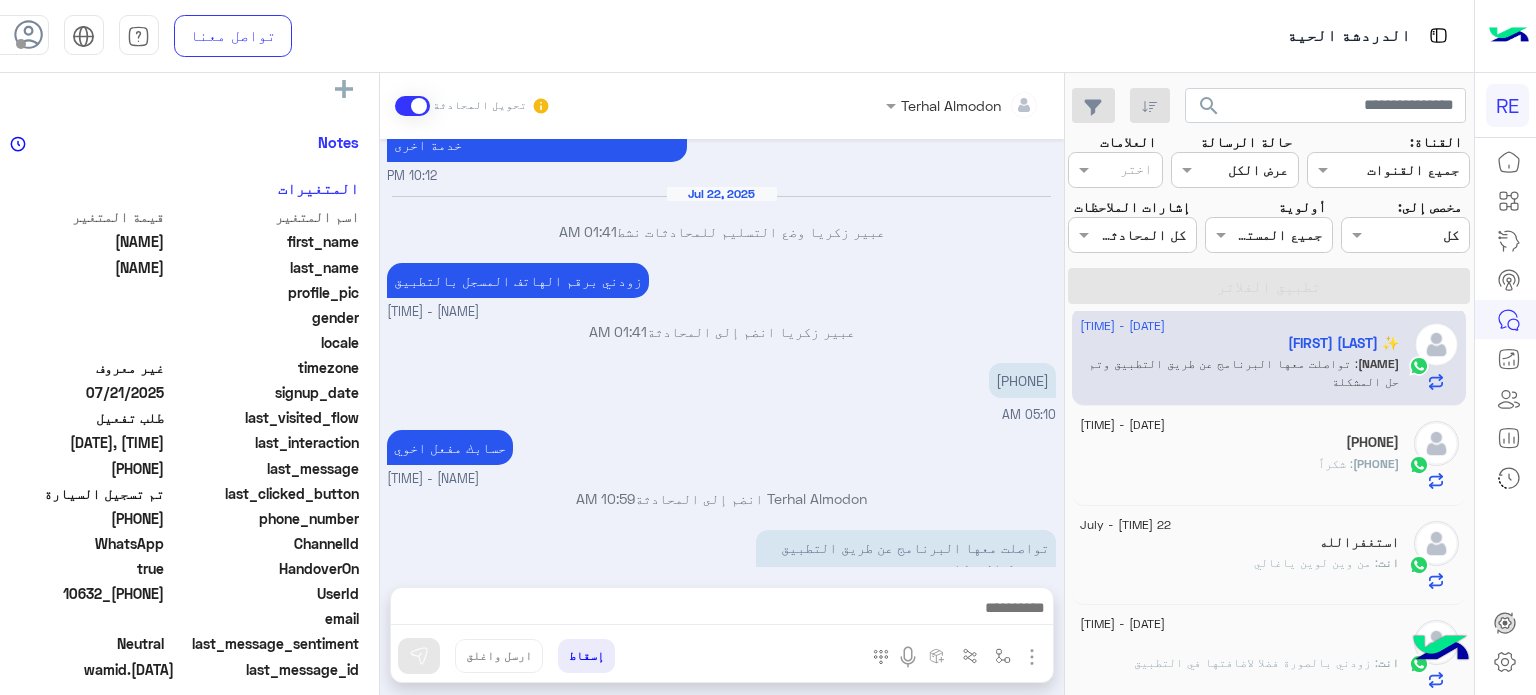click on "[PHONE] : شكراً" 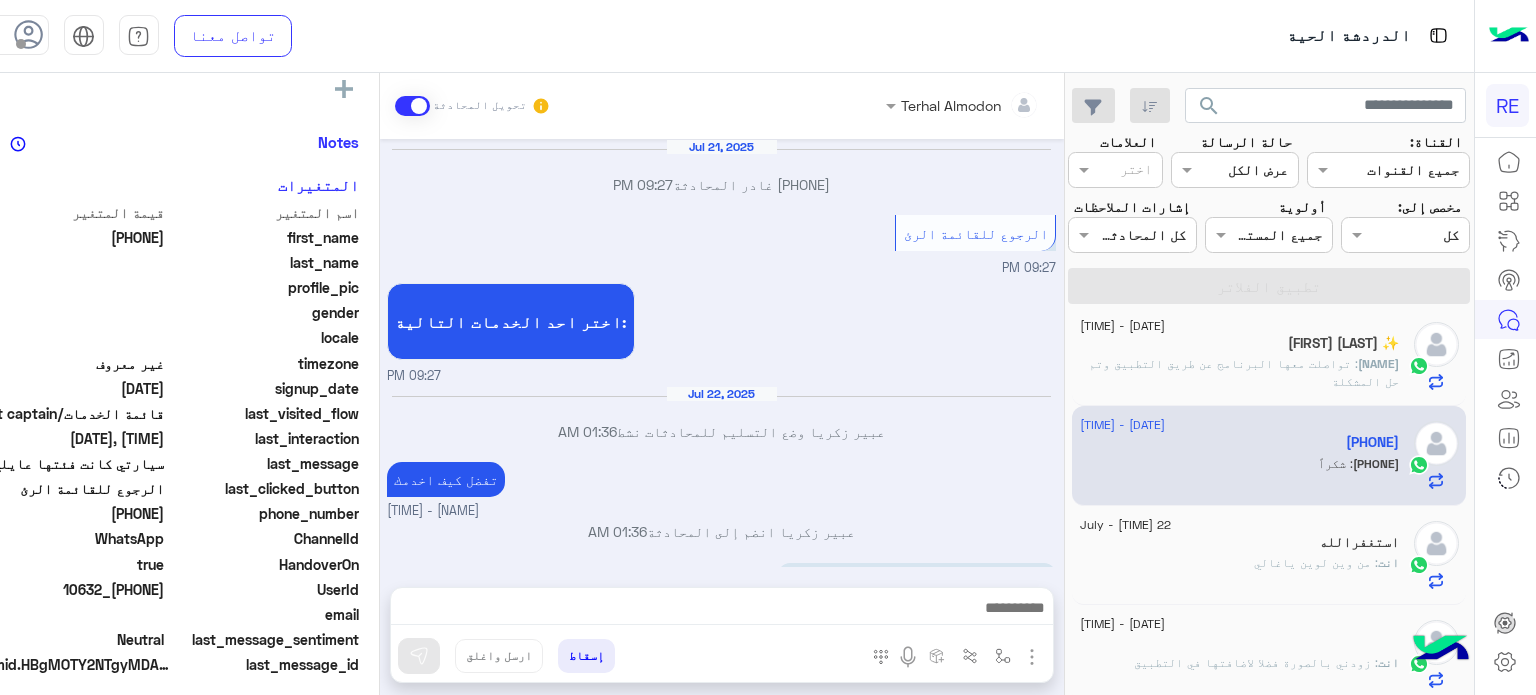 scroll, scrollTop: 221, scrollLeft: 0, axis: vertical 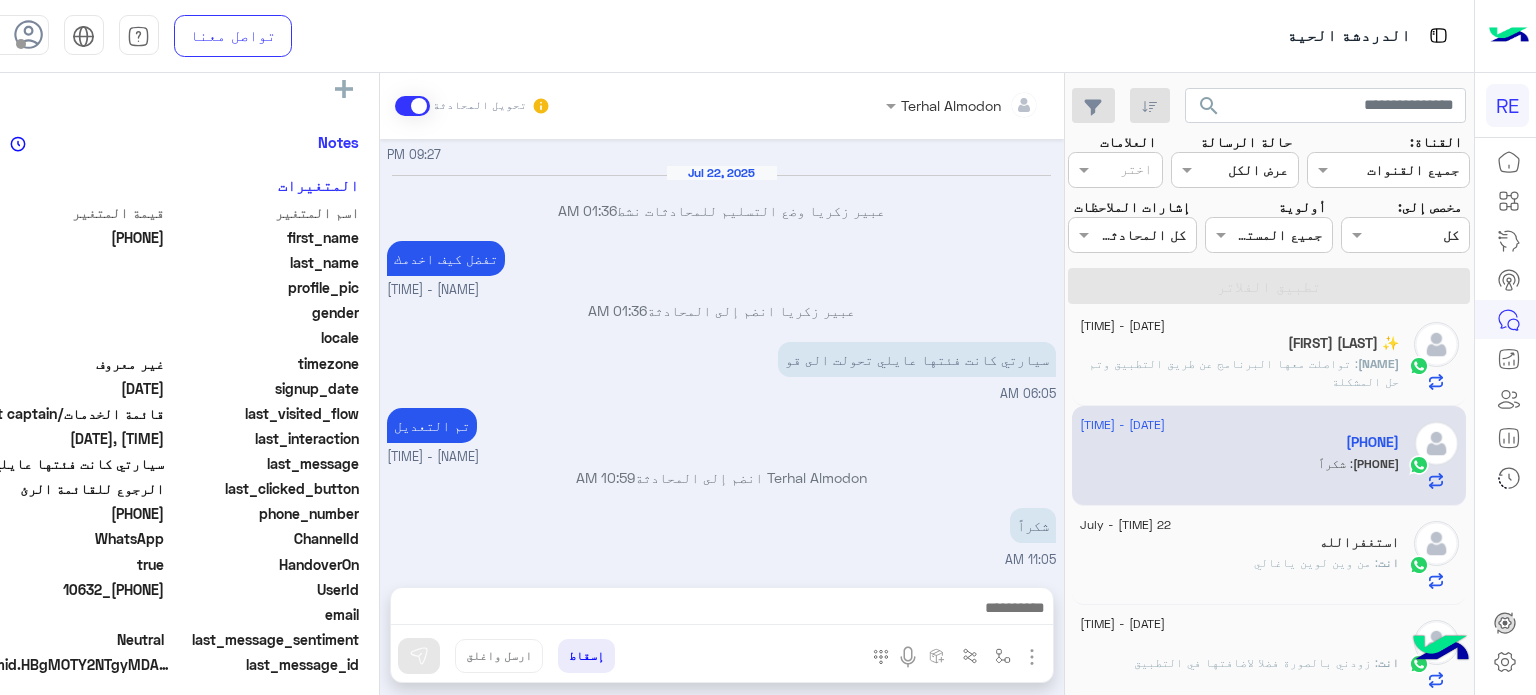 click on "استغفرالله" 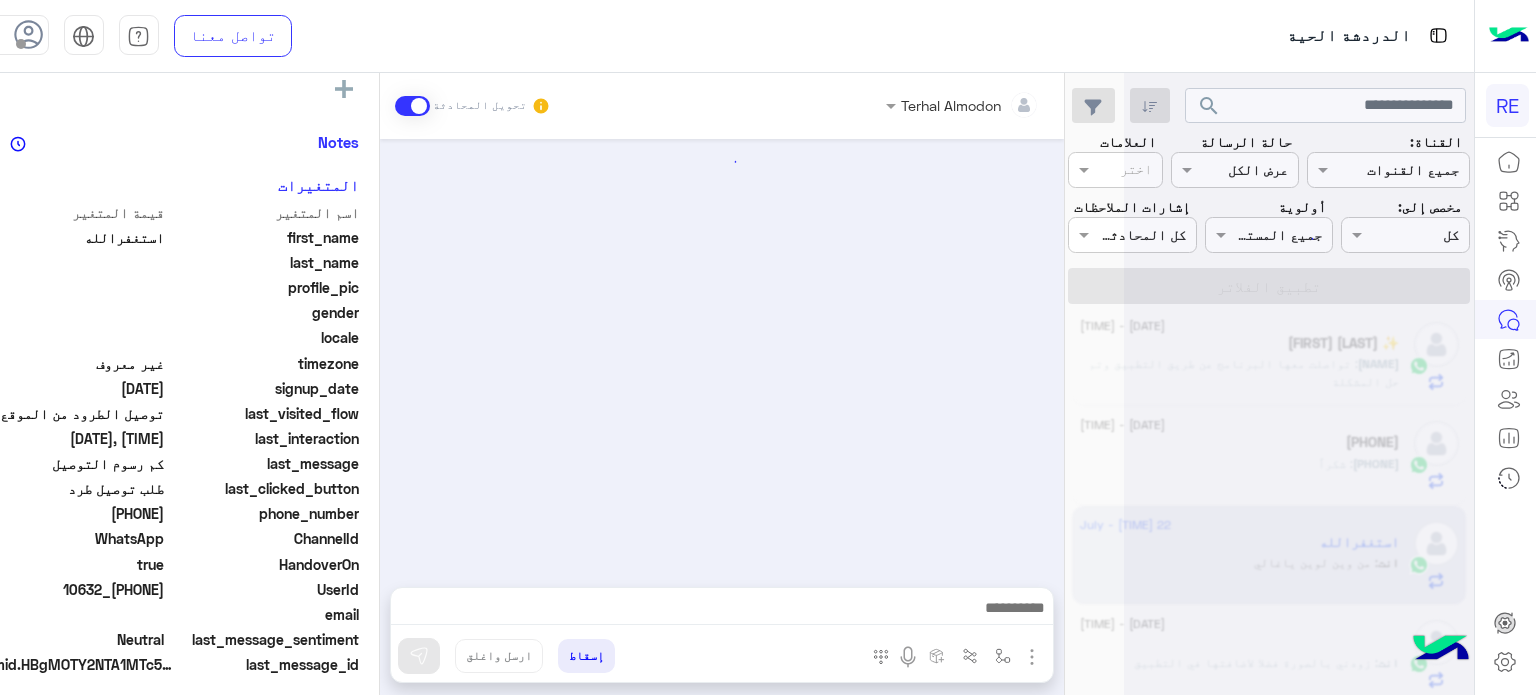 scroll, scrollTop: 820, scrollLeft: 0, axis: vertical 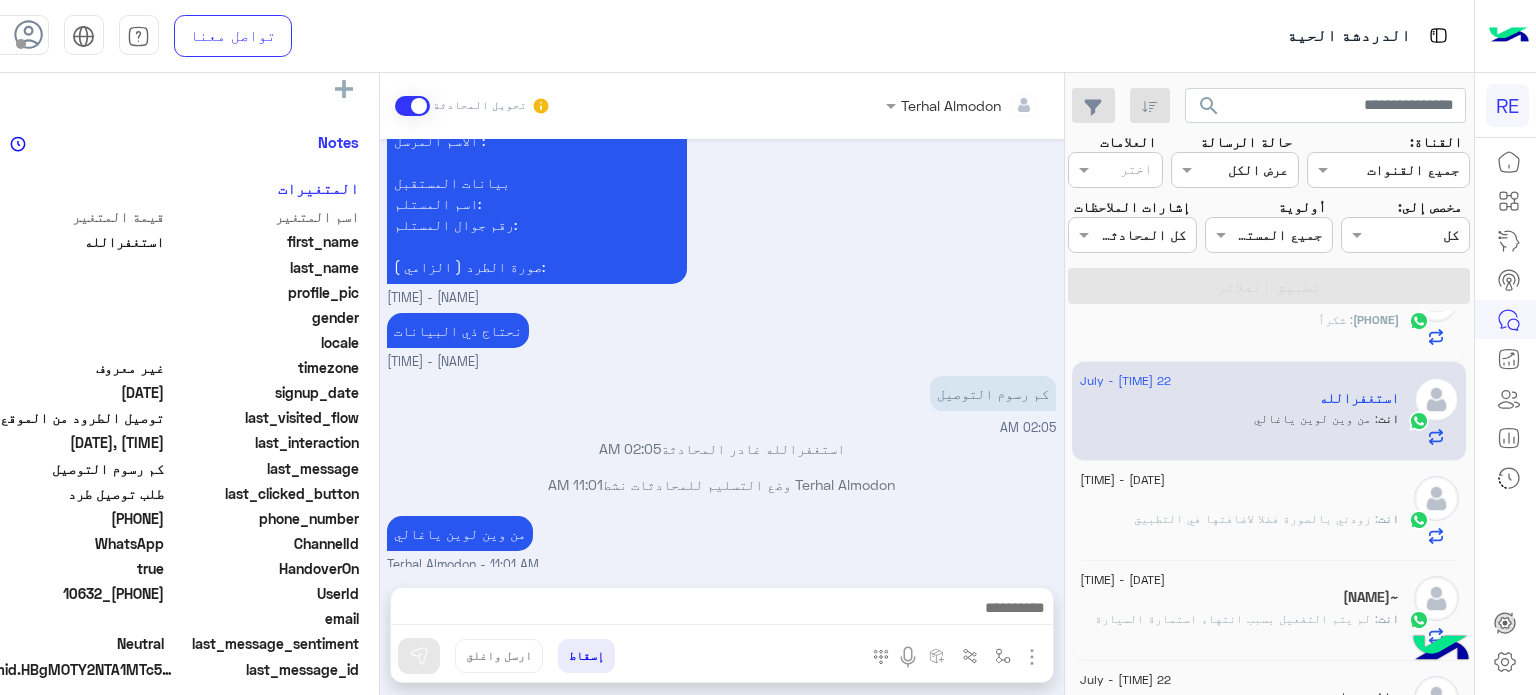 click on "[DATE] - [TIME]  ًًً    انت  : زودني بالصورة فضلا لاضافتها في التطبيق" 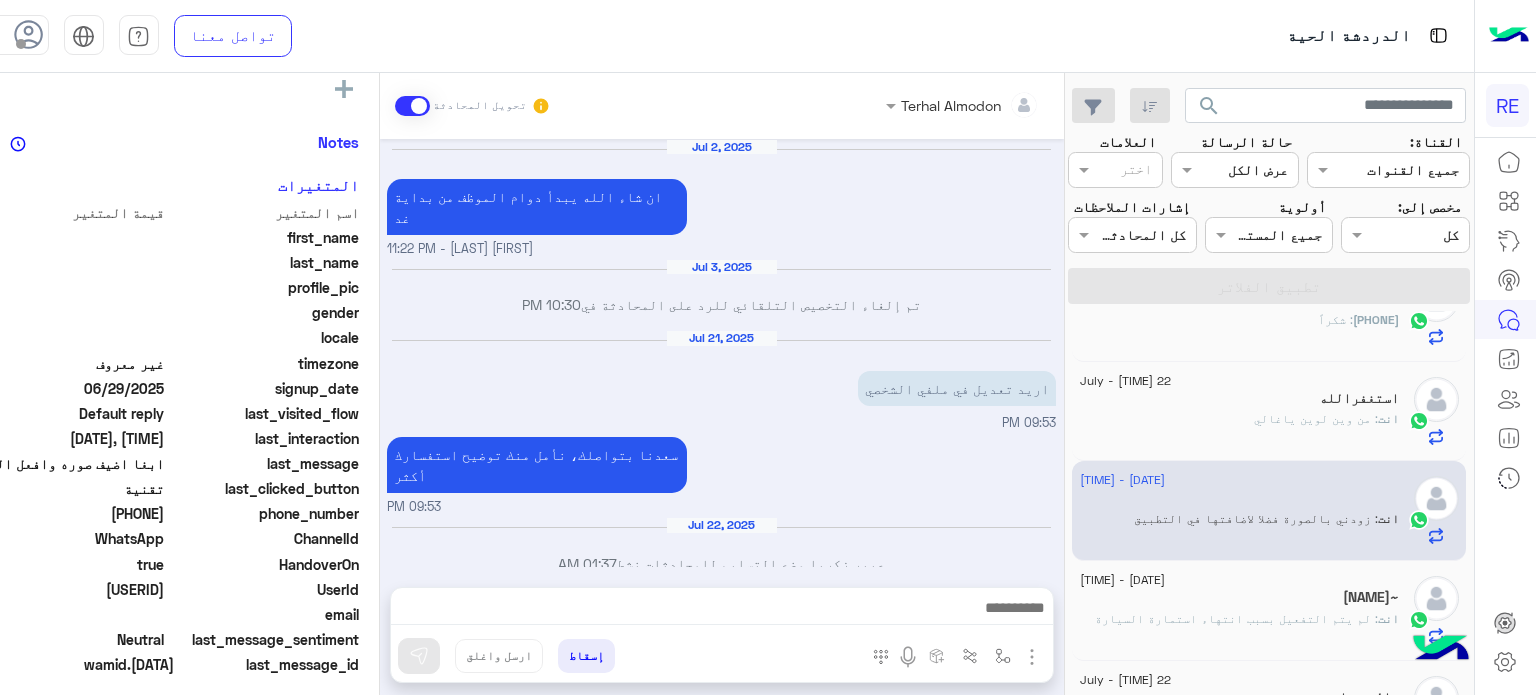 scroll, scrollTop: 244, scrollLeft: 0, axis: vertical 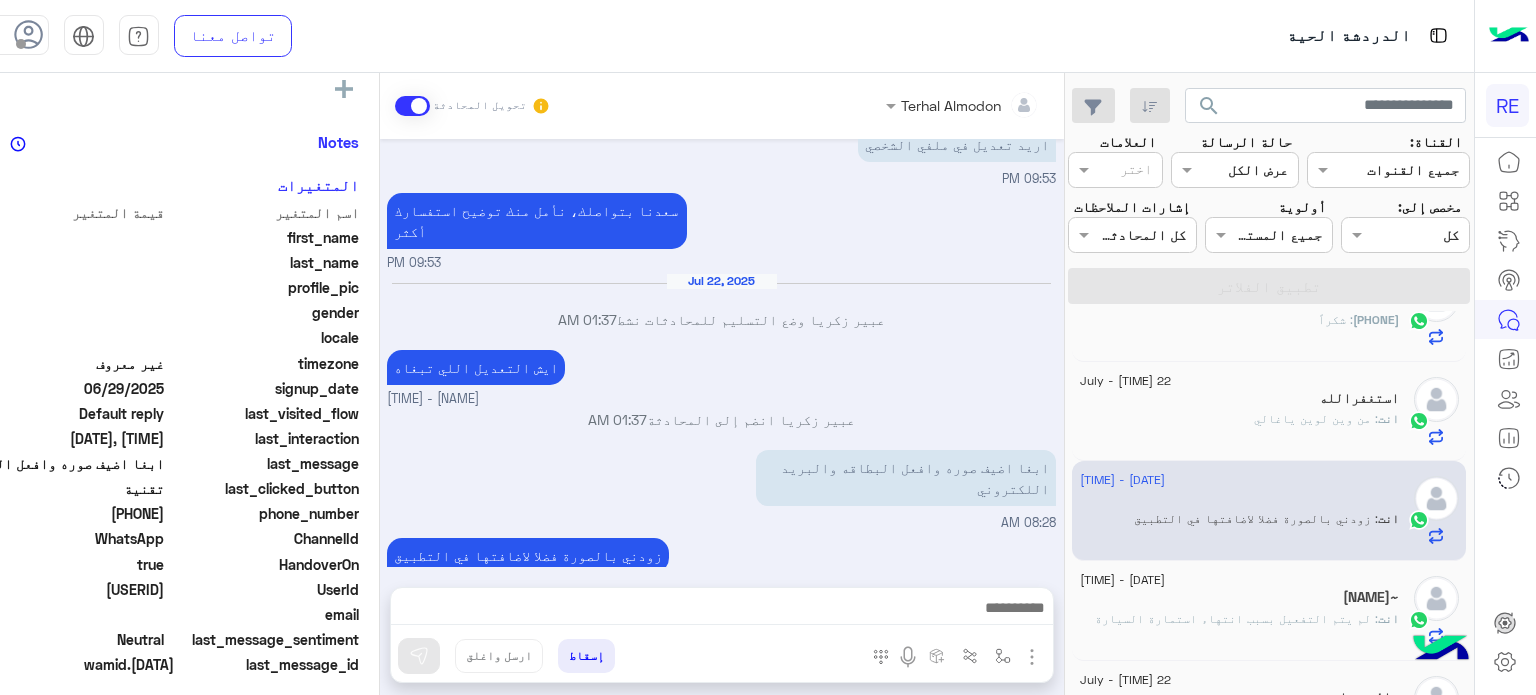 click on "انت  : لم يتم التفعيل بسبب انتهاء استمارة السيارة" 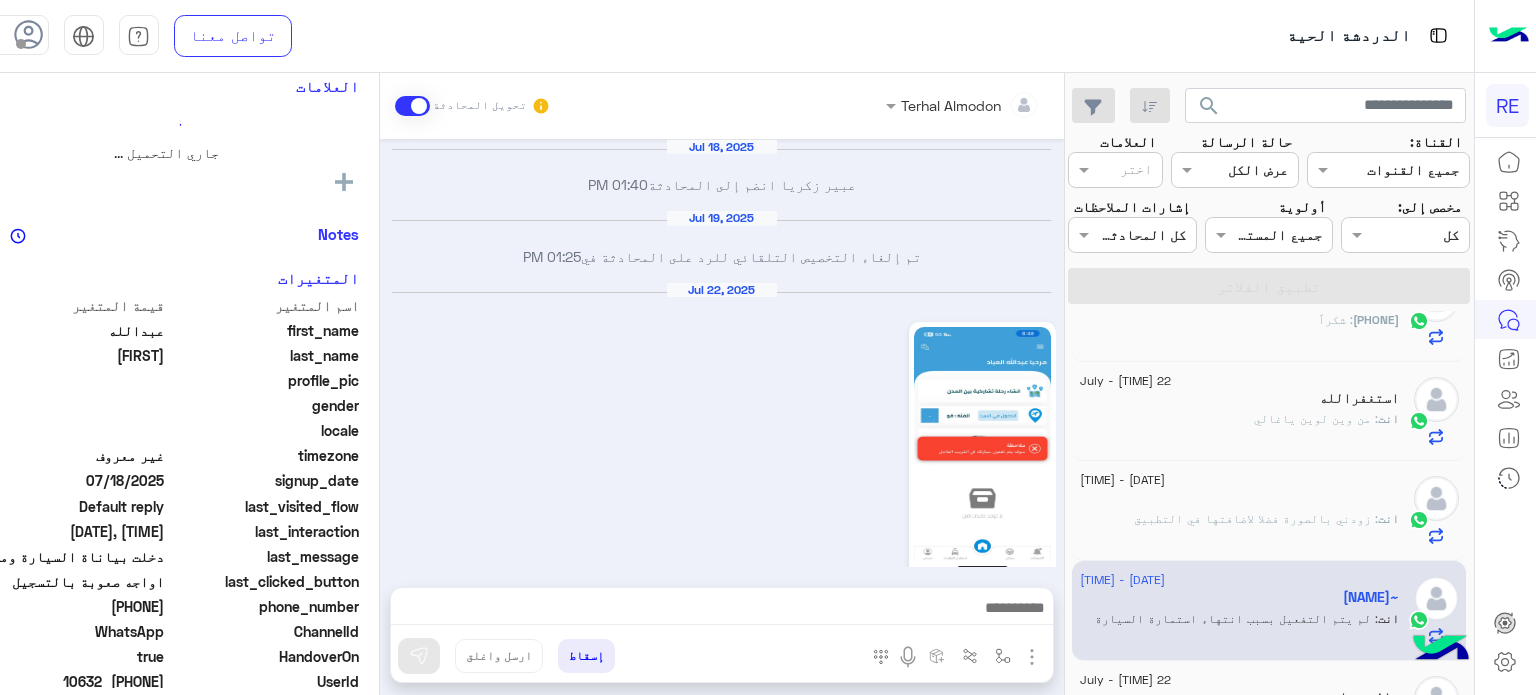 scroll, scrollTop: 571, scrollLeft: 0, axis: vertical 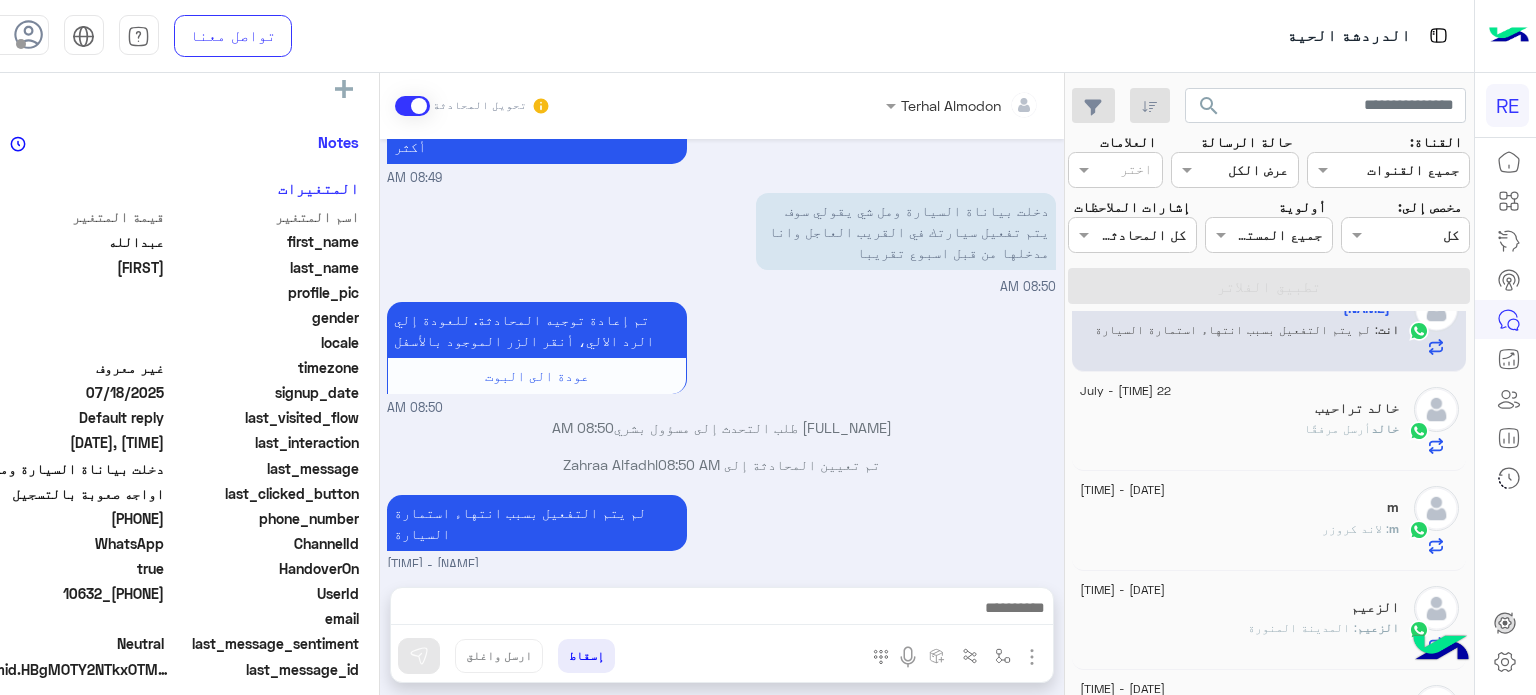 click on "خالد تراحيب" 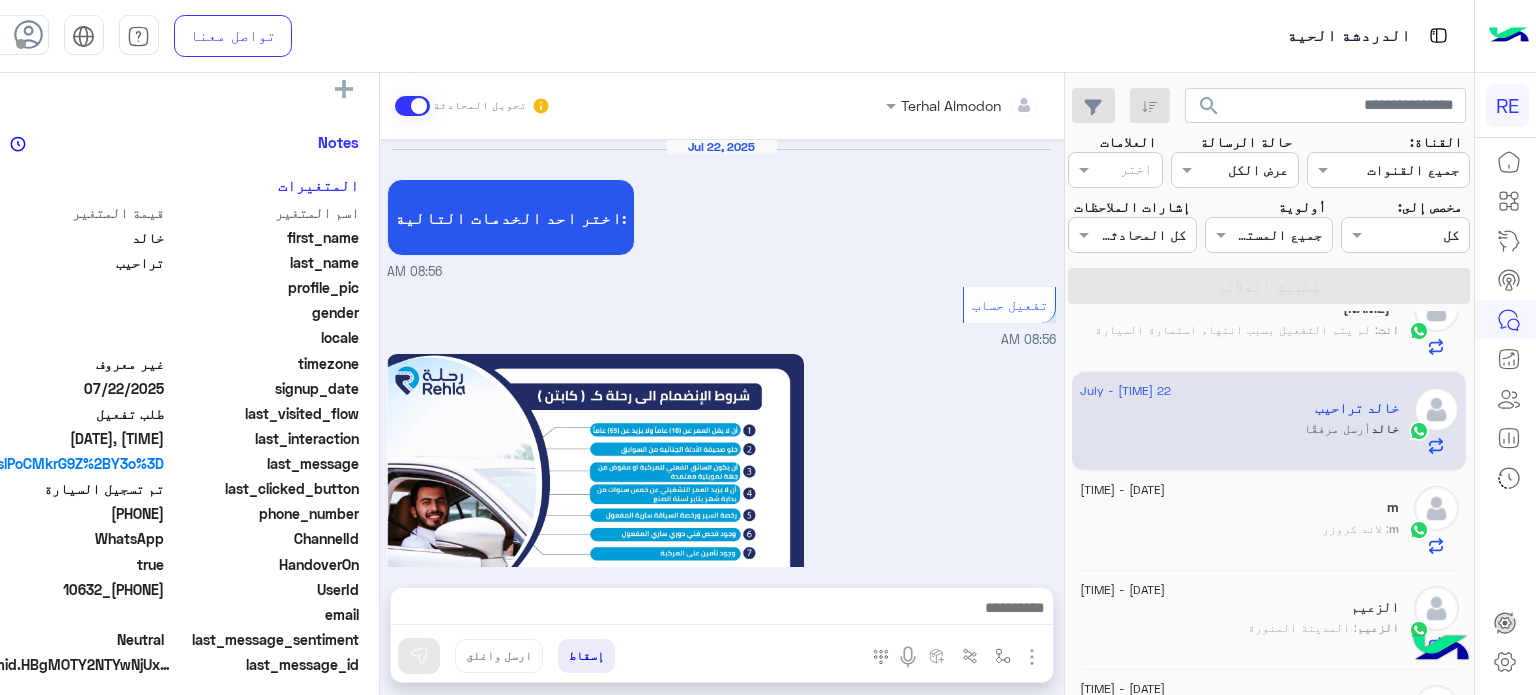 scroll, scrollTop: 1362, scrollLeft: 0, axis: vertical 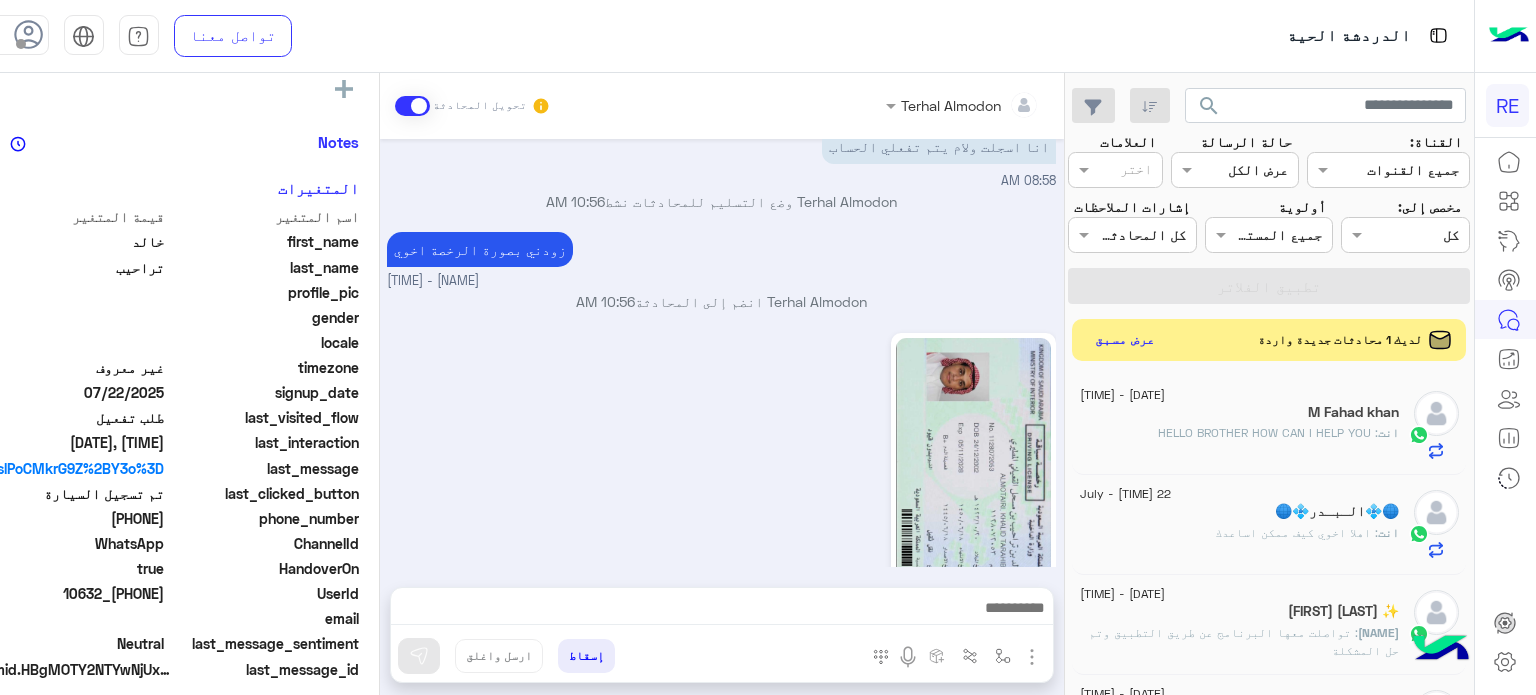 click on "عرض مسبق" 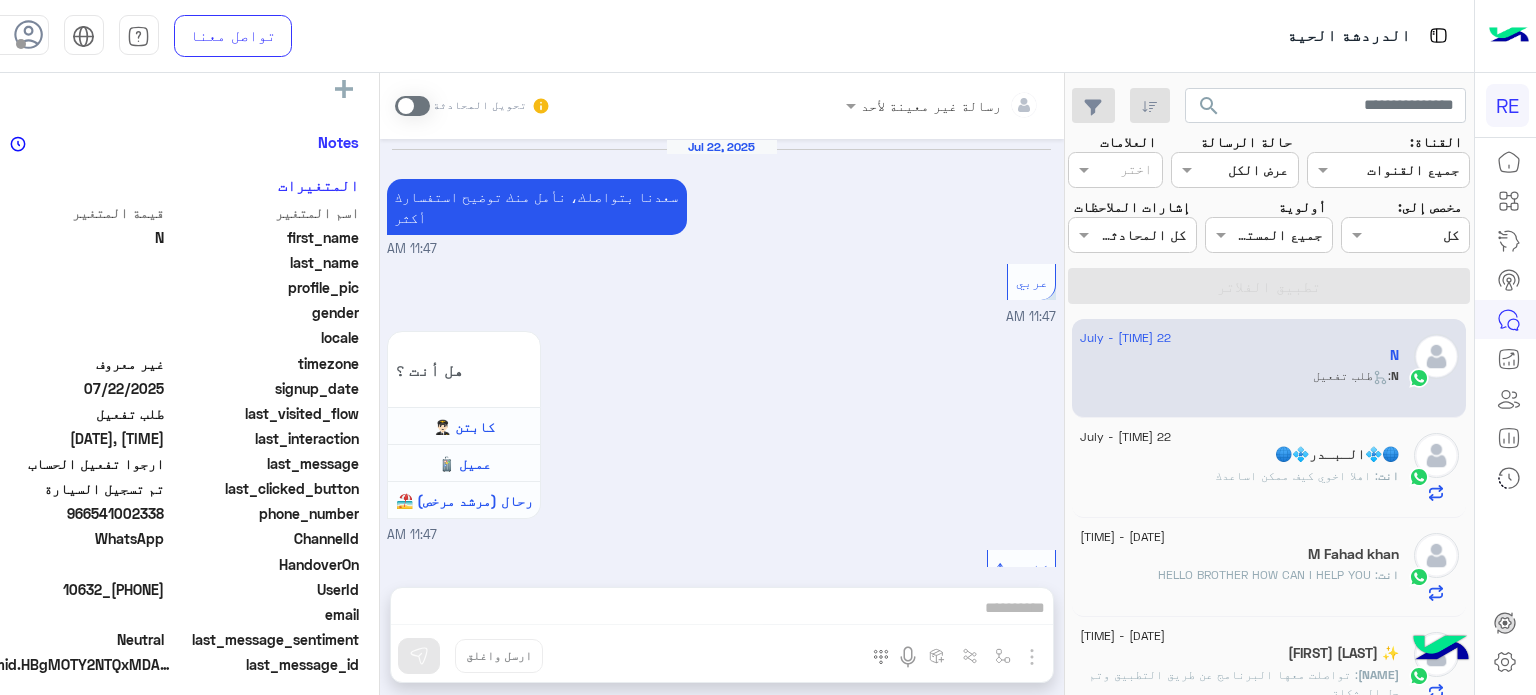 scroll, scrollTop: 1357, scrollLeft: 0, axis: vertical 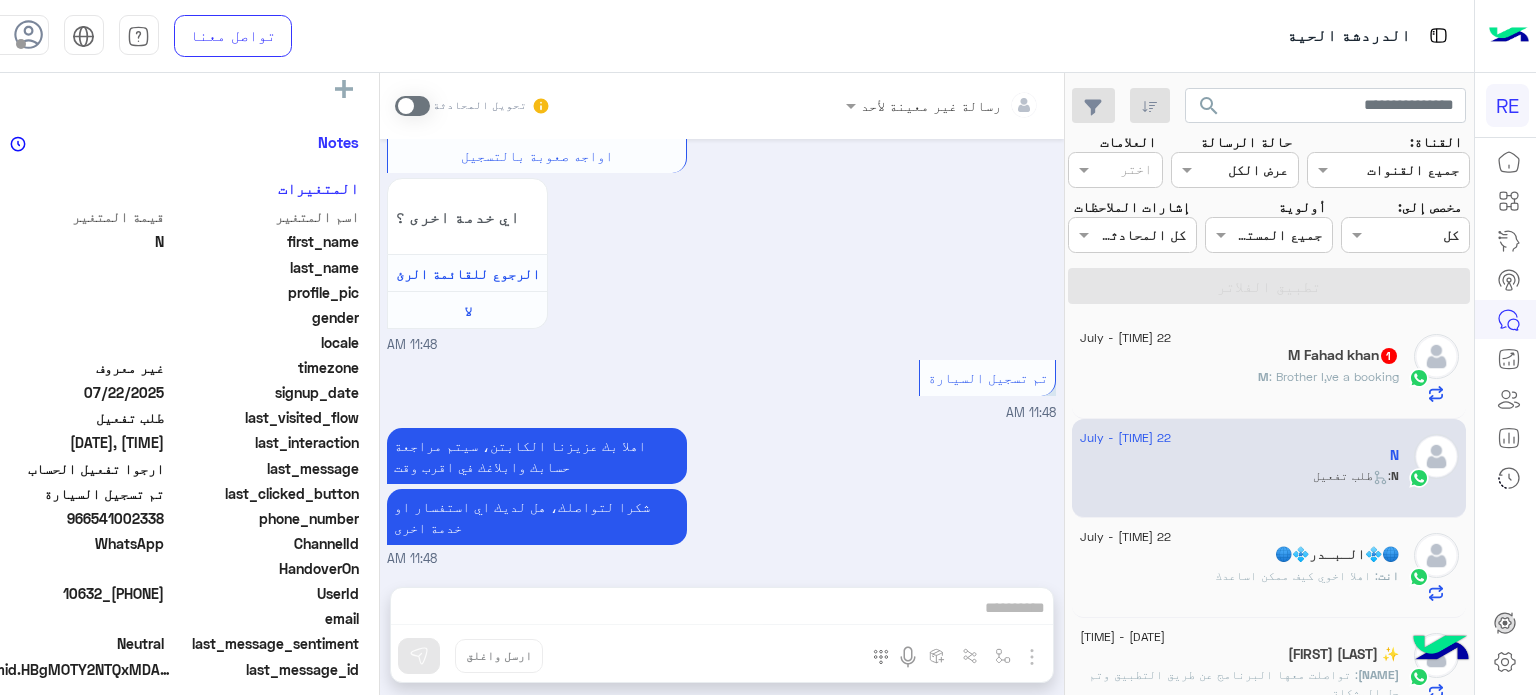 drag, startPoint x: 153, startPoint y: 589, endPoint x: 85, endPoint y: 599, distance: 68.73136 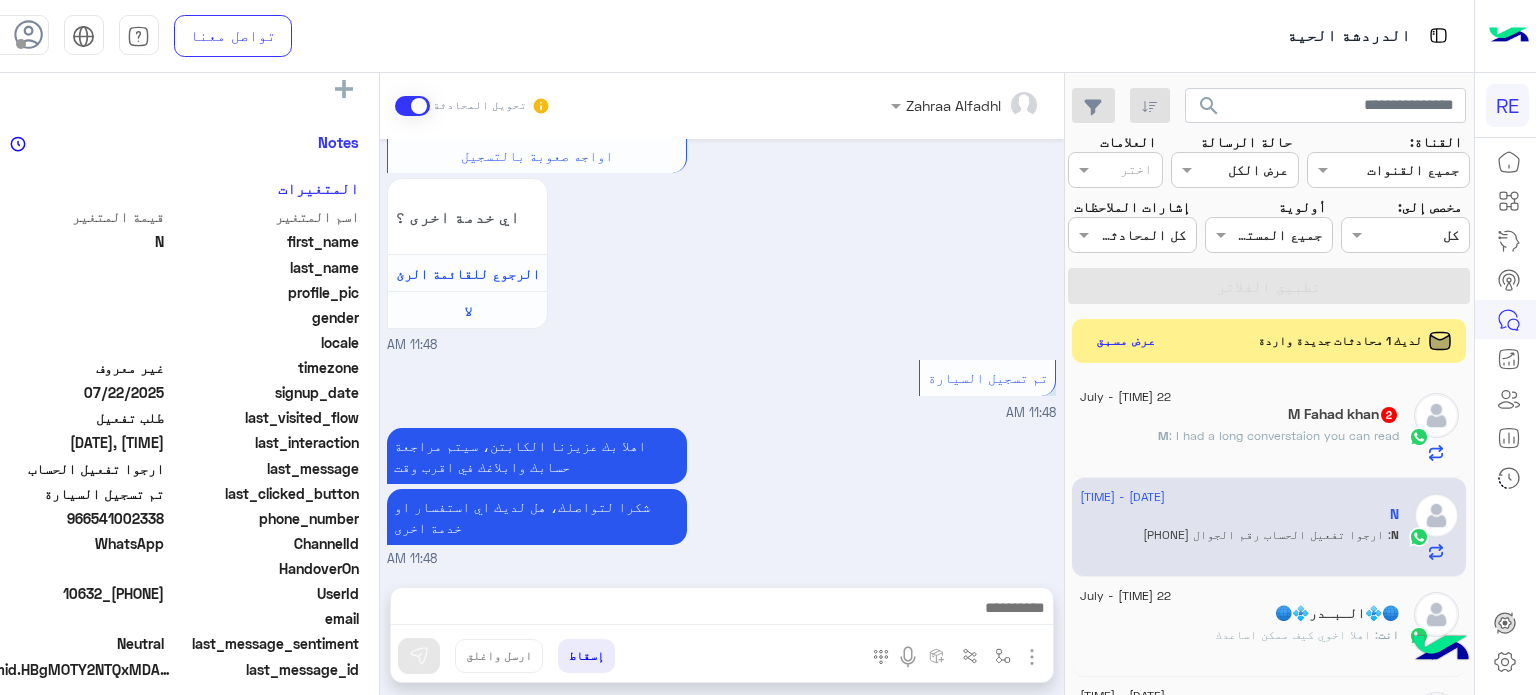 scroll, scrollTop: 3921, scrollLeft: 0, axis: vertical 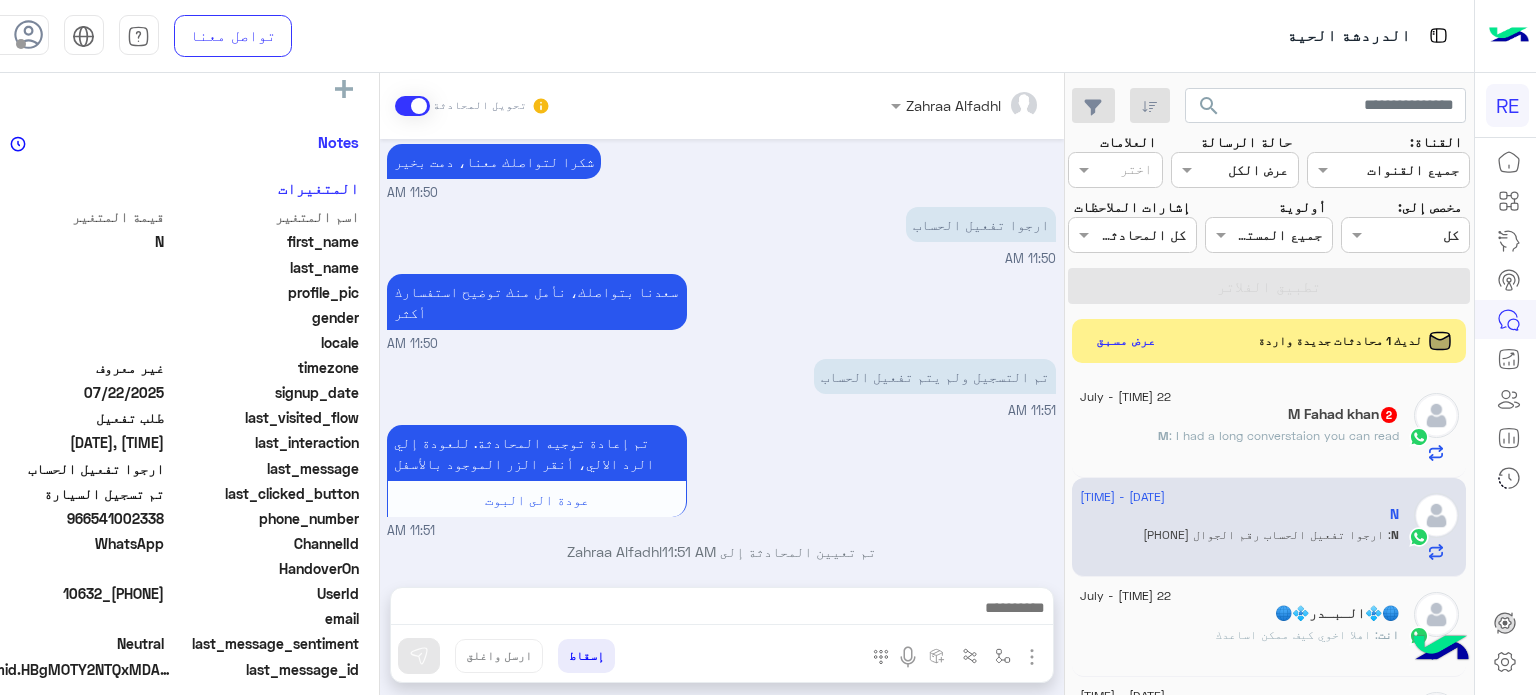 click on ": I had a long converstaion you can read" 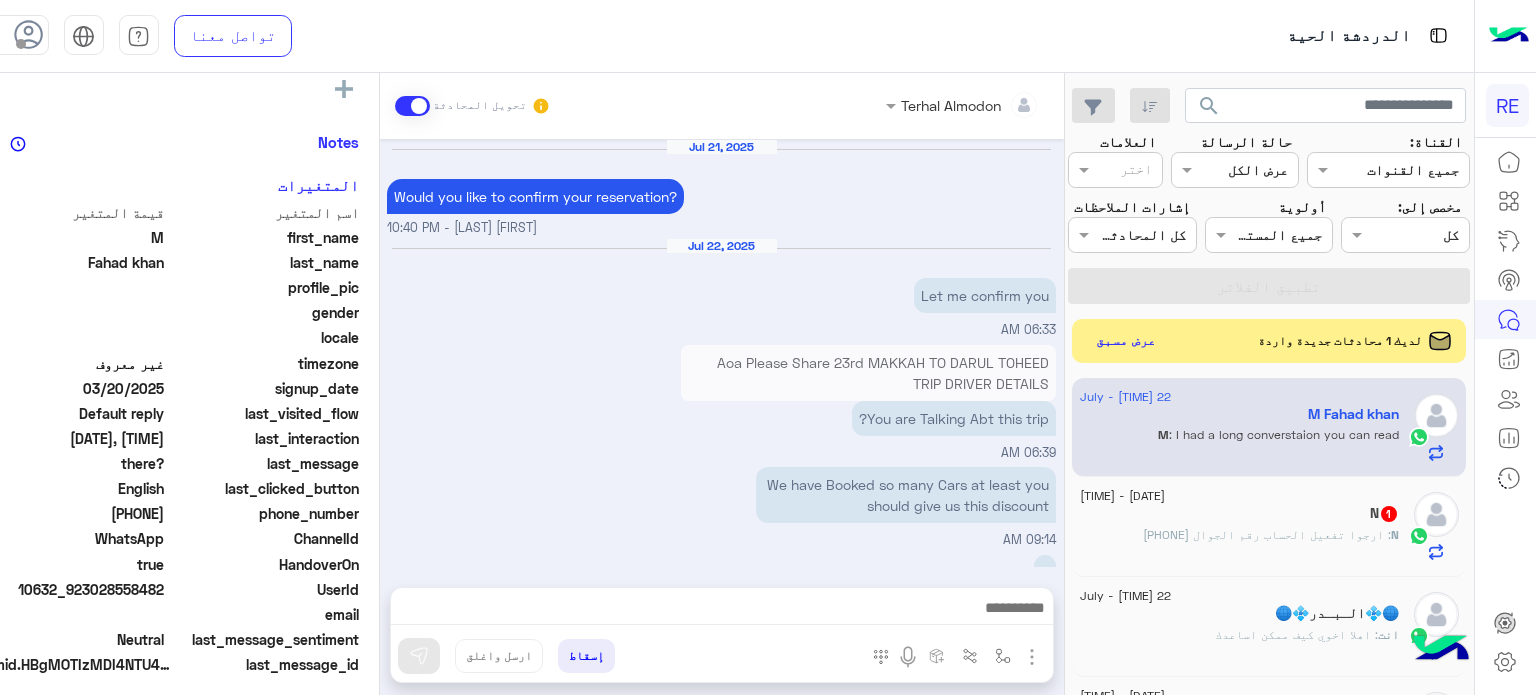 scroll, scrollTop: 368, scrollLeft: 0, axis: vertical 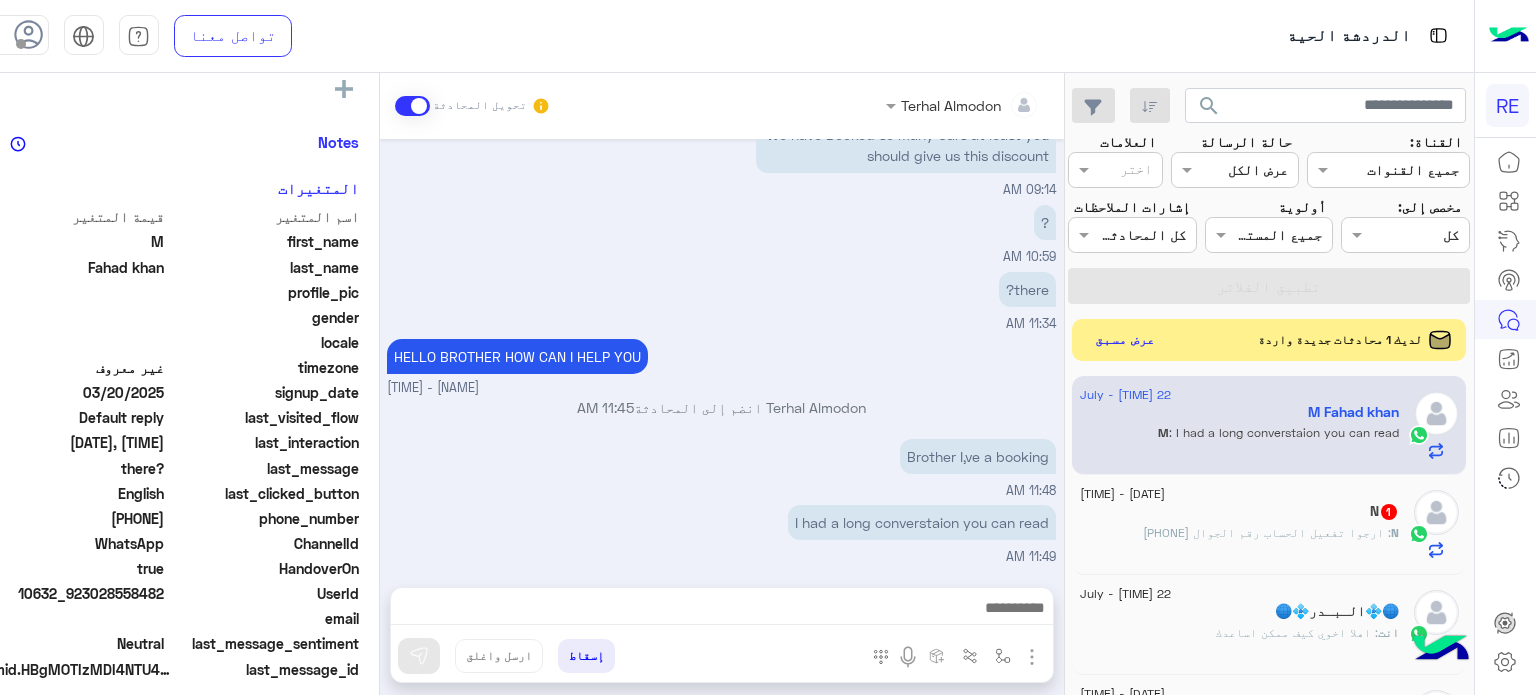 click on "عرض مسبق" 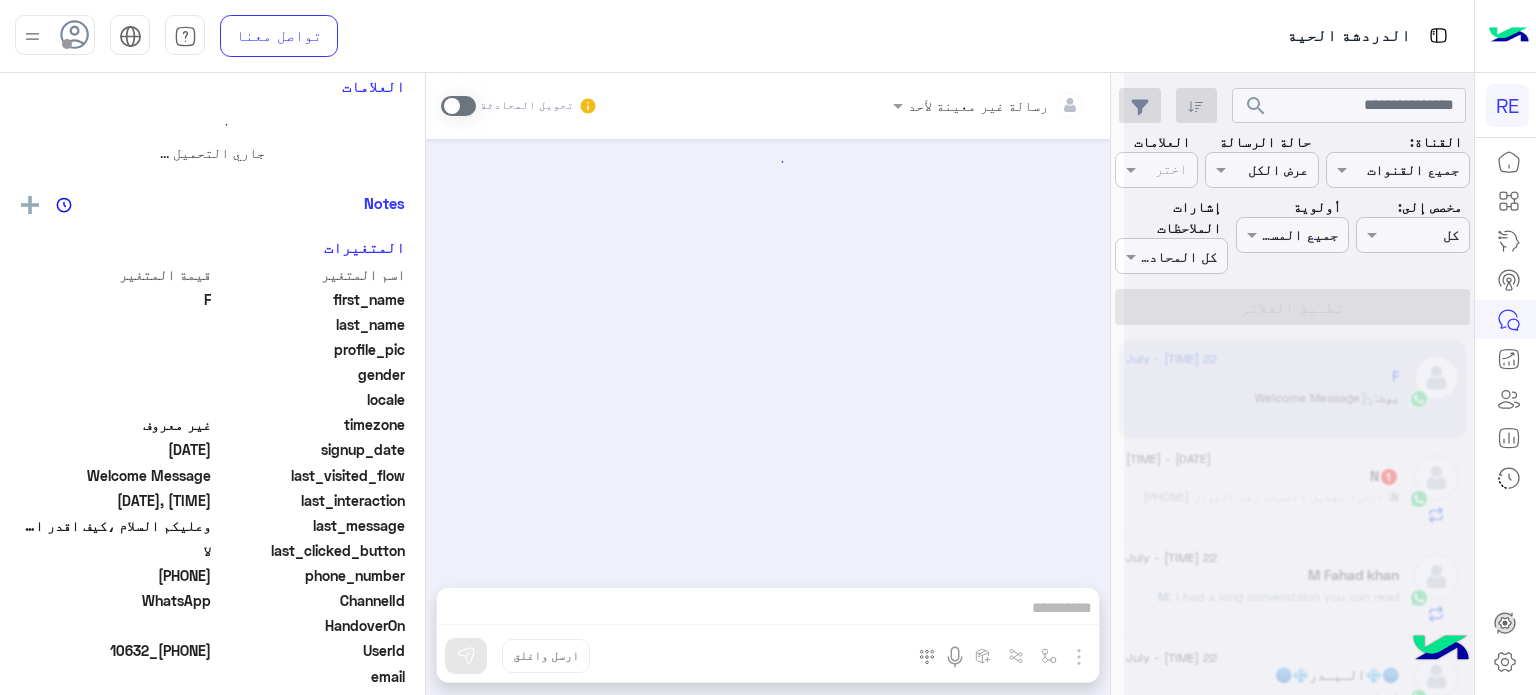 scroll, scrollTop: 0, scrollLeft: 0, axis: both 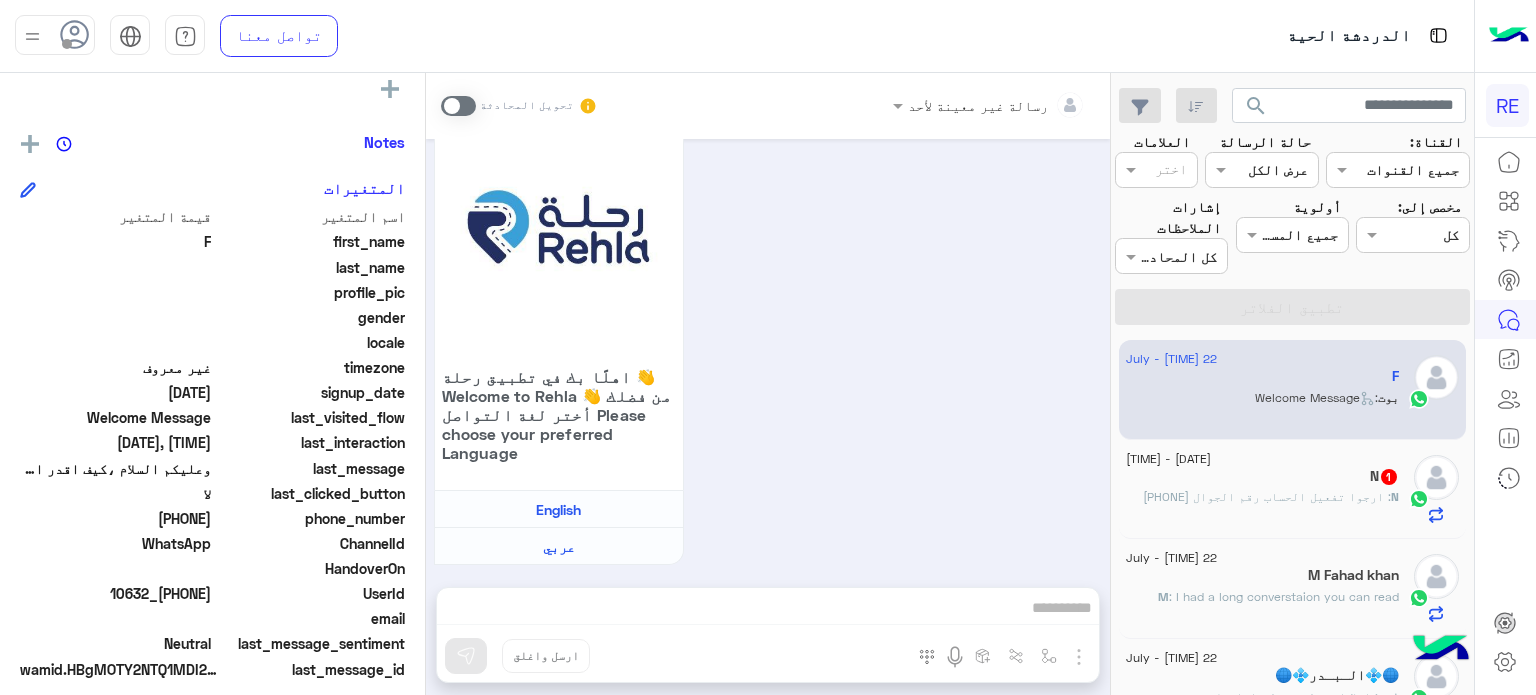 click on "N   1" 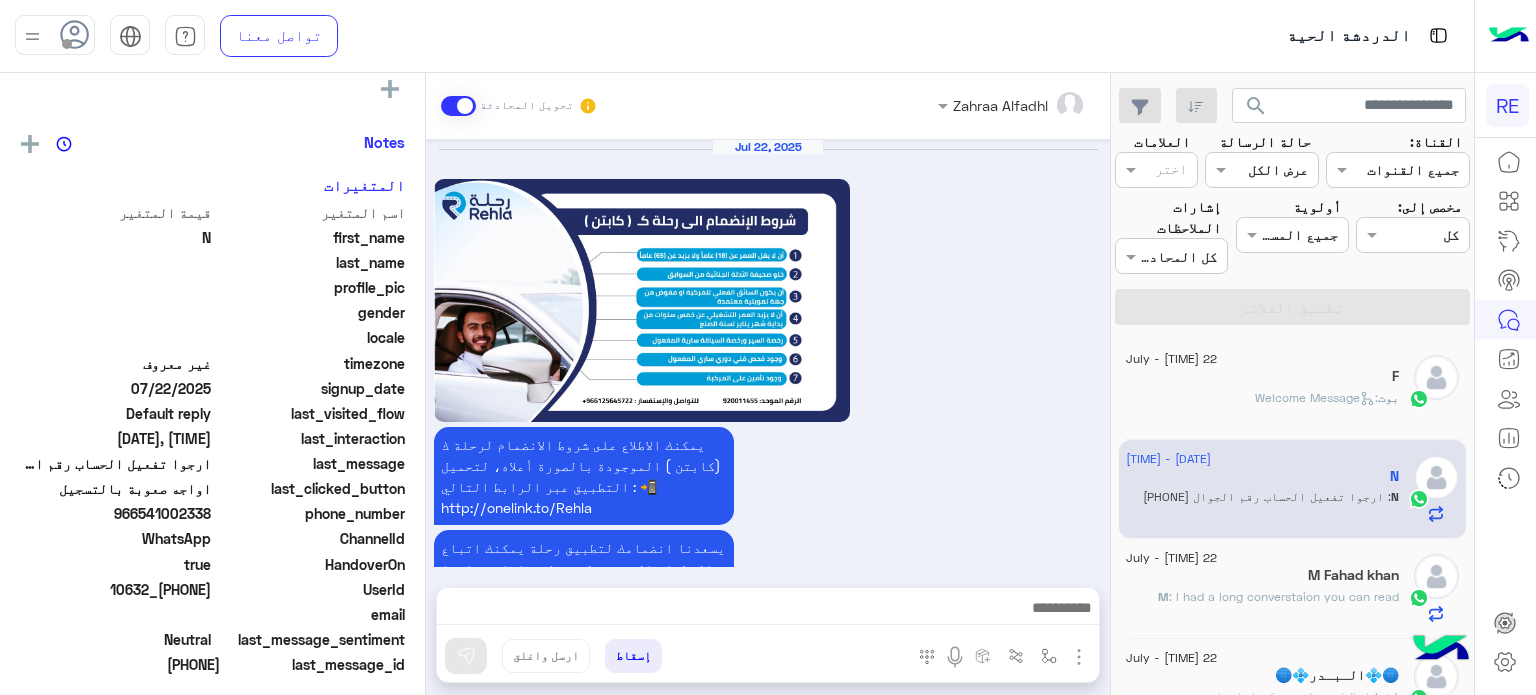 scroll, scrollTop: 1177, scrollLeft: 0, axis: vertical 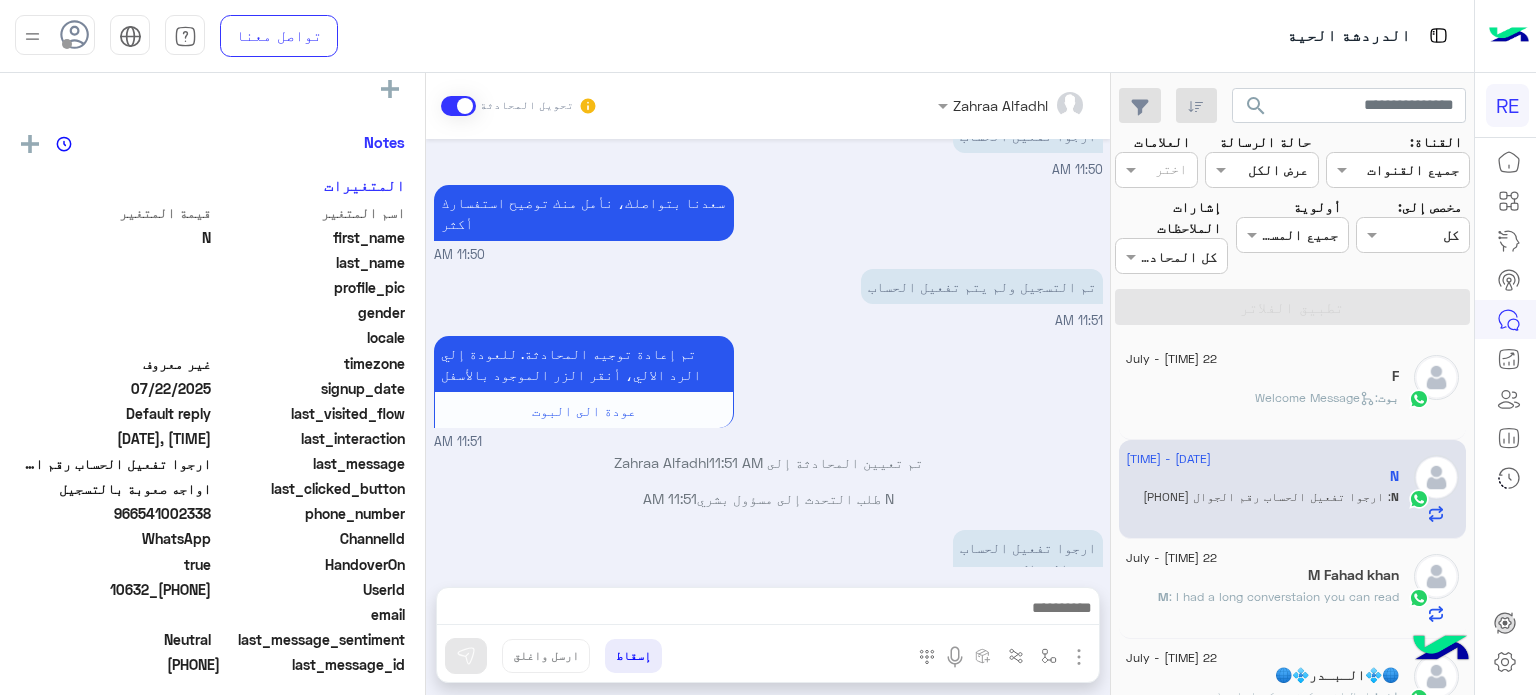 click on "M Fahad khan" 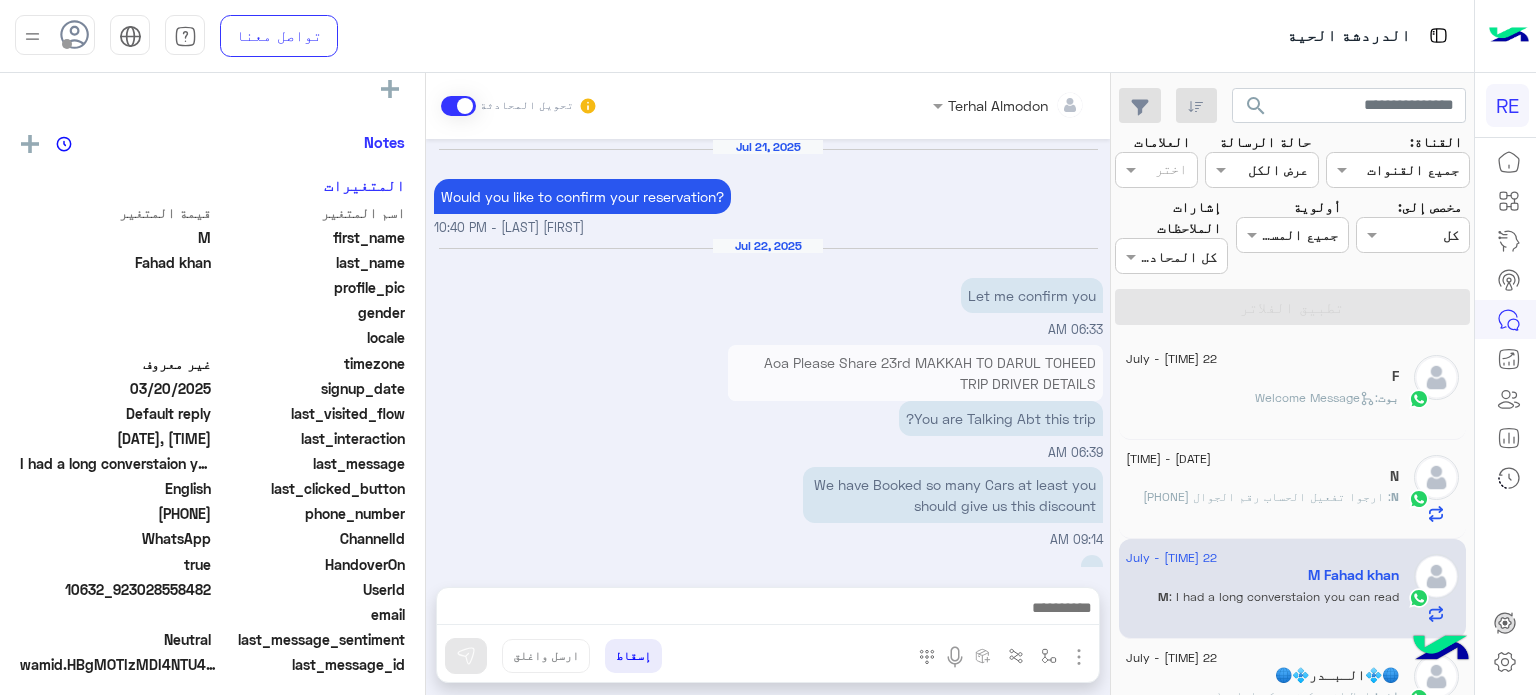 scroll, scrollTop: 368, scrollLeft: 0, axis: vertical 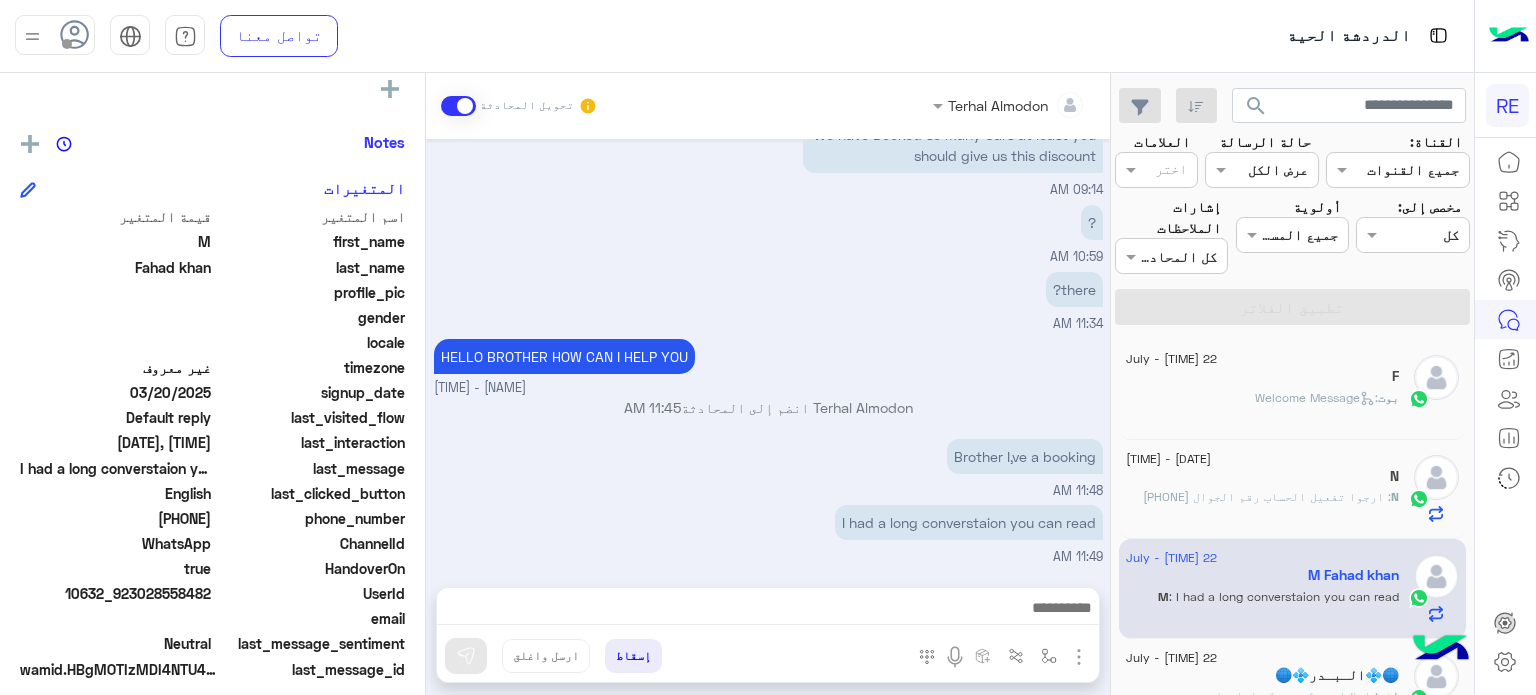 drag, startPoint x: 212, startPoint y: 592, endPoint x: 120, endPoint y: 600, distance: 92.34717 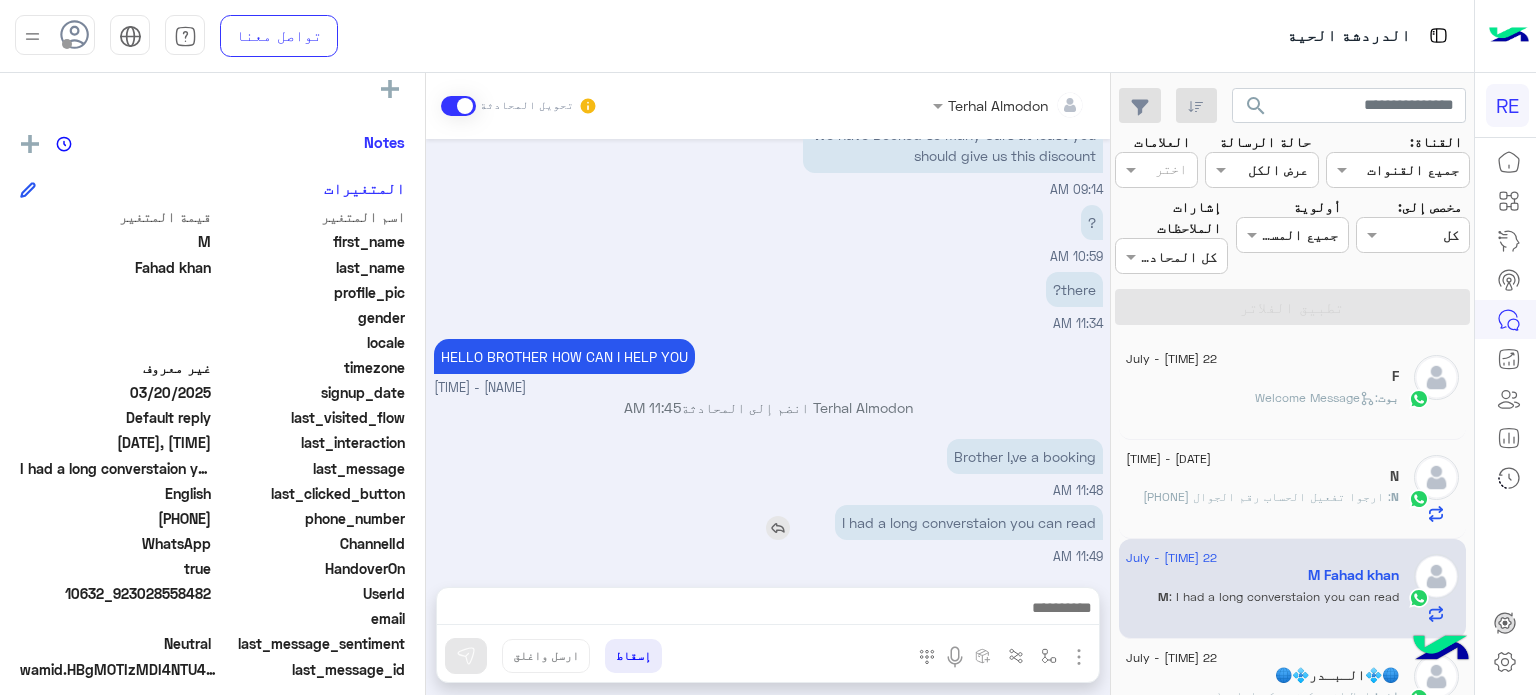 click on "I had a long converstaion you can read" at bounding box center [912, 522] 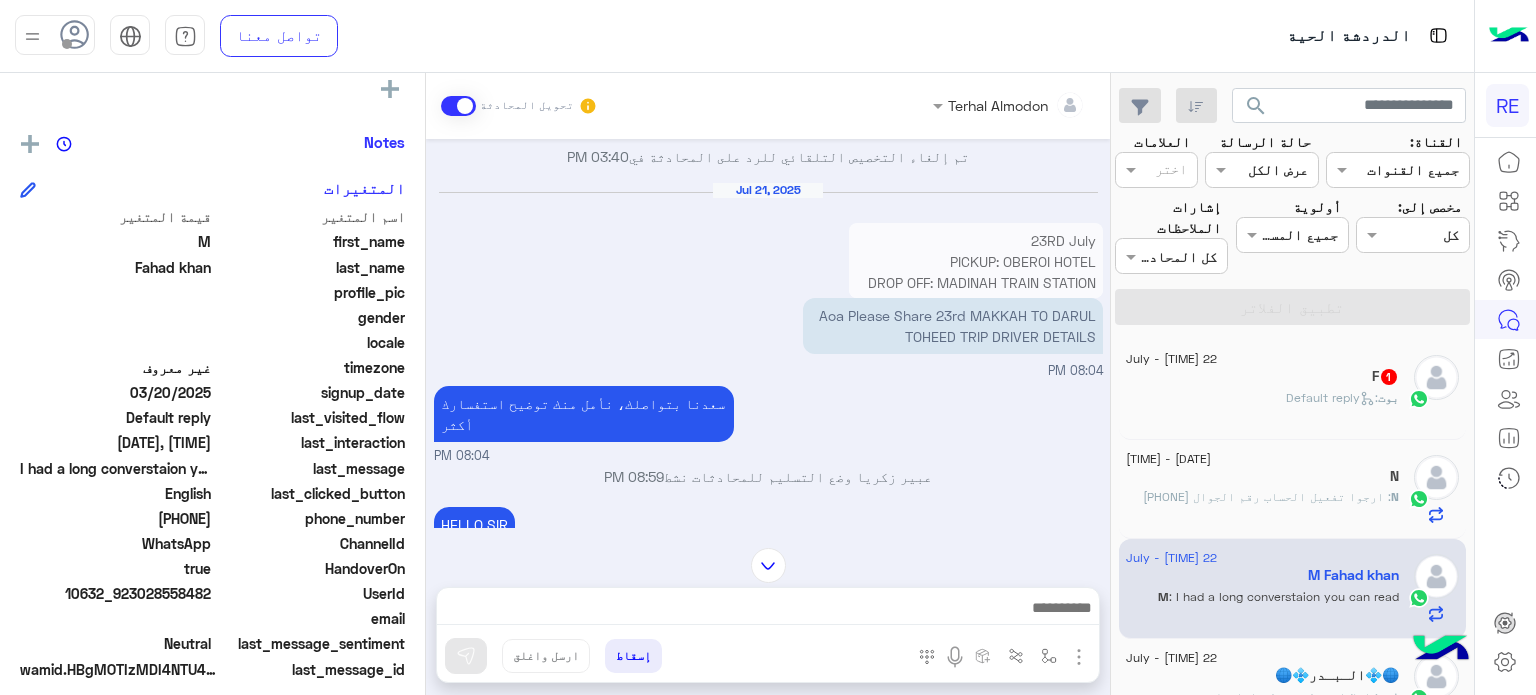 scroll, scrollTop: 29, scrollLeft: 0, axis: vertical 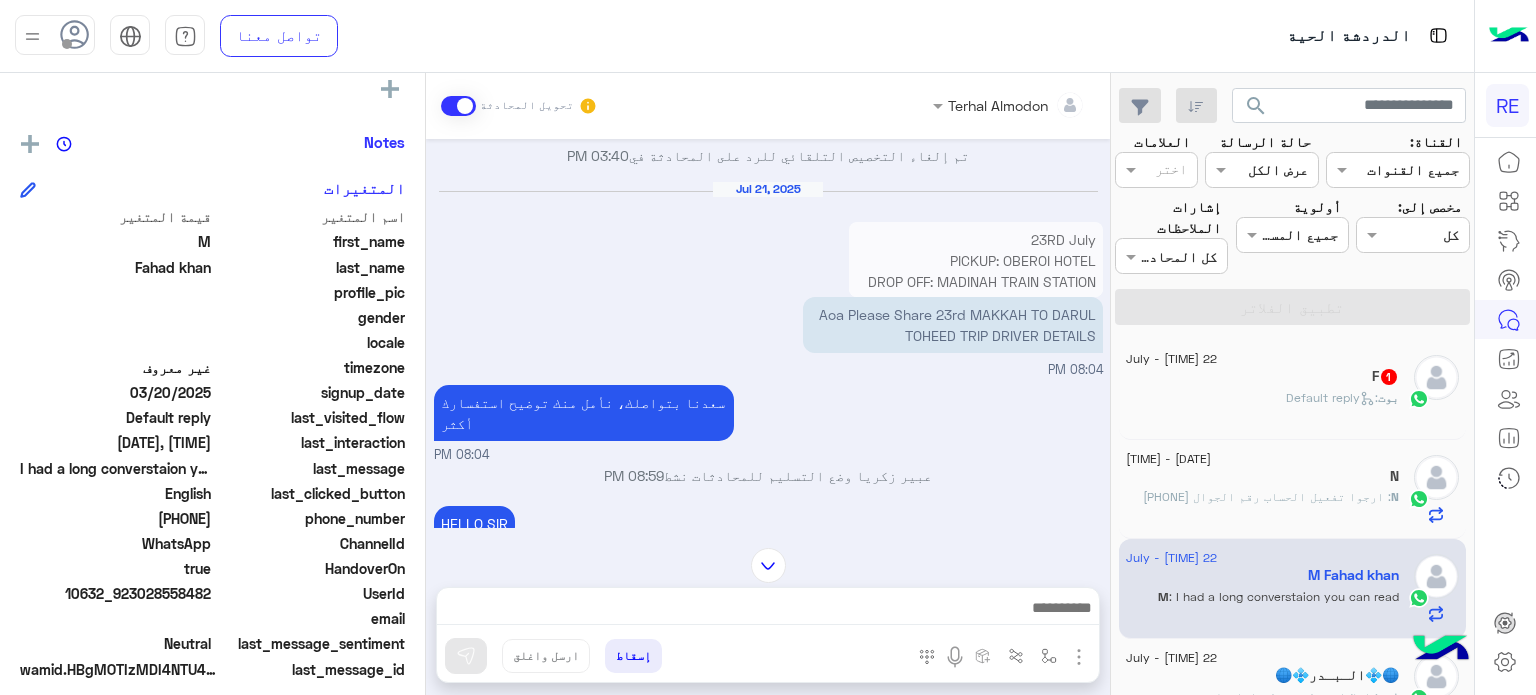 click on "23RD July  PICKUP: OBEROI HOTEL  DROP OFF: MADINAH TRAIN STATION  PICK UP TIME 9:00 2 GMC, S AND 1 CAR (SUV) 23RD July  PICKUP: MAKKAH TRAIN STATION DROP OFF: HOTEL DARUL TOHEED  PICK UP TIME 13:00 2 GMC, S AND 1 CAR (SUV) 25TH July  PICKUP: DARUL TOHEED HOTEL DROP OFF: SHERATON HOTEL JEDDAH PICK UP TIME 15:00 2 GMC, S AND 1 CAR (SUV) 27TH July  PICKUP: SHERATON HOTEL JEDDAH DROP OFF: JEDDAH AIRPORT PICK UP TIME 5:00 2 GMC, S AND 1 CAR (SUV)" at bounding box center [976, 502] 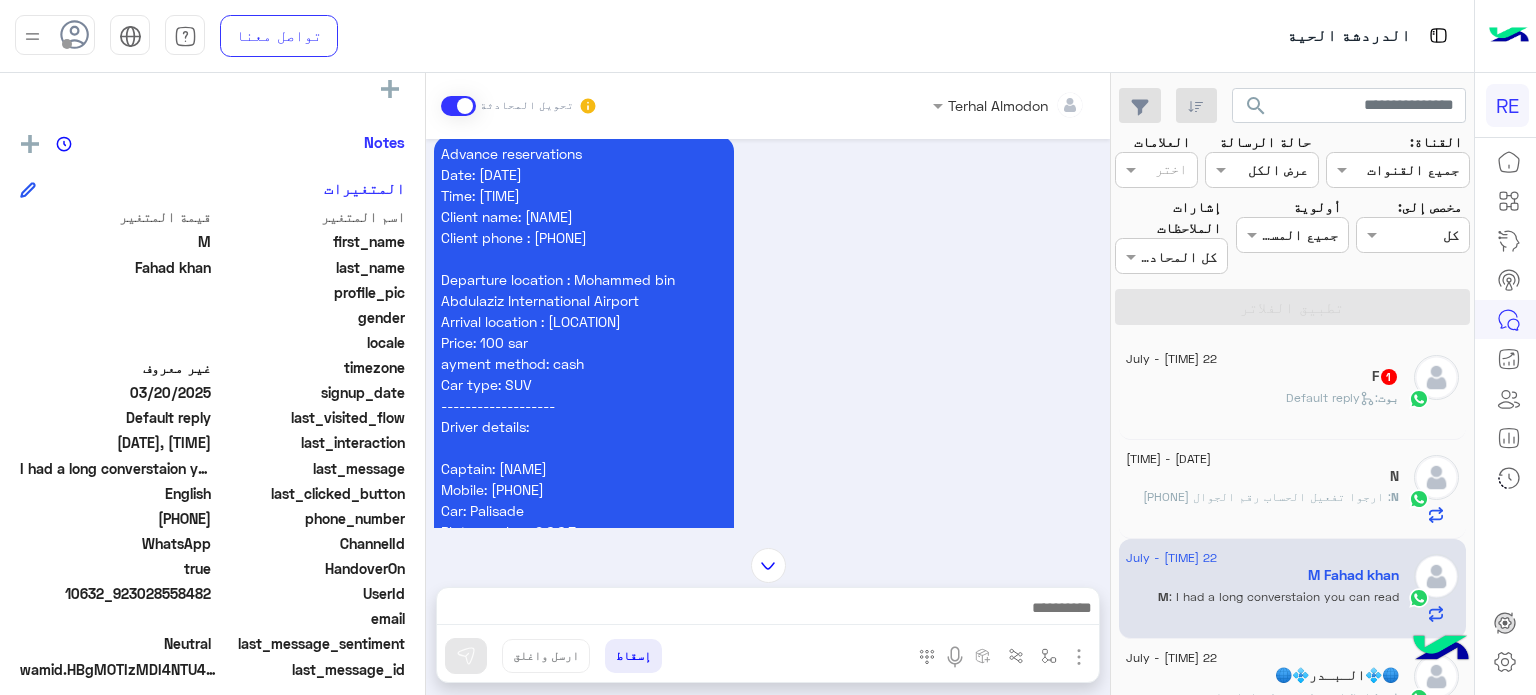 scroll, scrollTop: 1770, scrollLeft: 0, axis: vertical 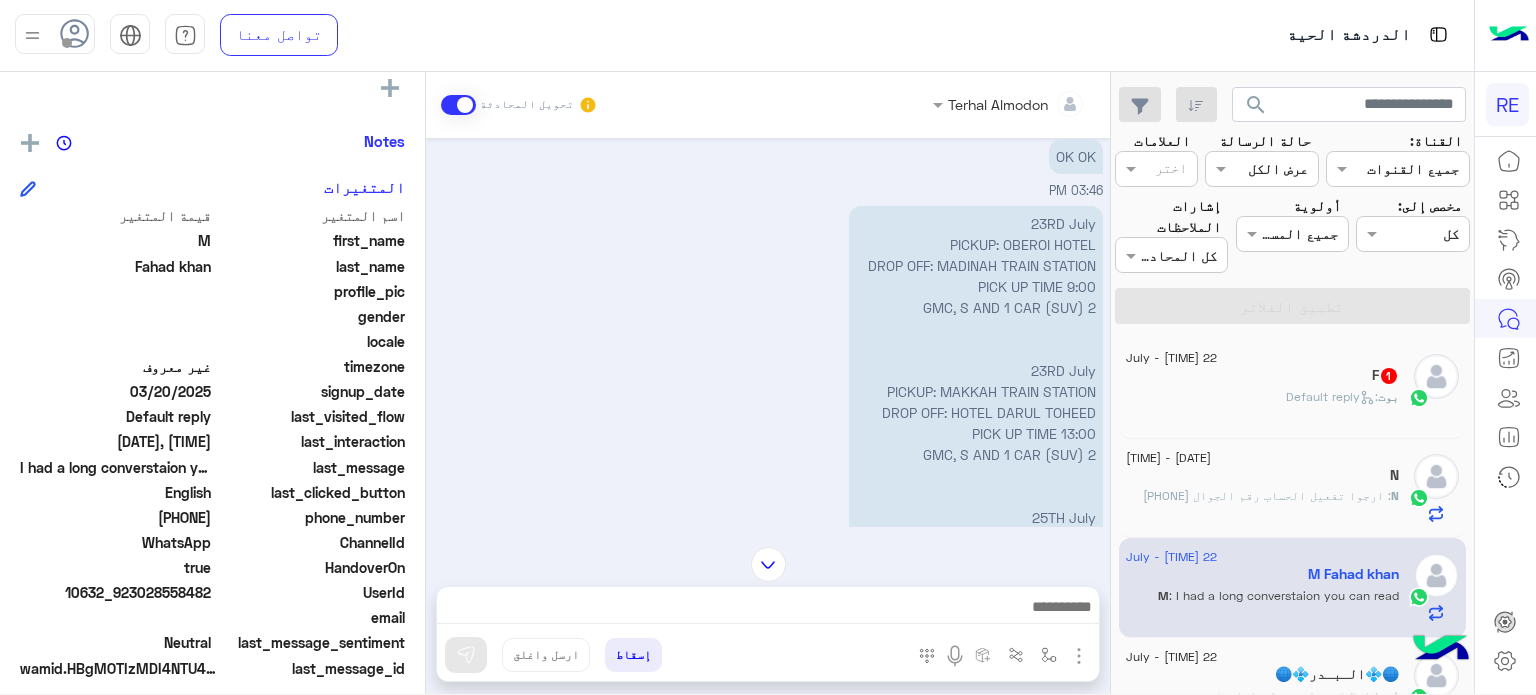 click at bounding box center (768, 564) 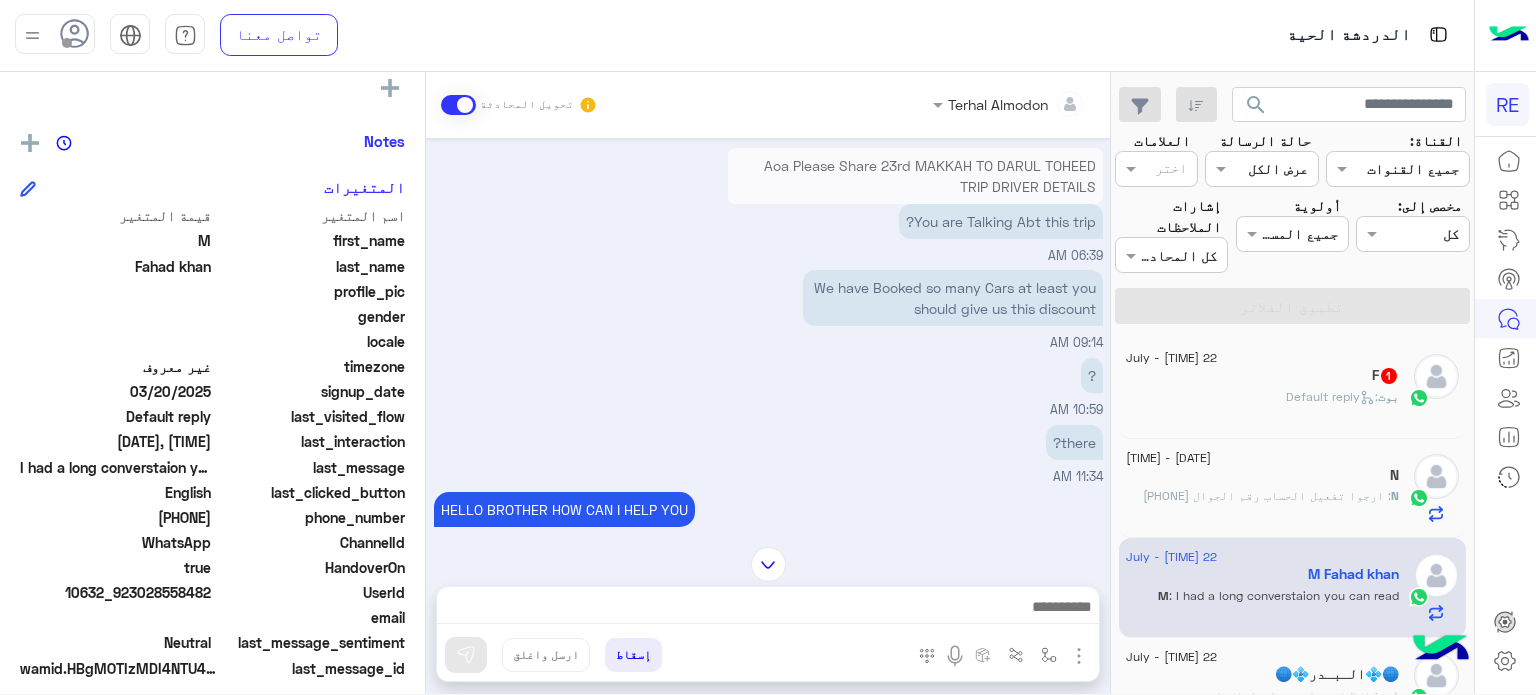 scroll, scrollTop: 3520, scrollLeft: 0, axis: vertical 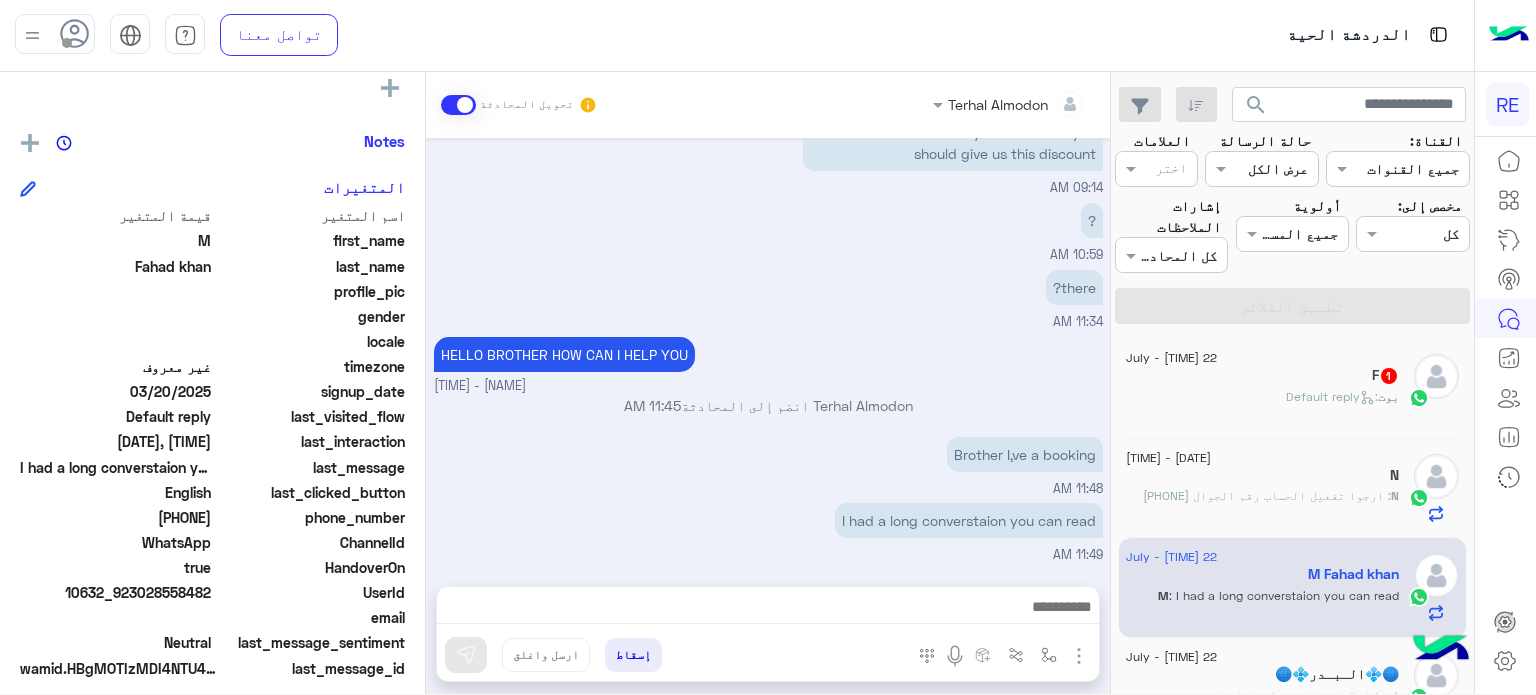 click on "22 July - [TIME]" 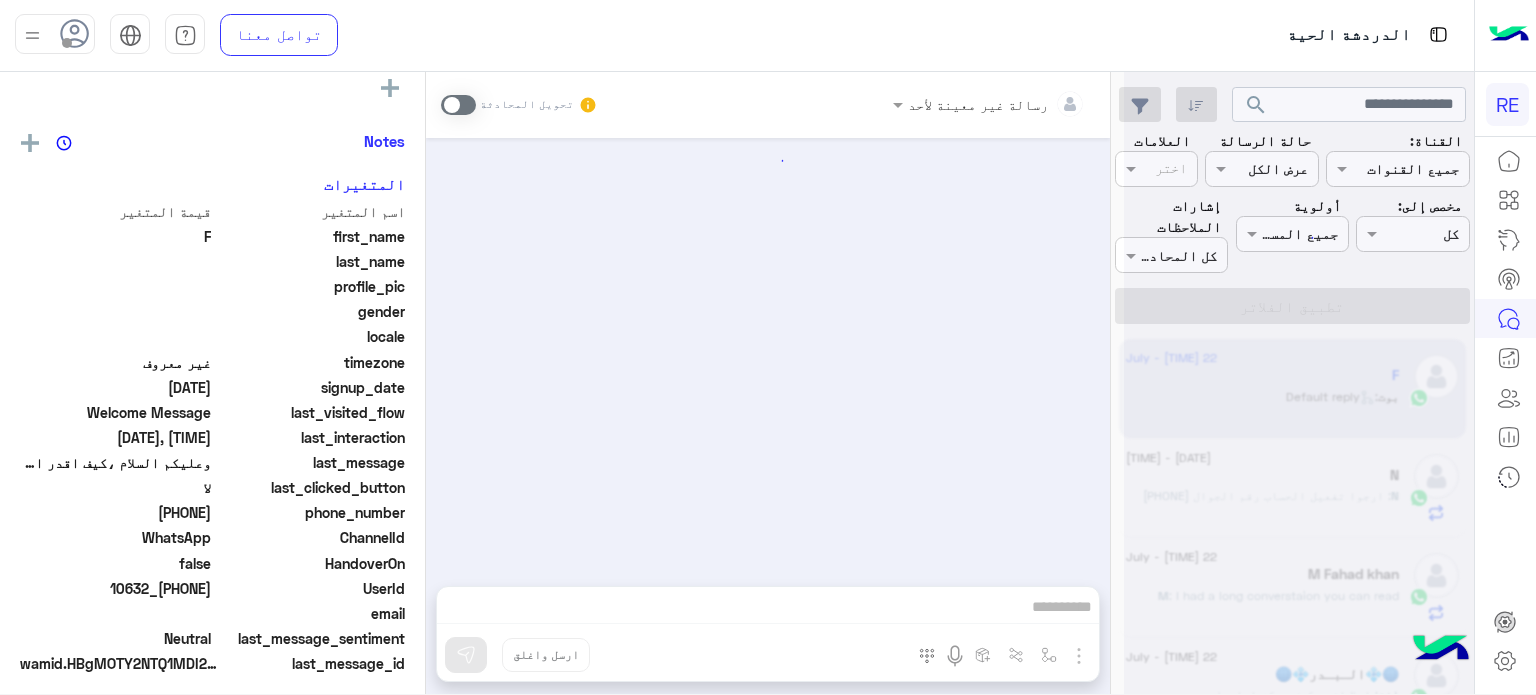 scroll, scrollTop: 366, scrollLeft: 0, axis: vertical 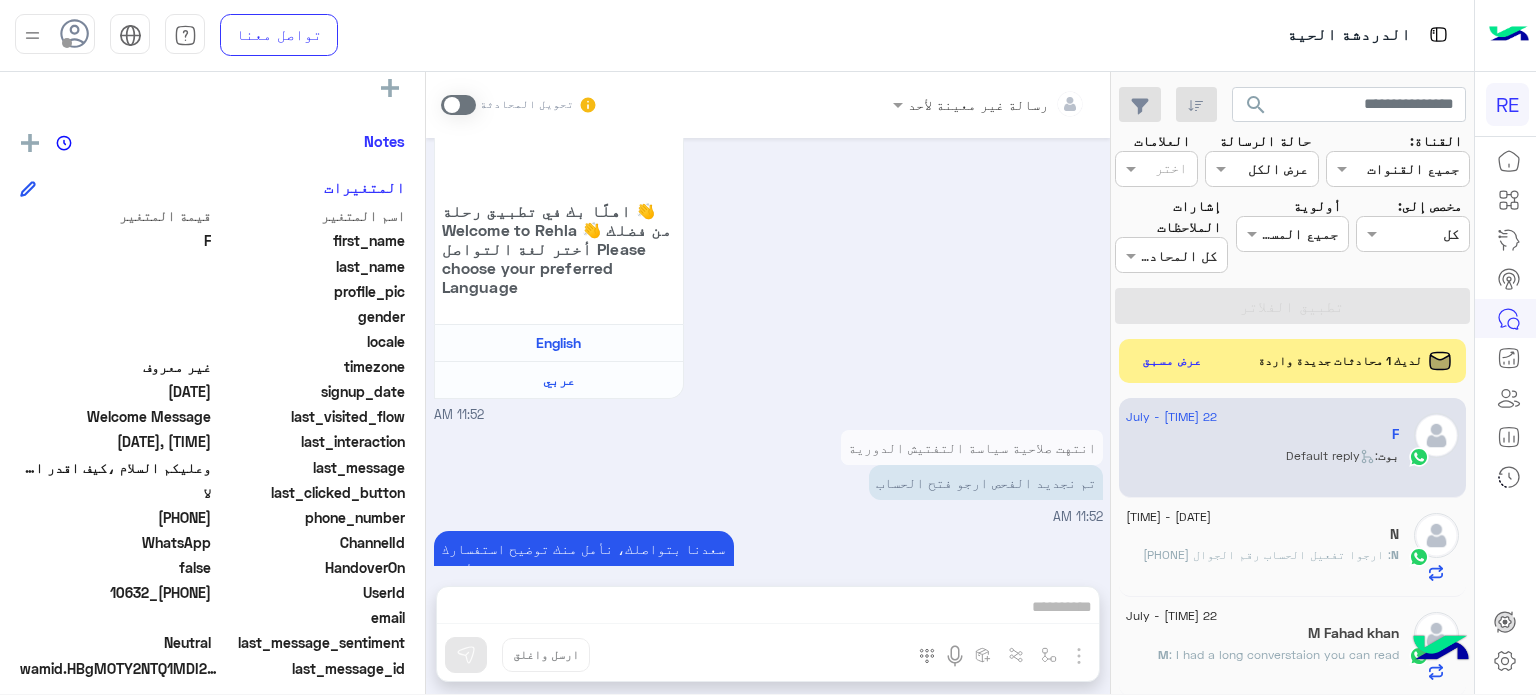 drag, startPoint x: 212, startPoint y: 591, endPoint x: 142, endPoint y: 588, distance: 70.064255 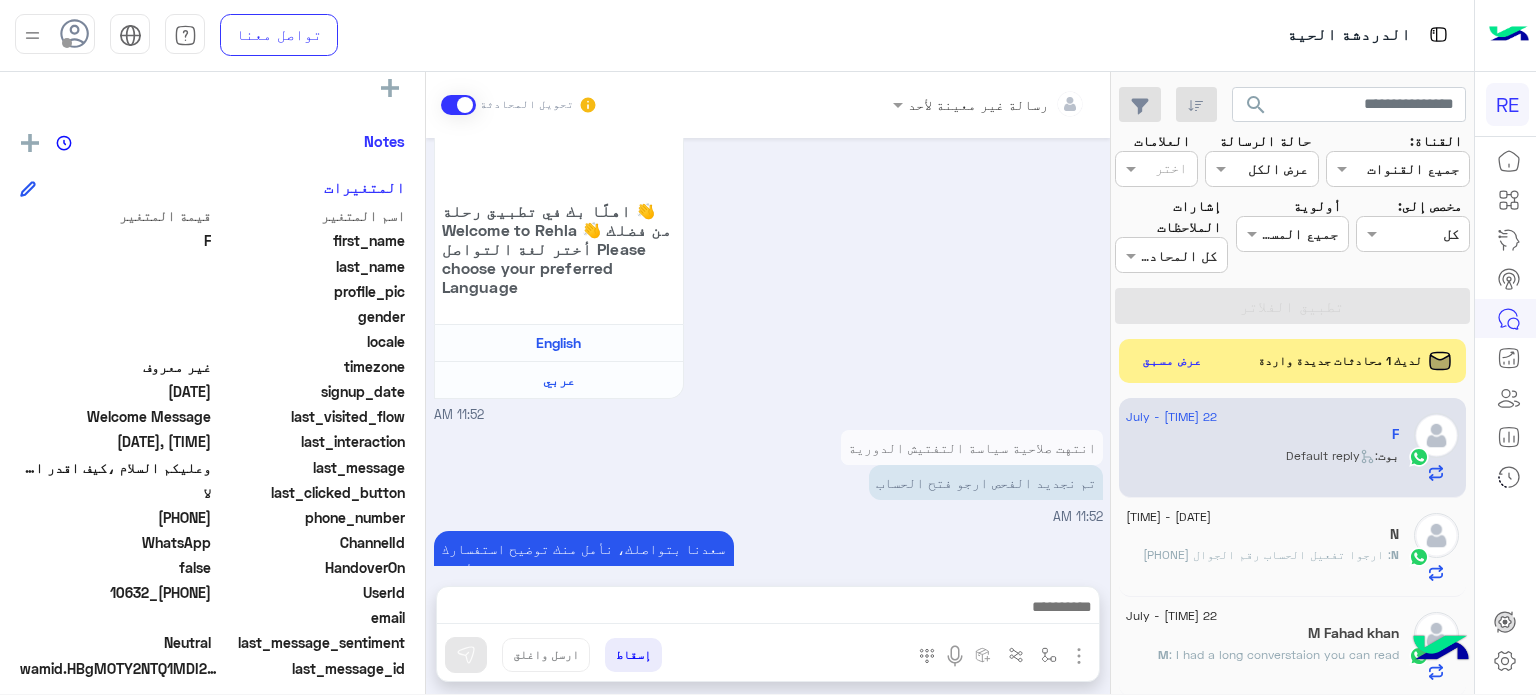 scroll, scrollTop: 811, scrollLeft: 0, axis: vertical 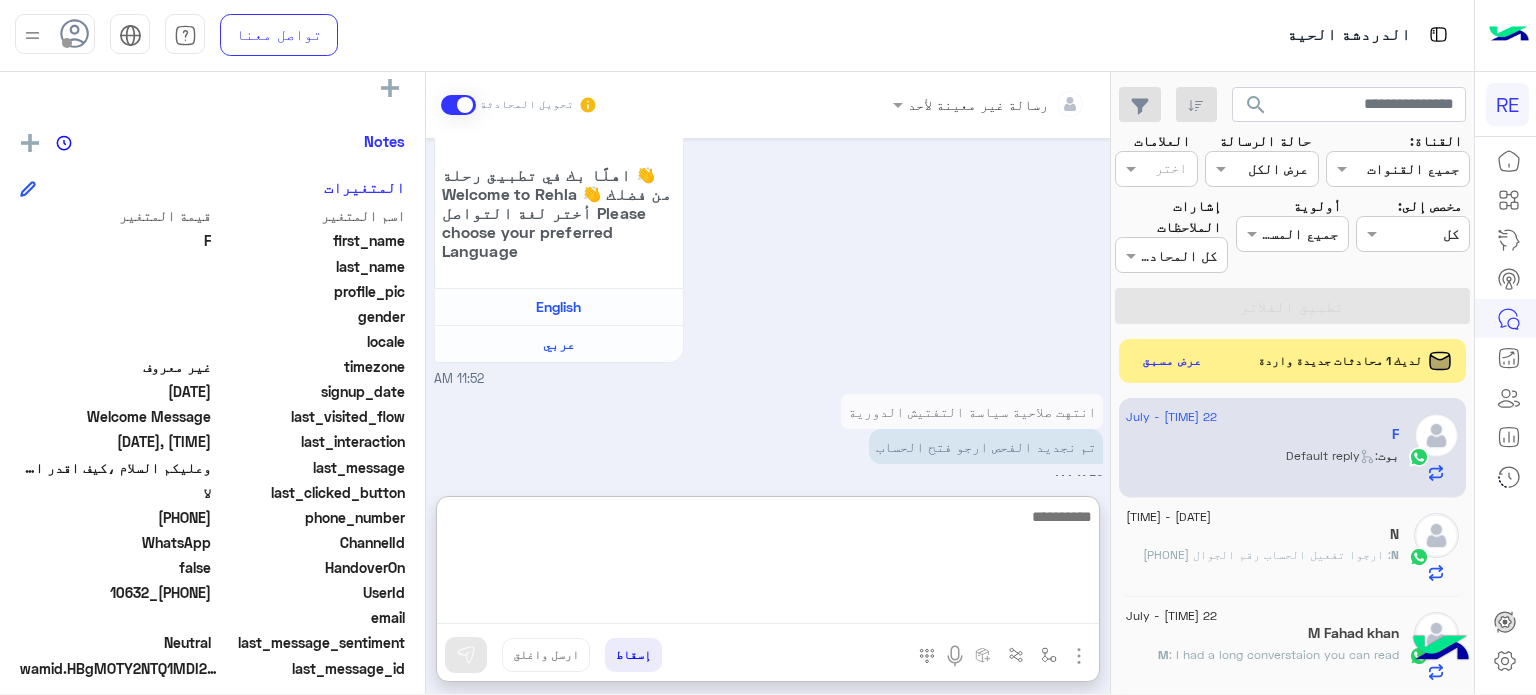 click at bounding box center (768, 564) 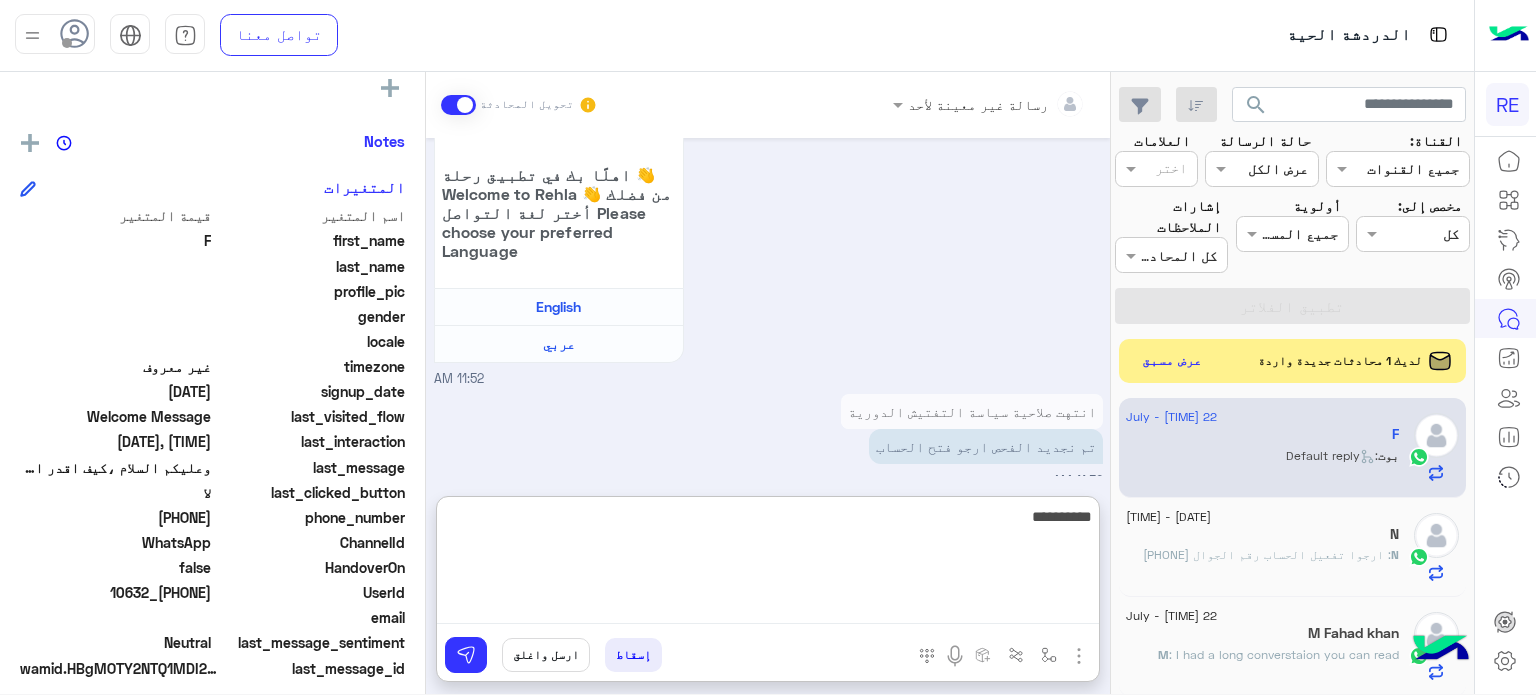 type on "**********" 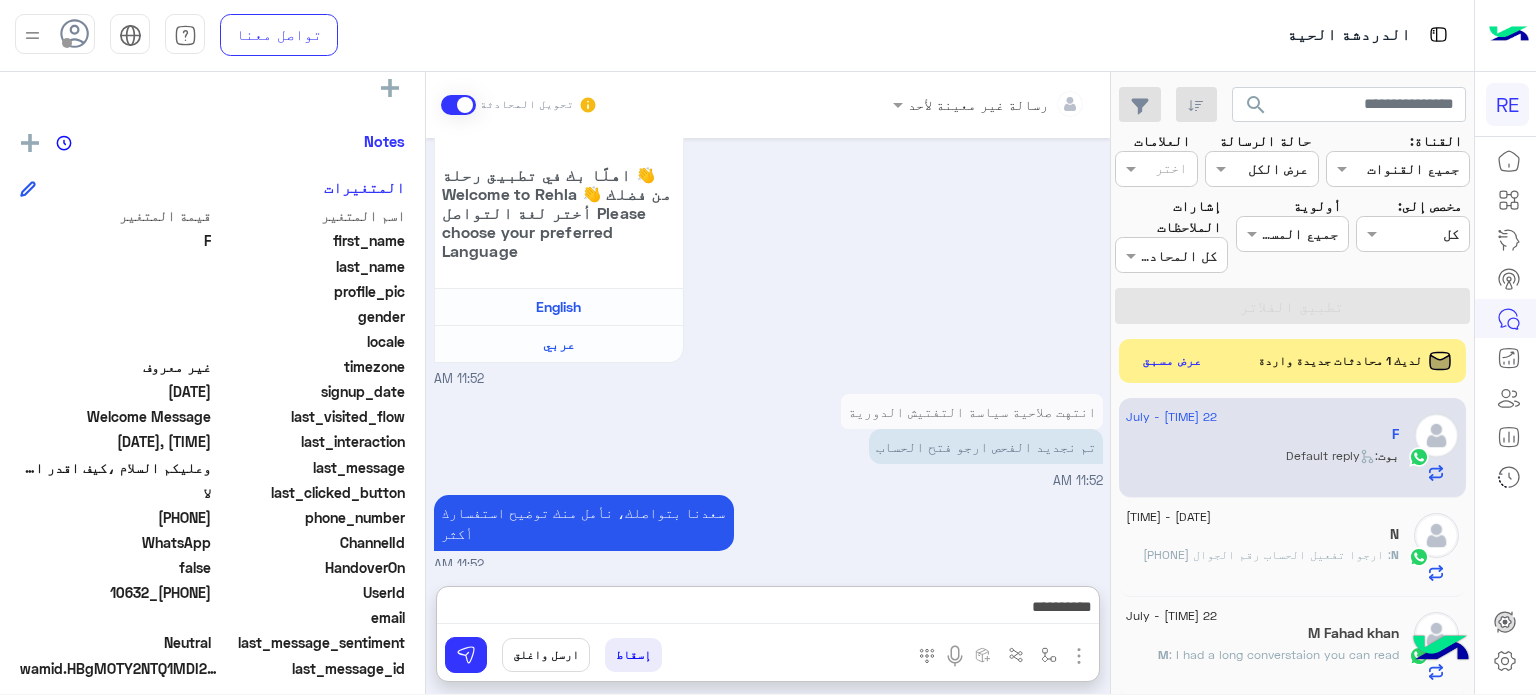 click on "إسقاط   ارسل واغلق" at bounding box center [670, 659] 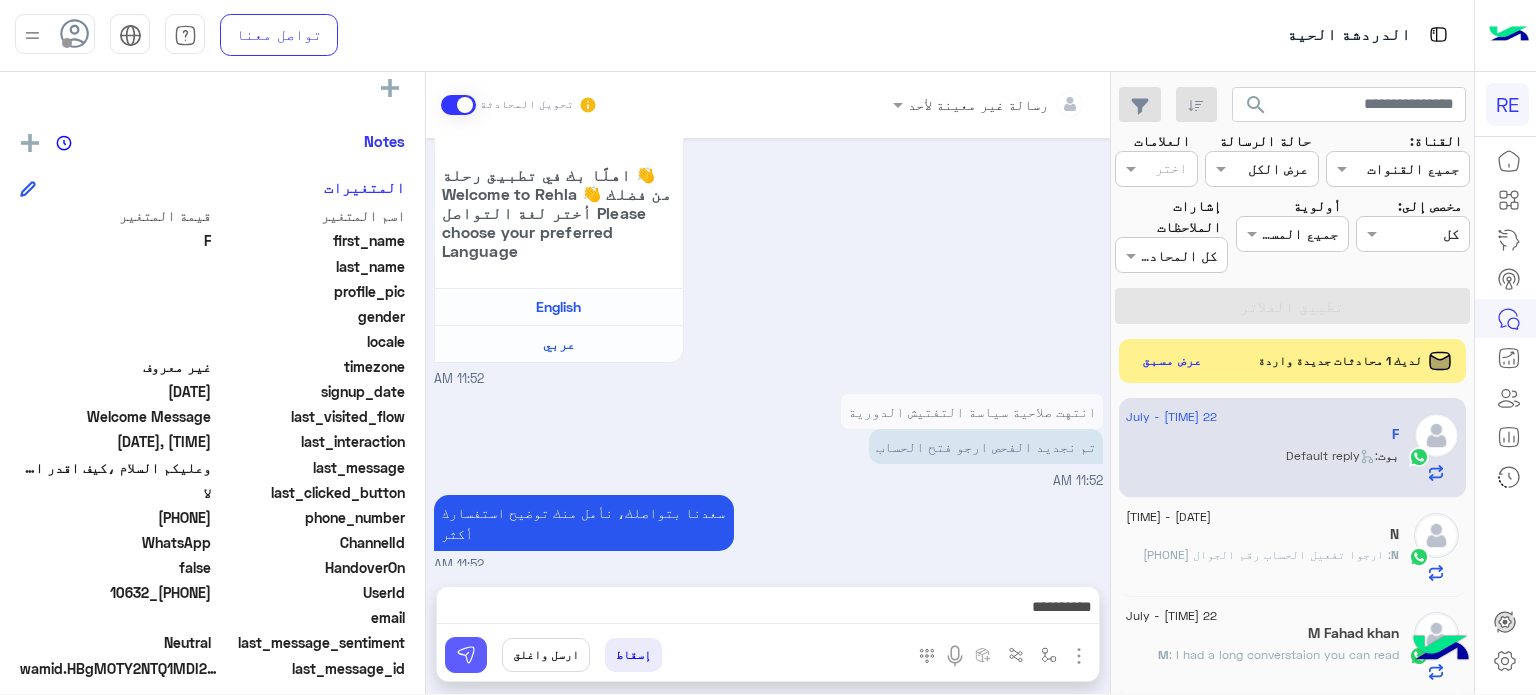 click at bounding box center [466, 655] 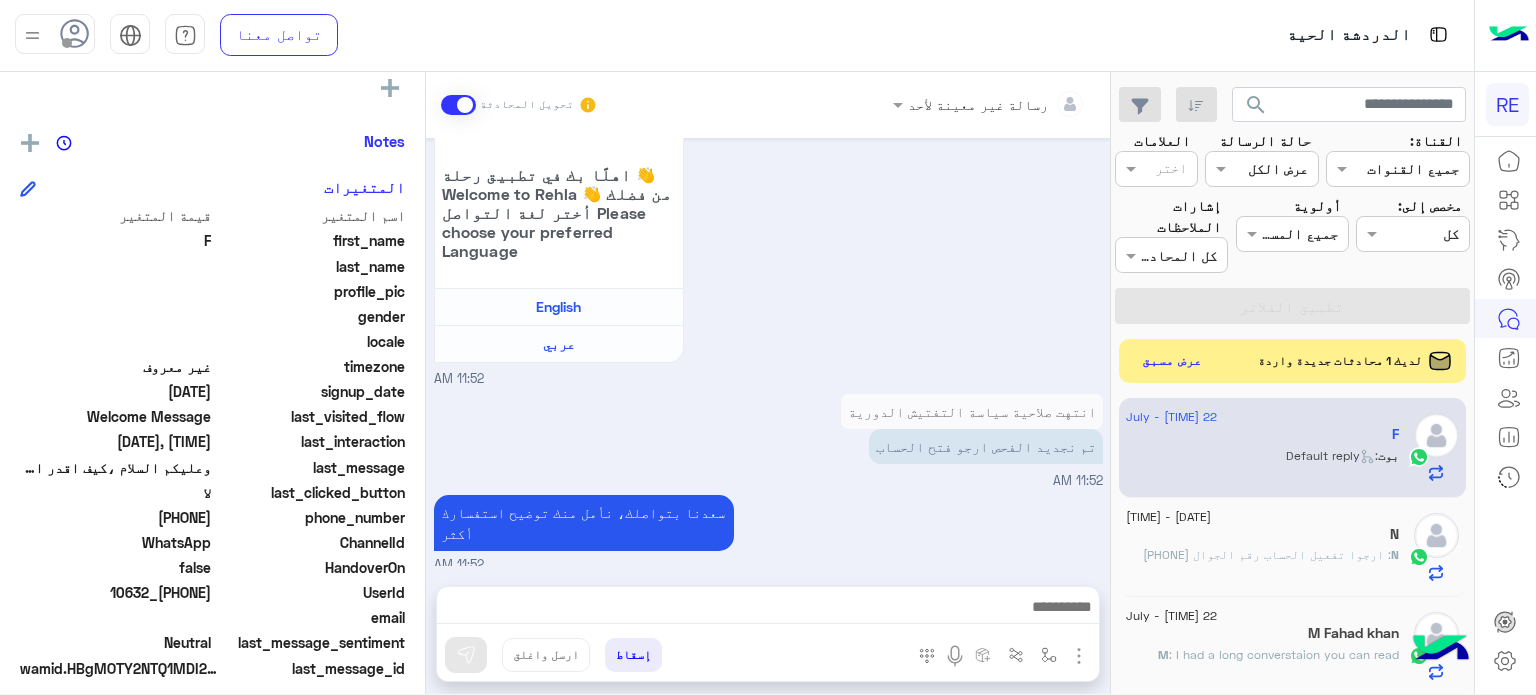 scroll, scrollTop: 875, scrollLeft: 0, axis: vertical 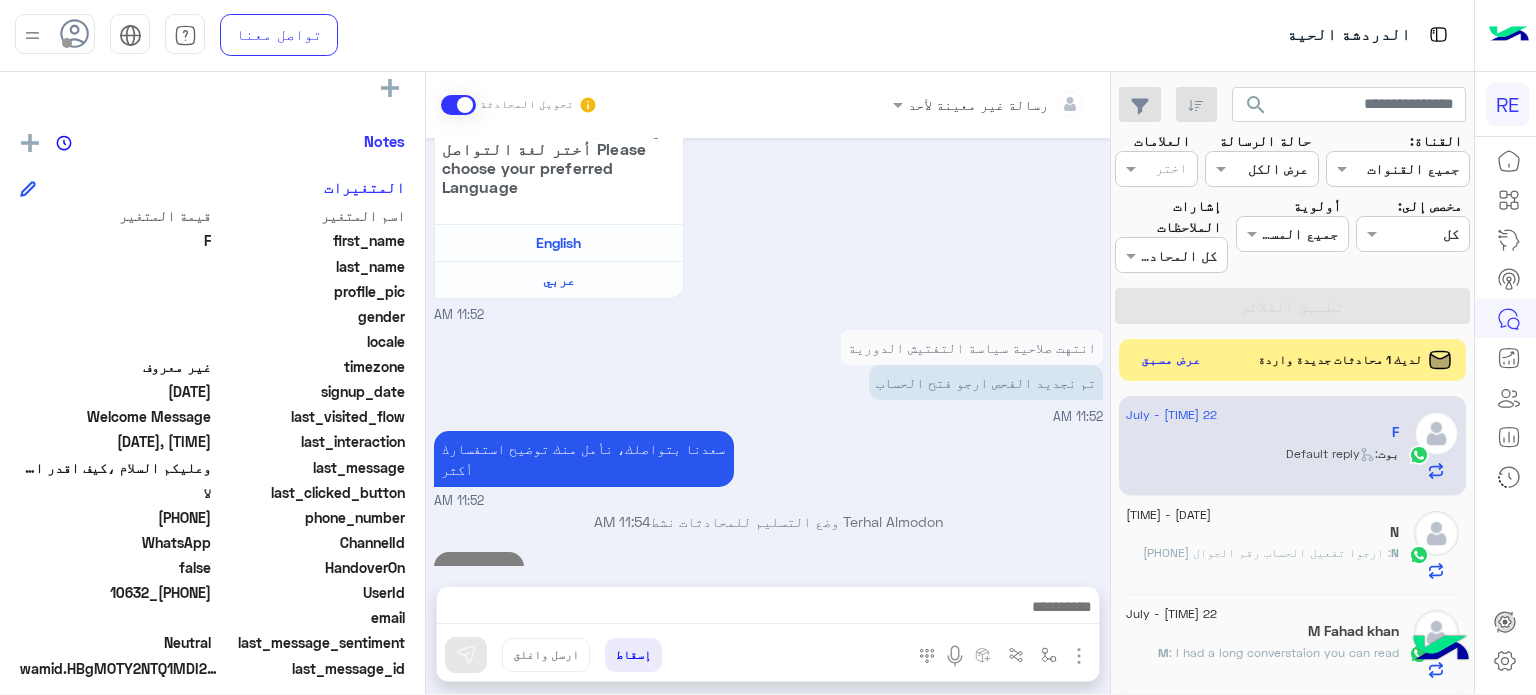 click on "عرض مسبق" 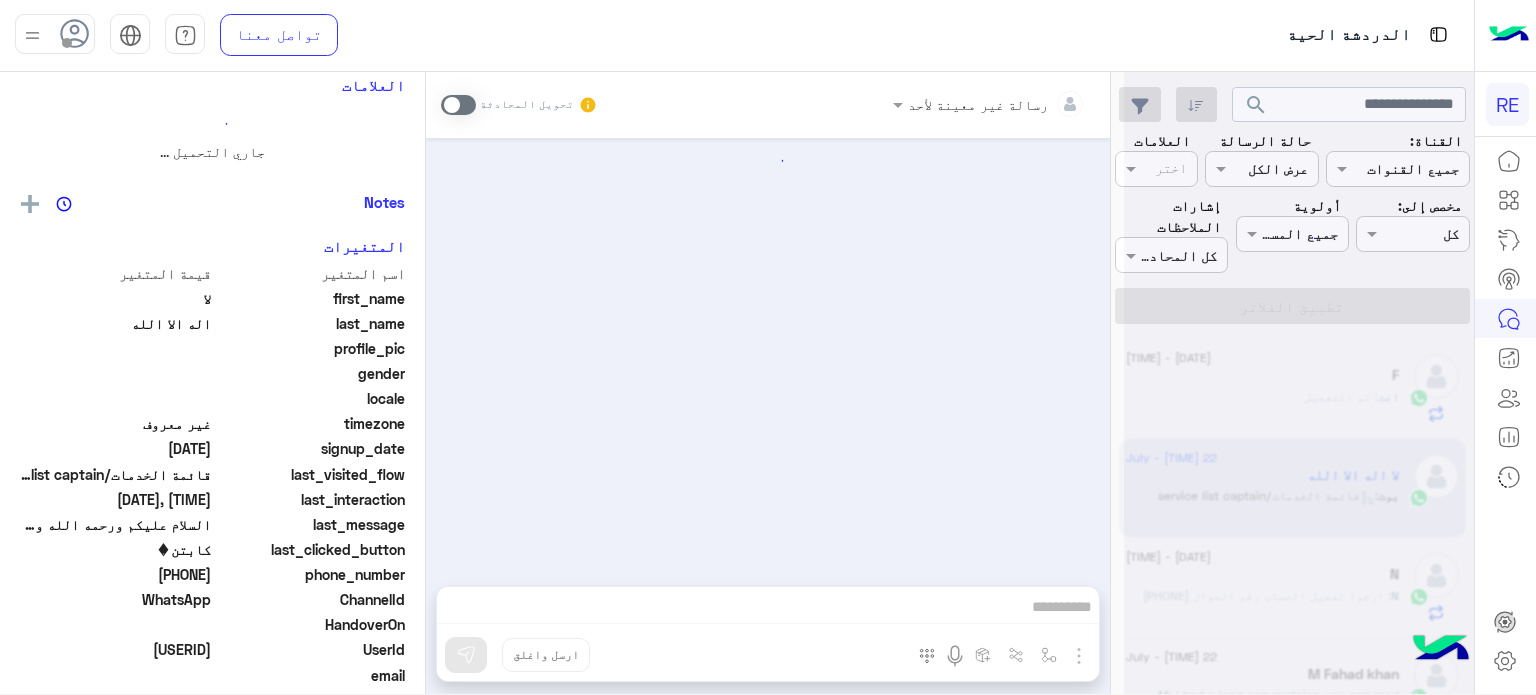 scroll, scrollTop: 1052, scrollLeft: 0, axis: vertical 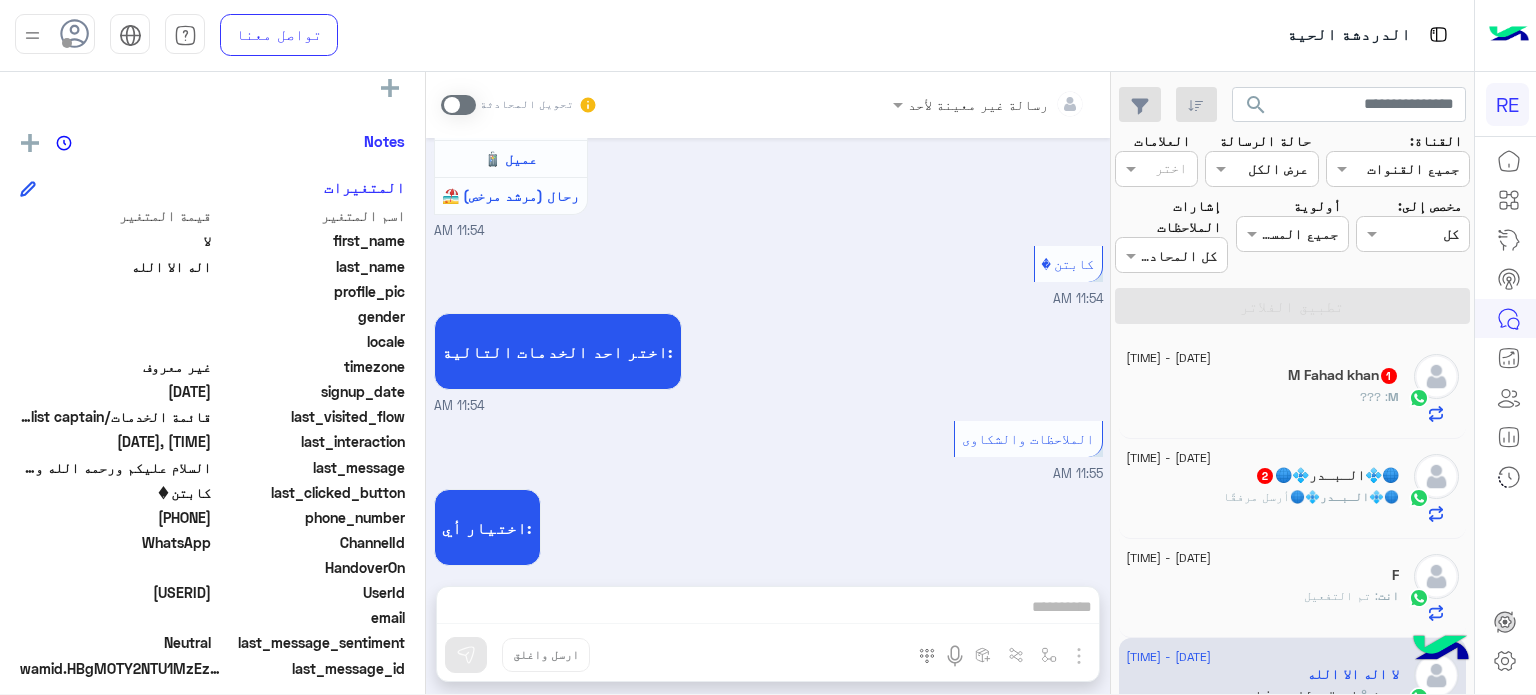 click on "[NAME]  1" 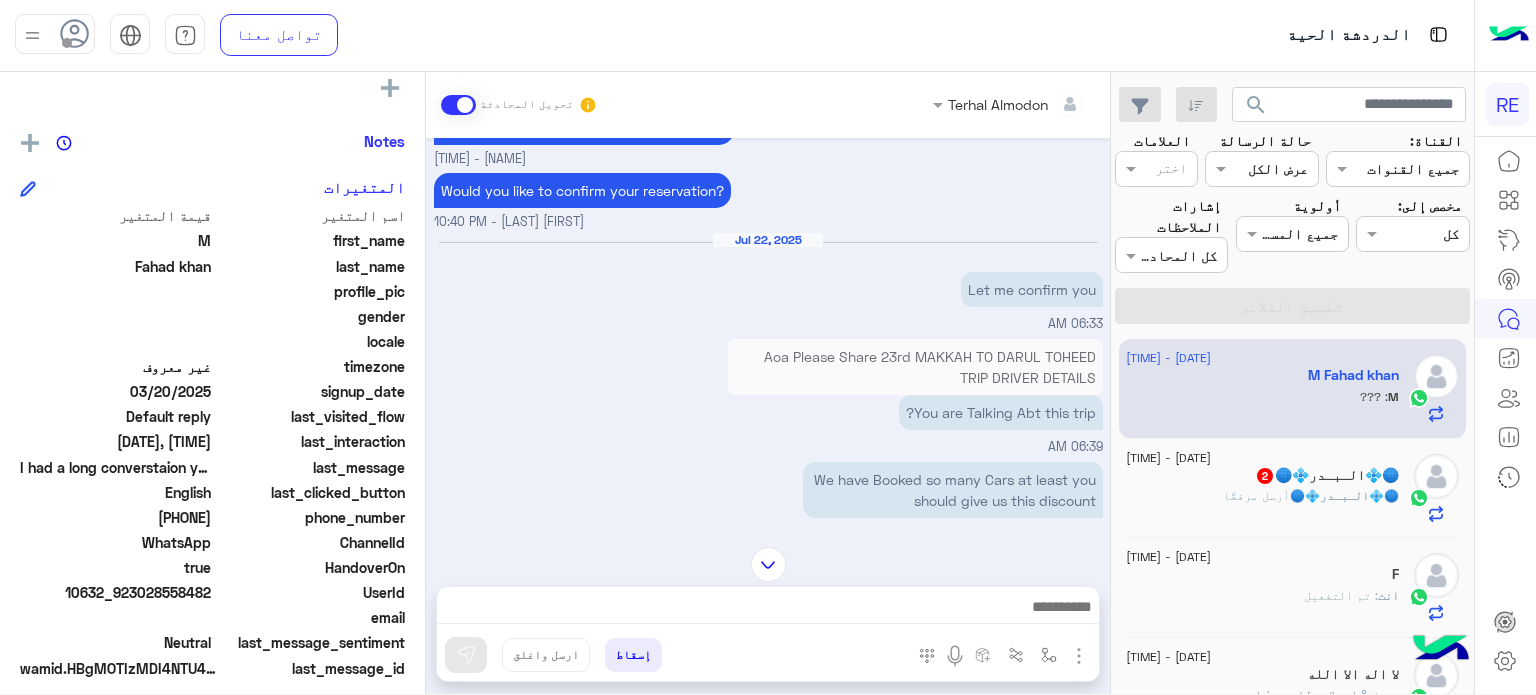 scroll, scrollTop: 1092, scrollLeft: 0, axis: vertical 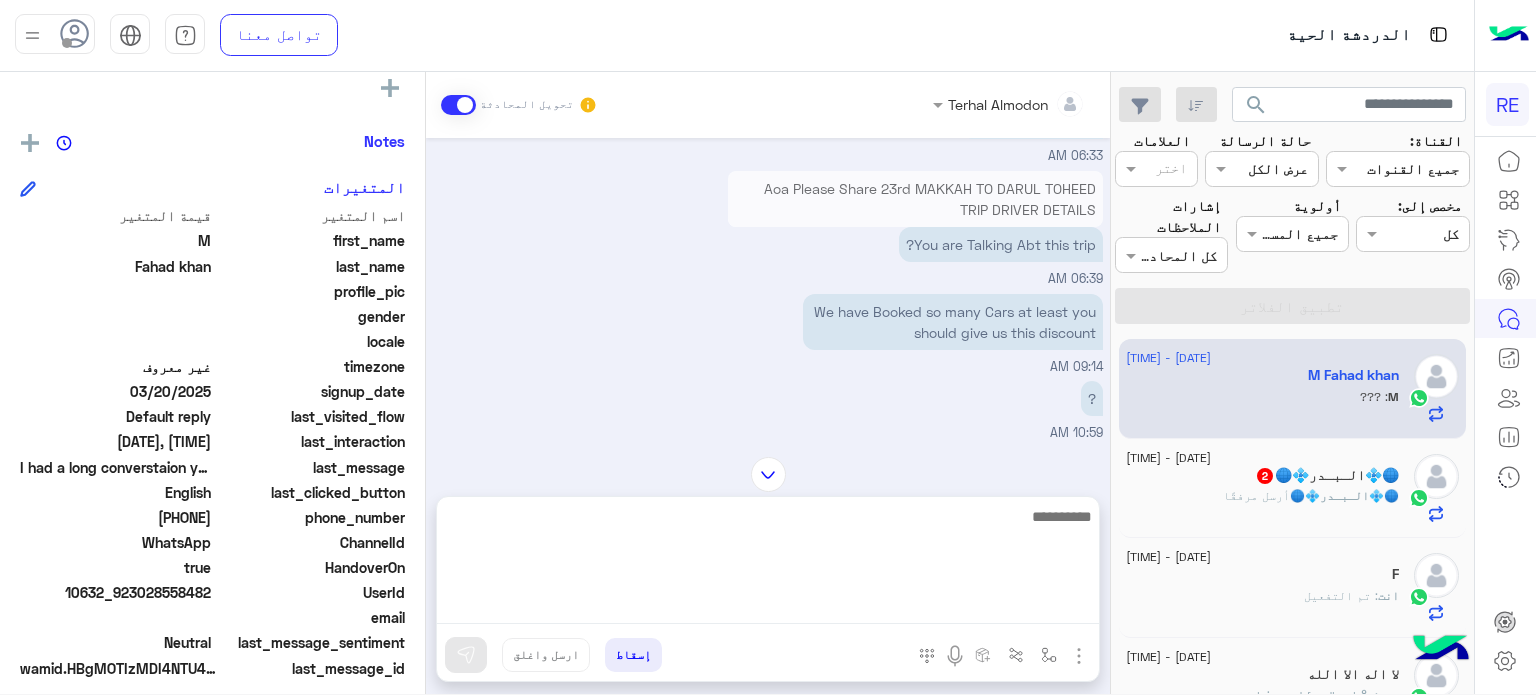 click at bounding box center [768, 564] 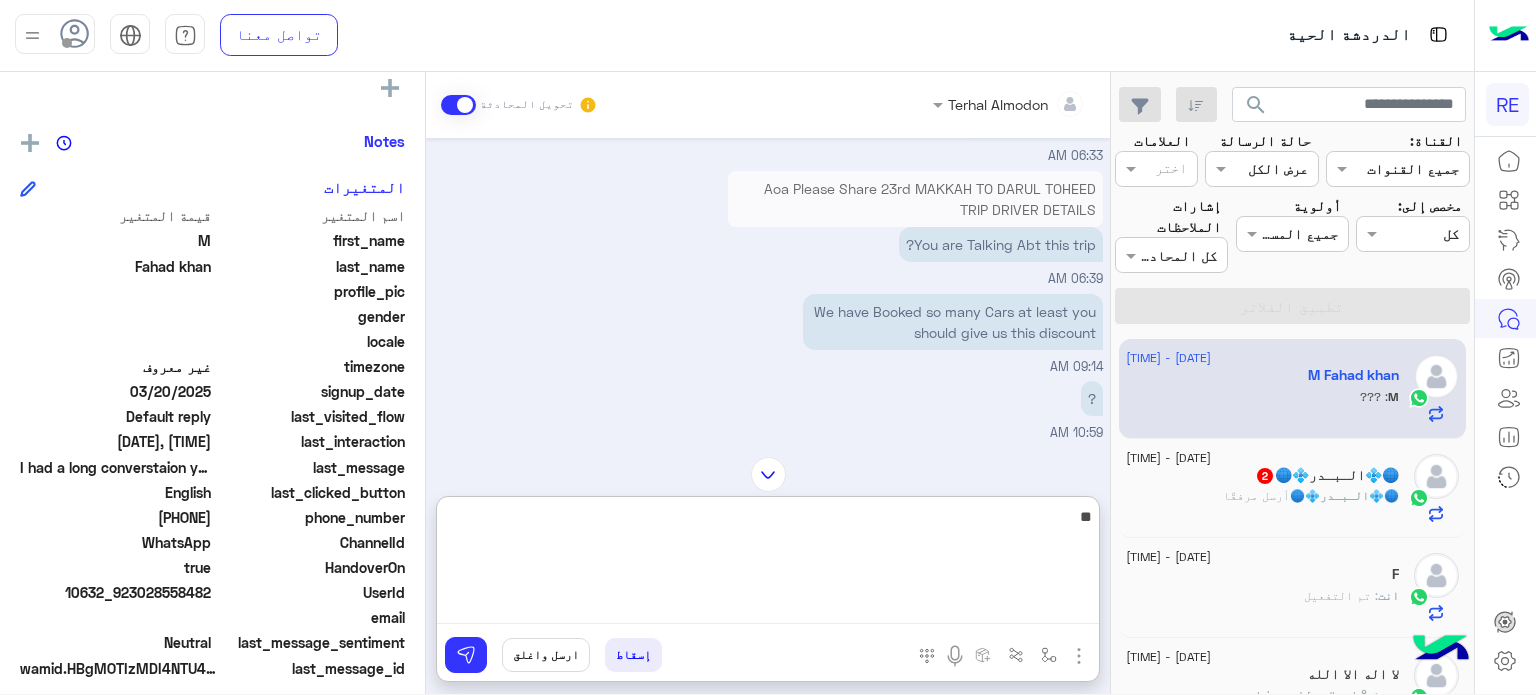 type on "*" 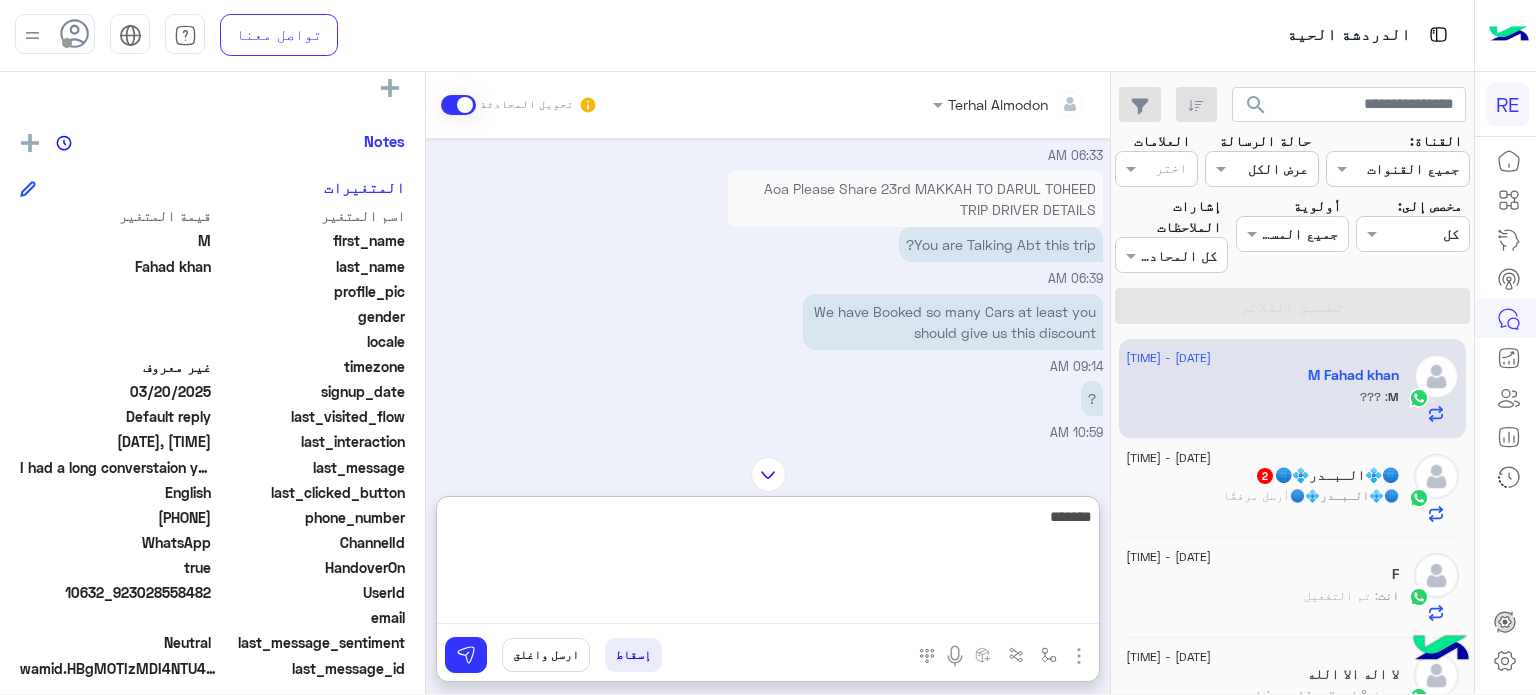 type on "********" 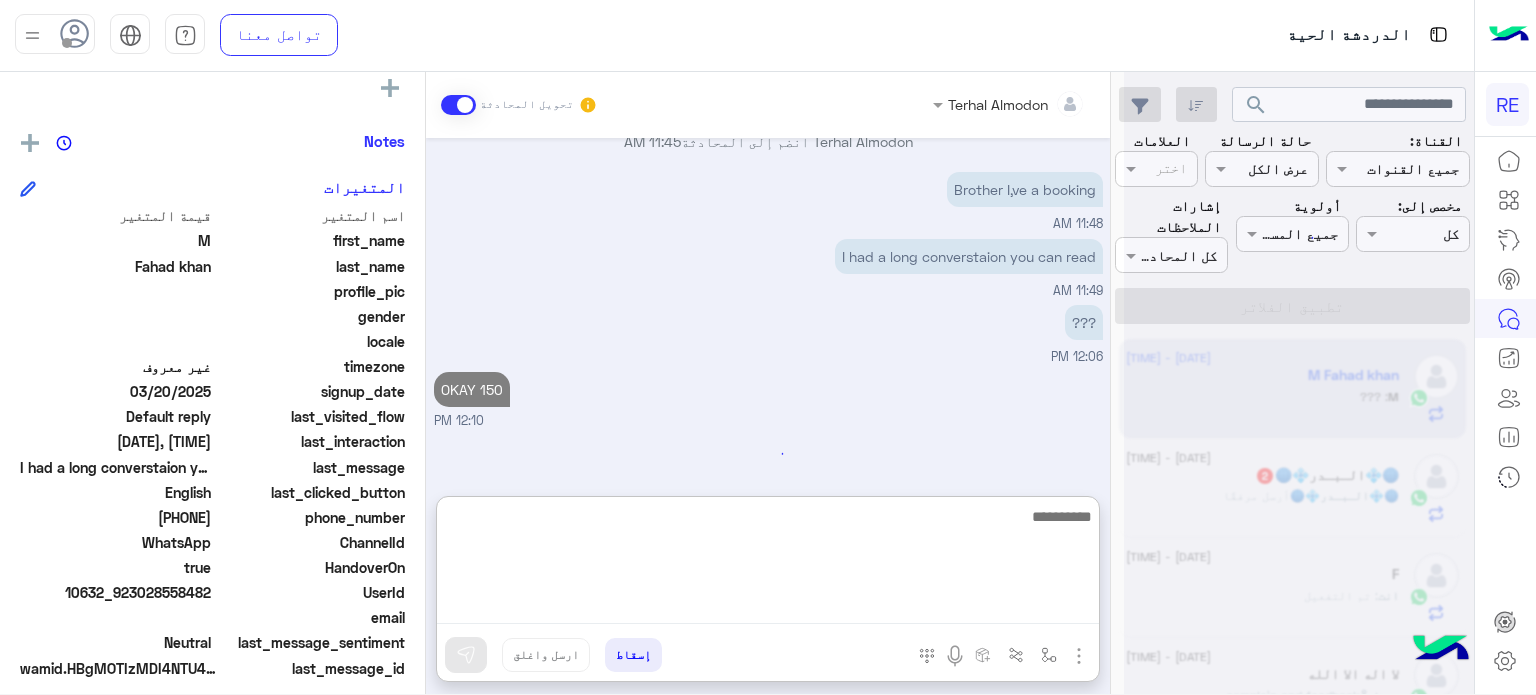 scroll, scrollTop: 1506, scrollLeft: 0, axis: vertical 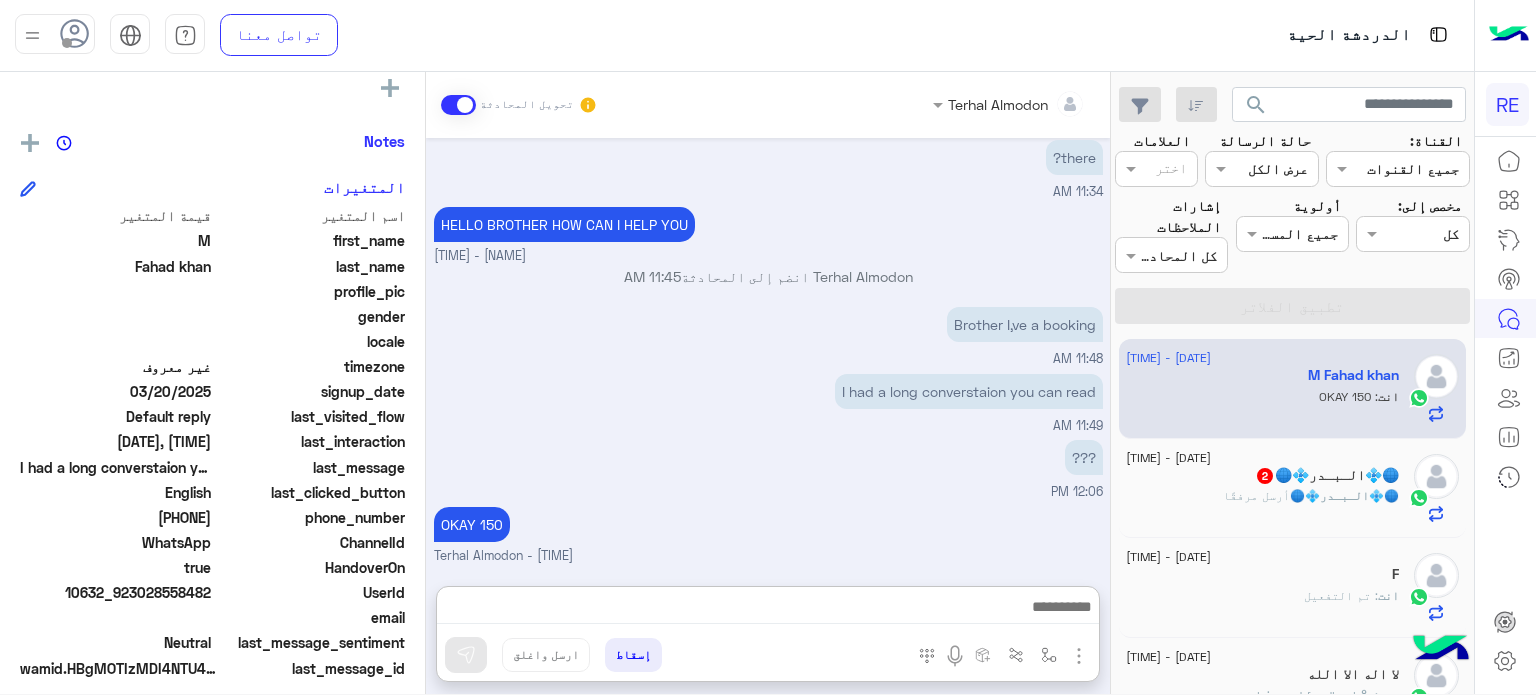 click on "🌐💠الـبـدر💠🌐   2" 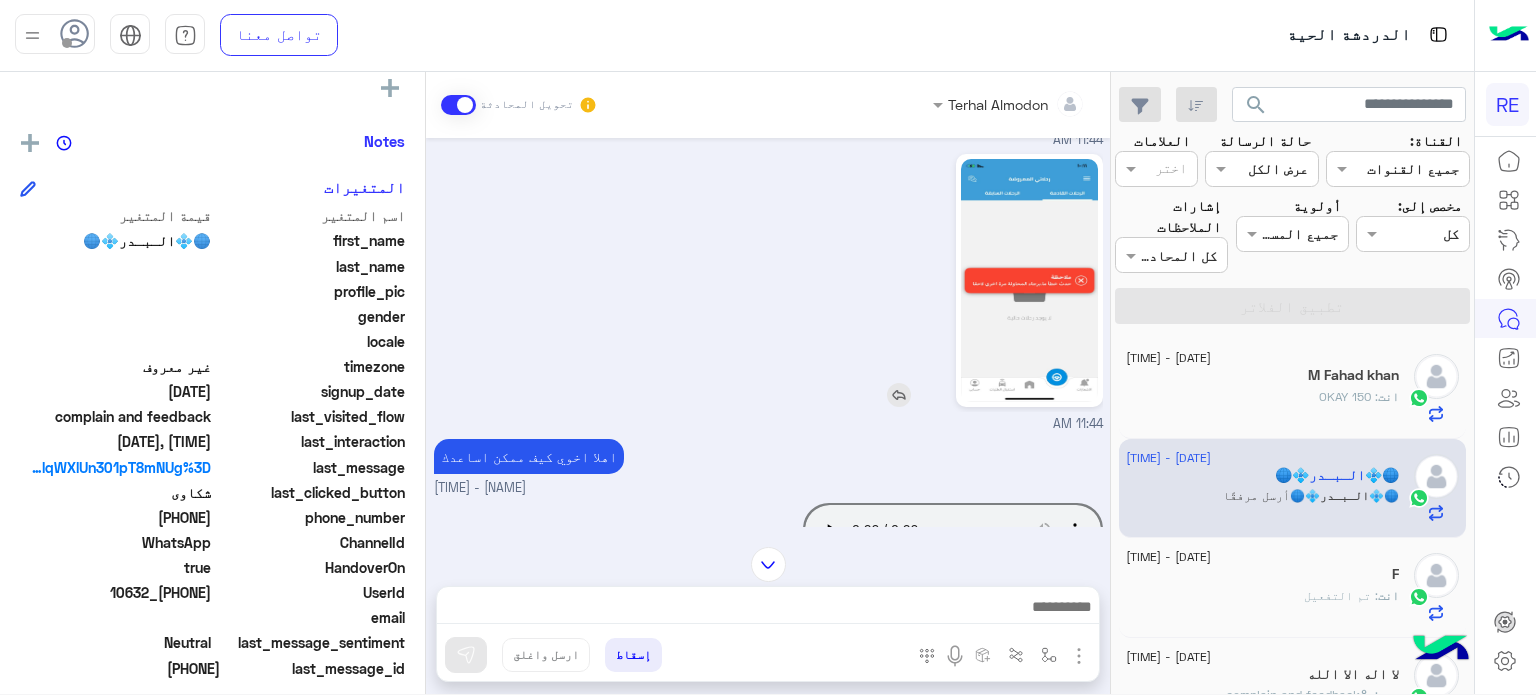 scroll, scrollTop: 586, scrollLeft: 0, axis: vertical 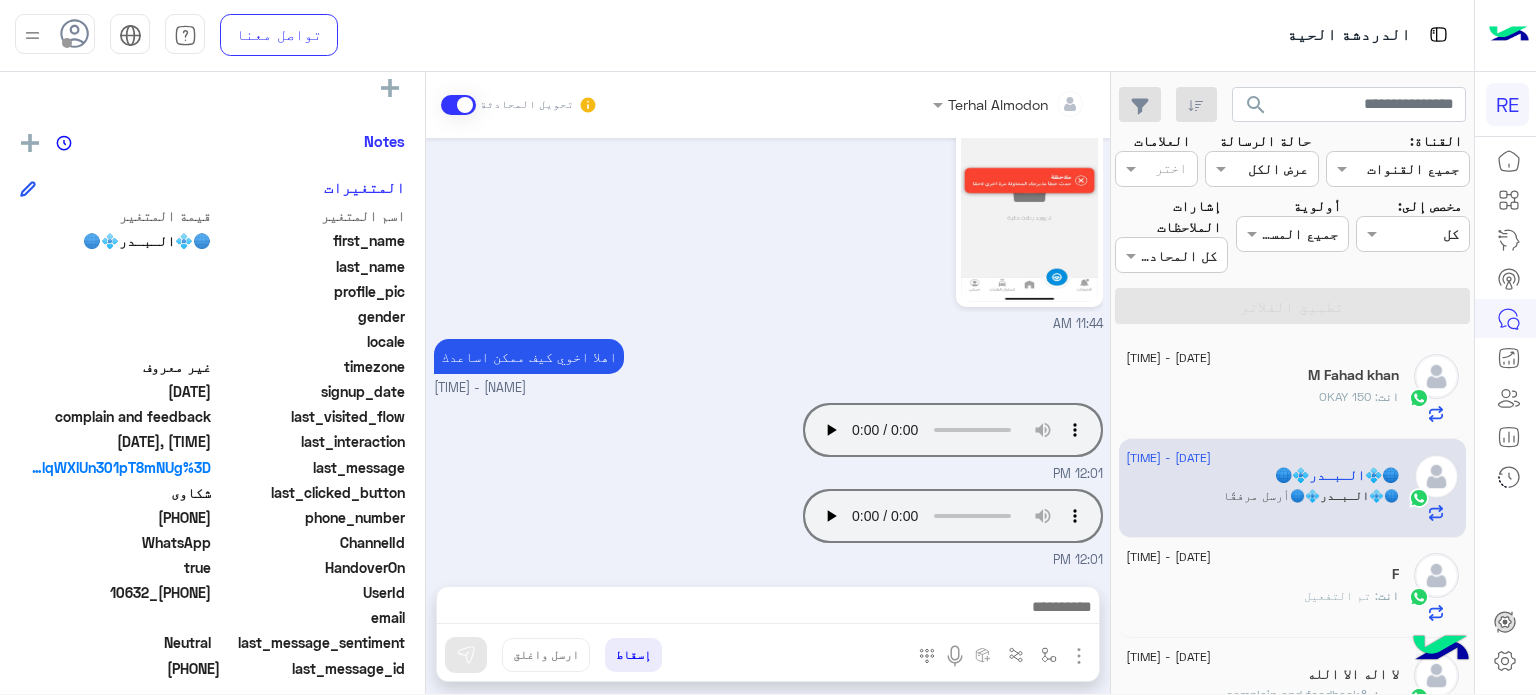 click on "[DATE] - [TIME]" 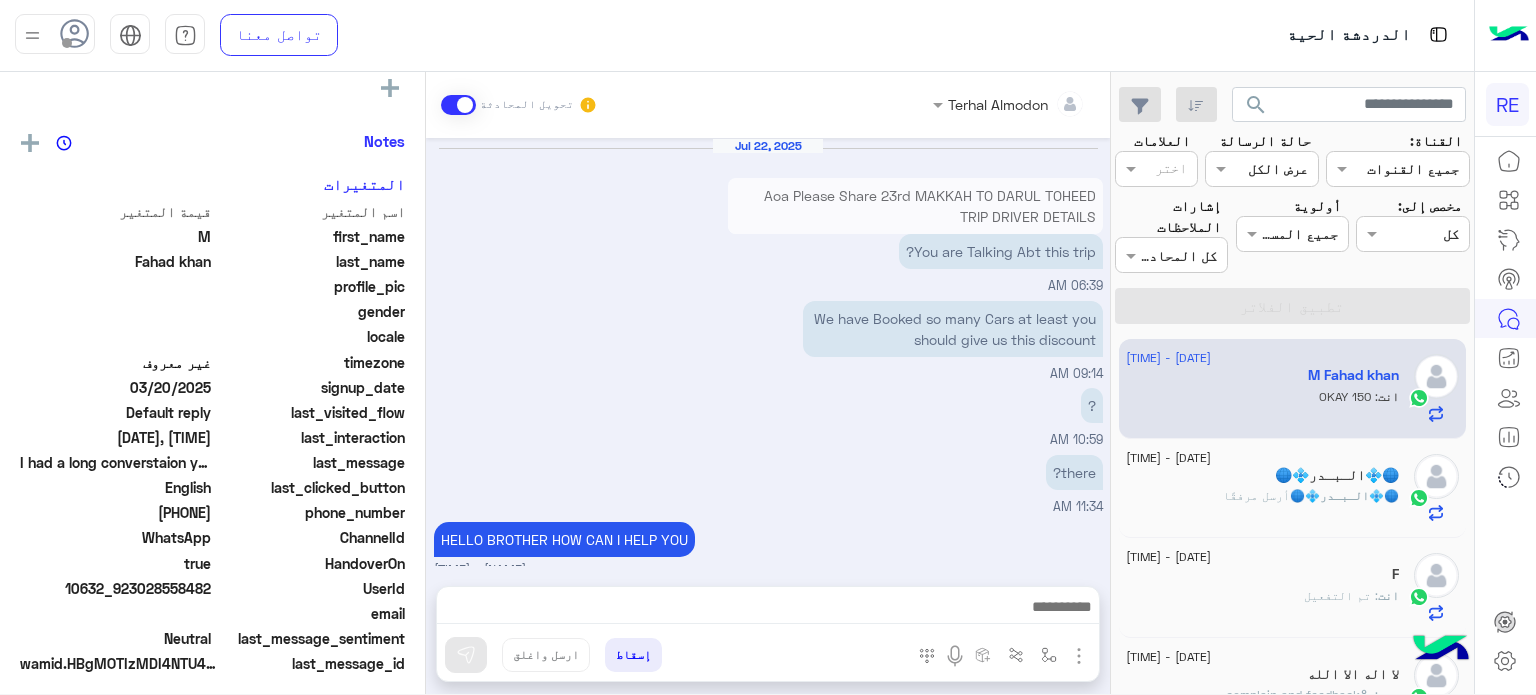 scroll, scrollTop: 312, scrollLeft: 0, axis: vertical 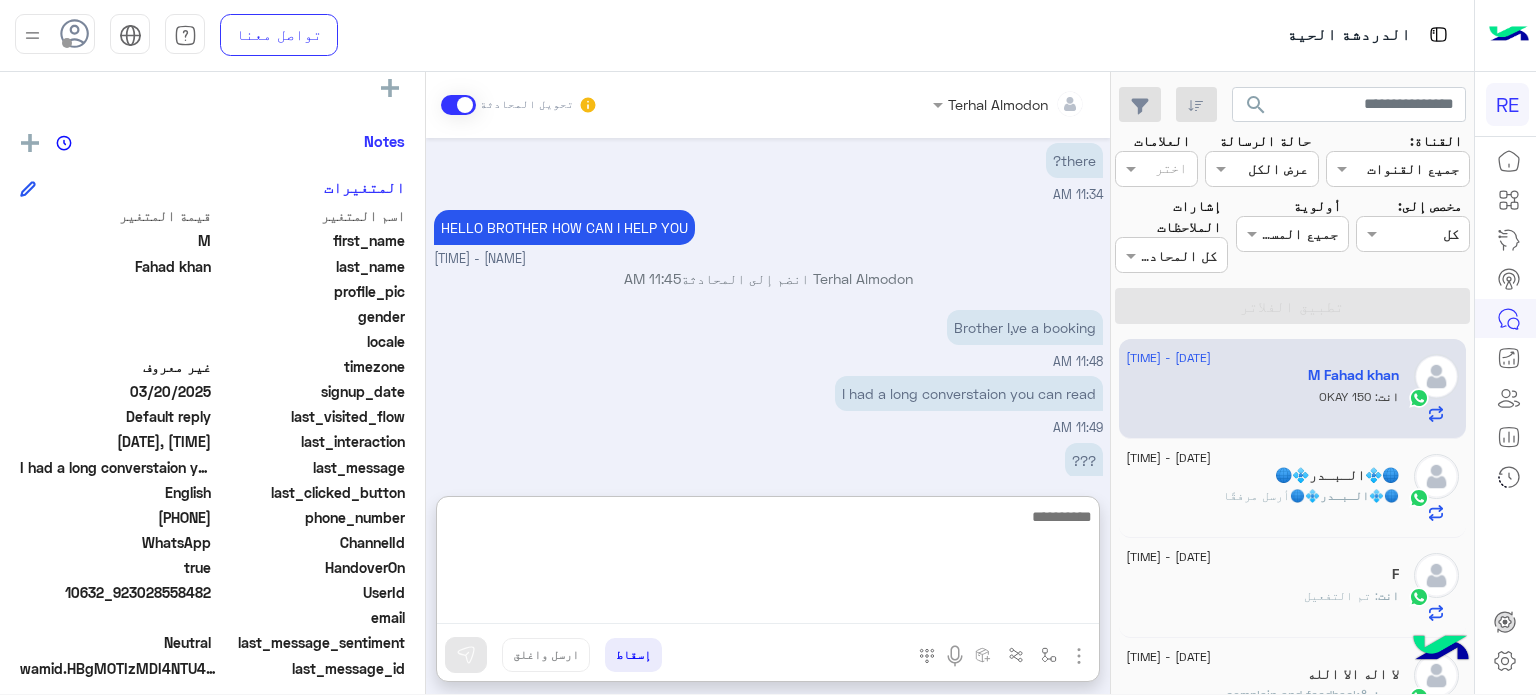 click at bounding box center [768, 564] 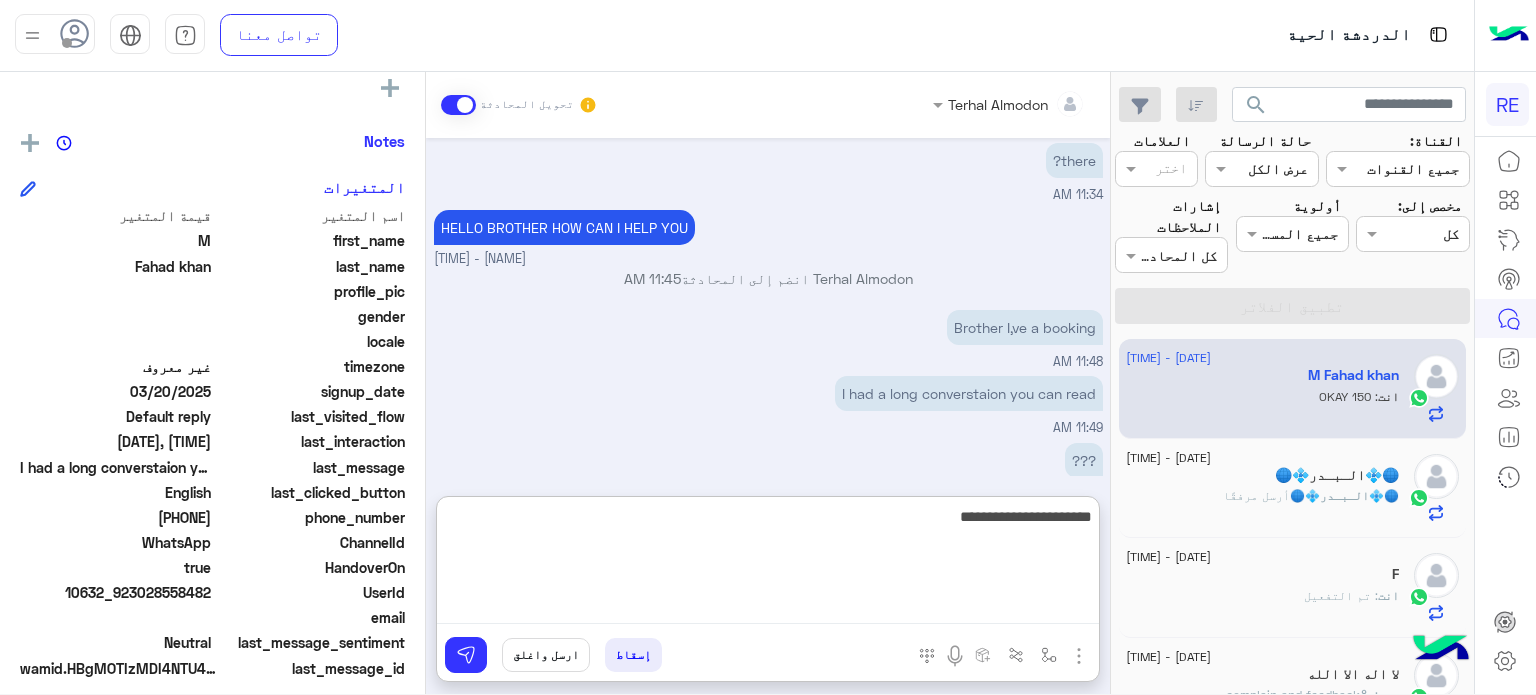 type on "**********" 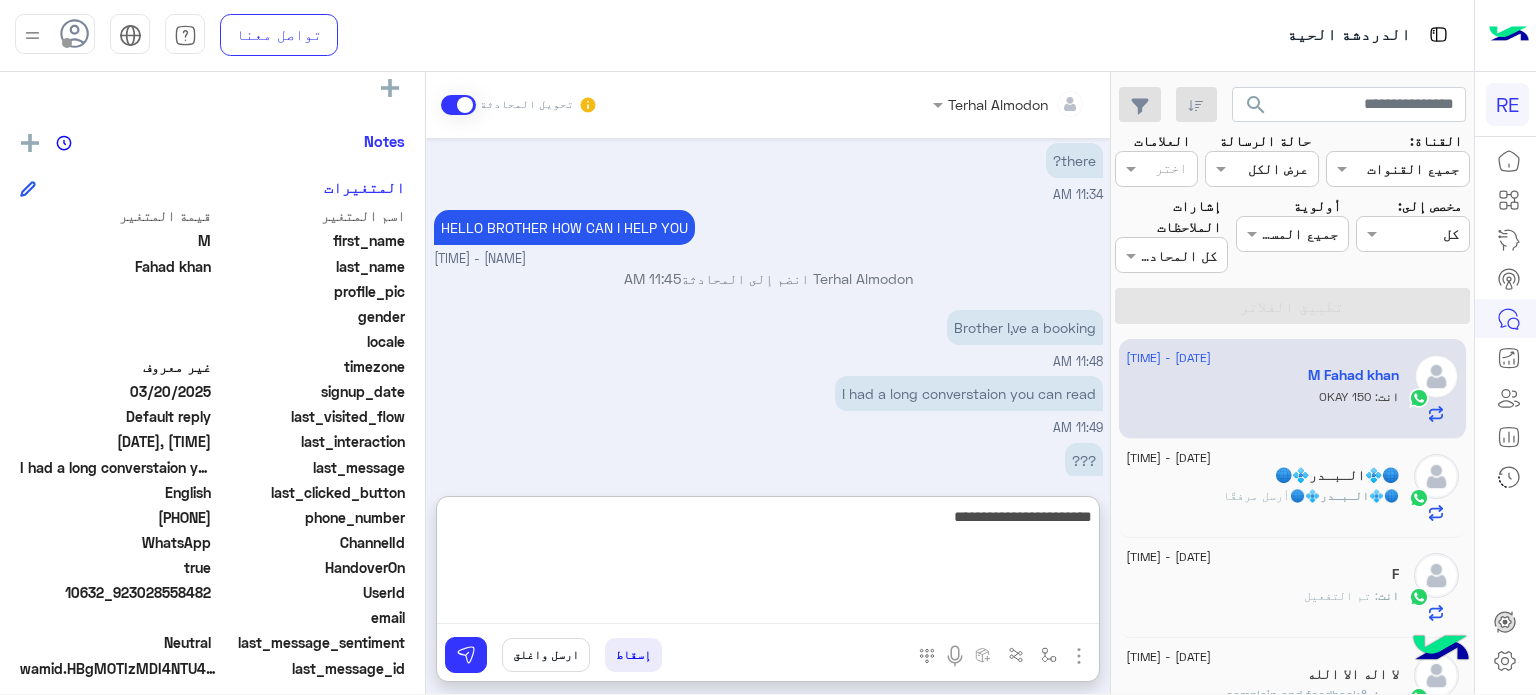 type 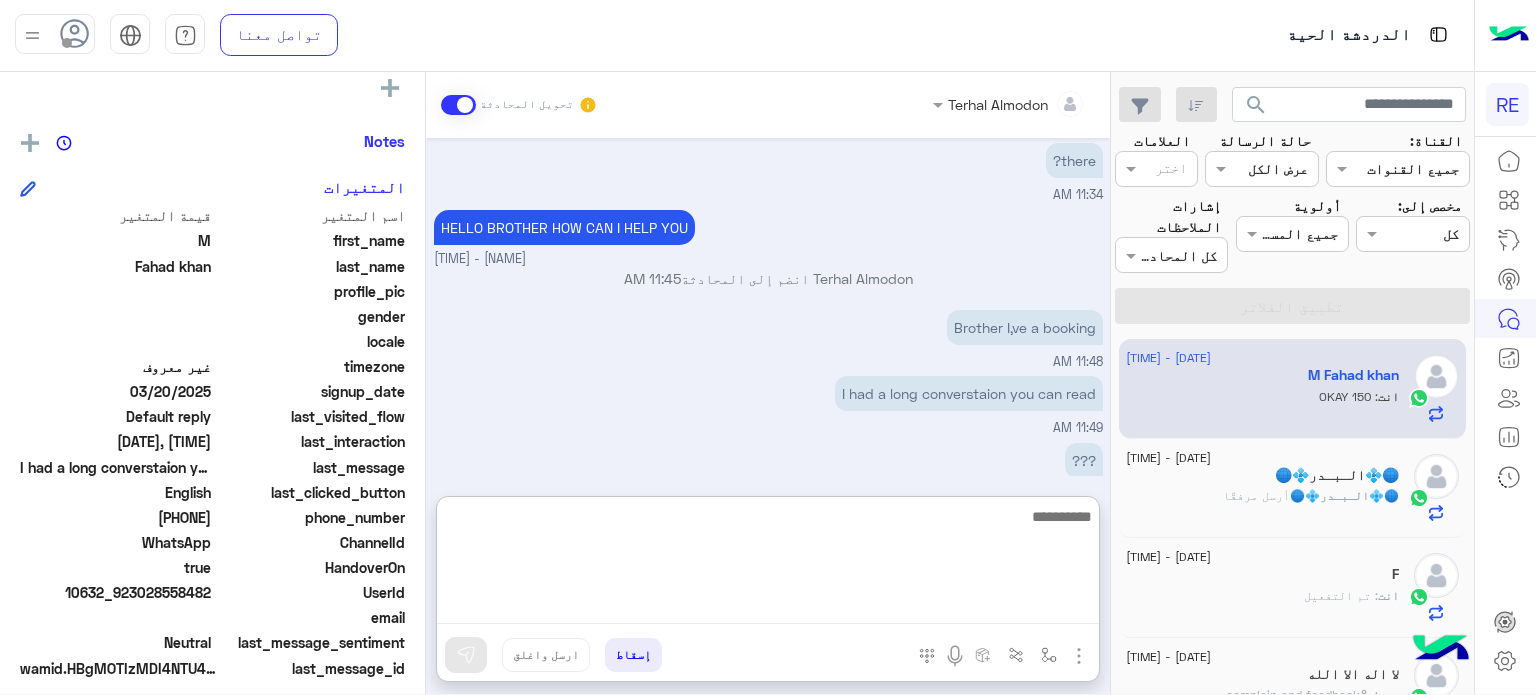 scroll, scrollTop: 465, scrollLeft: 0, axis: vertical 